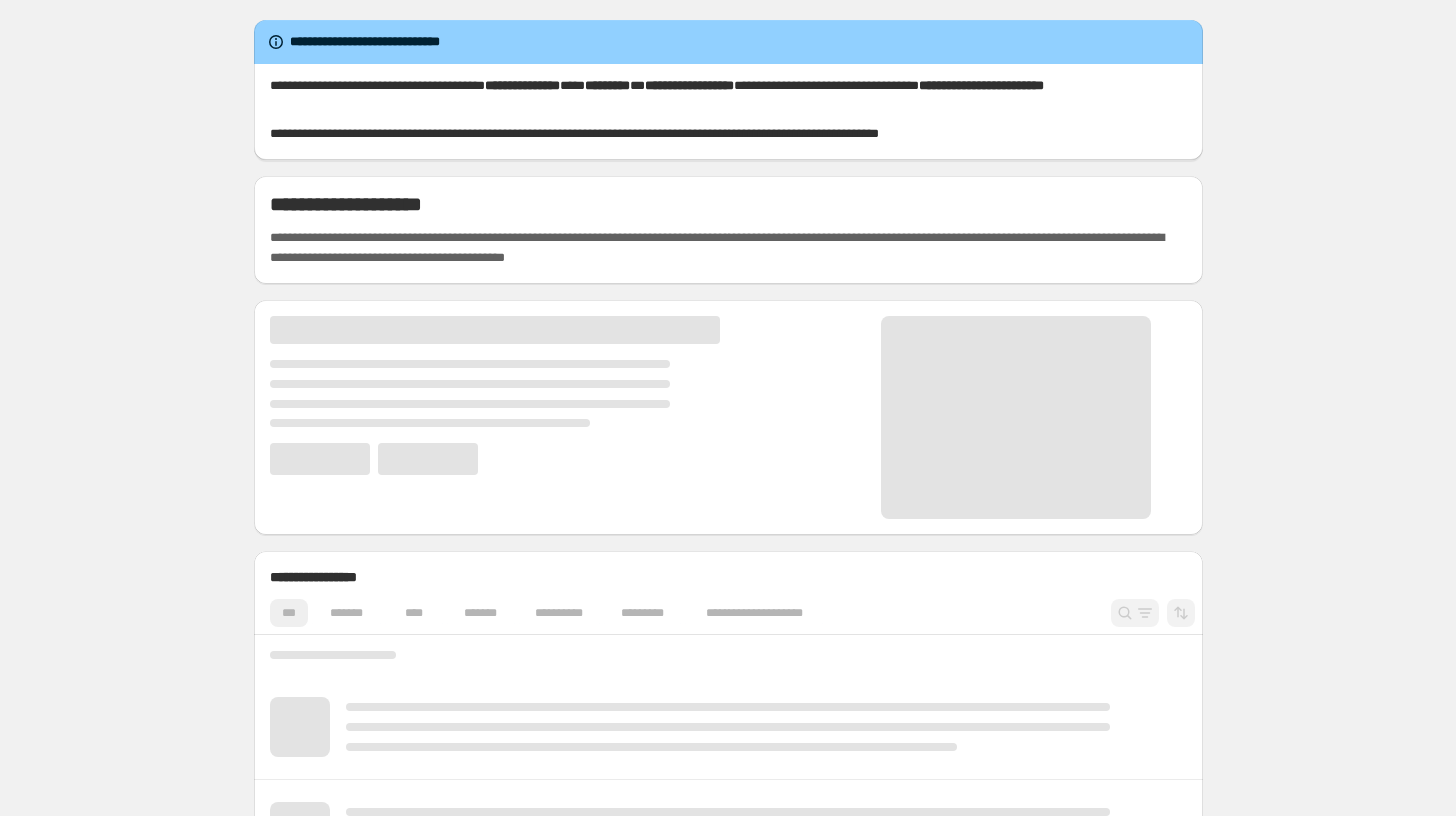 scroll, scrollTop: 0, scrollLeft: 0, axis: both 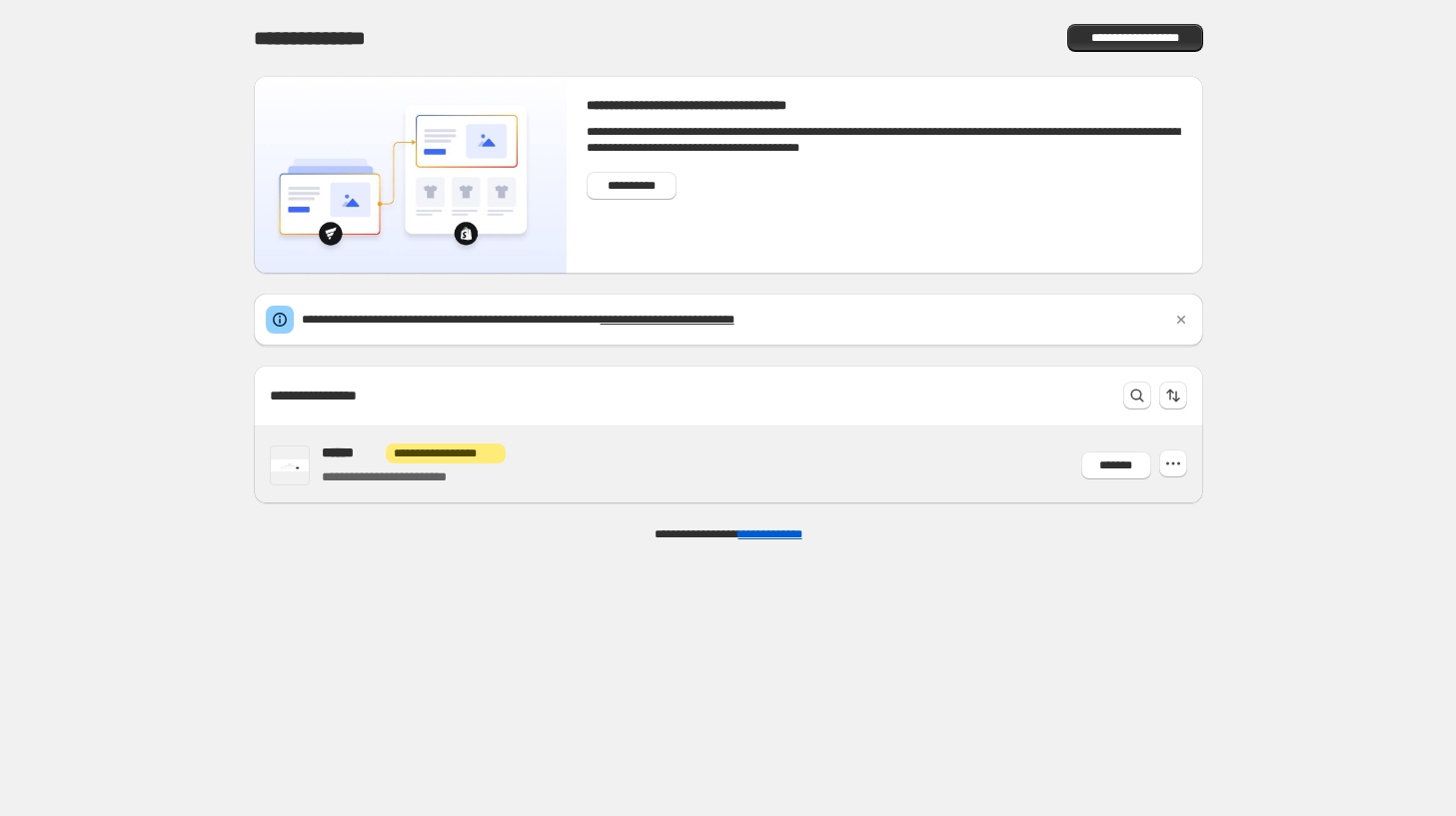 click on "**********" at bounding box center (754, 464) 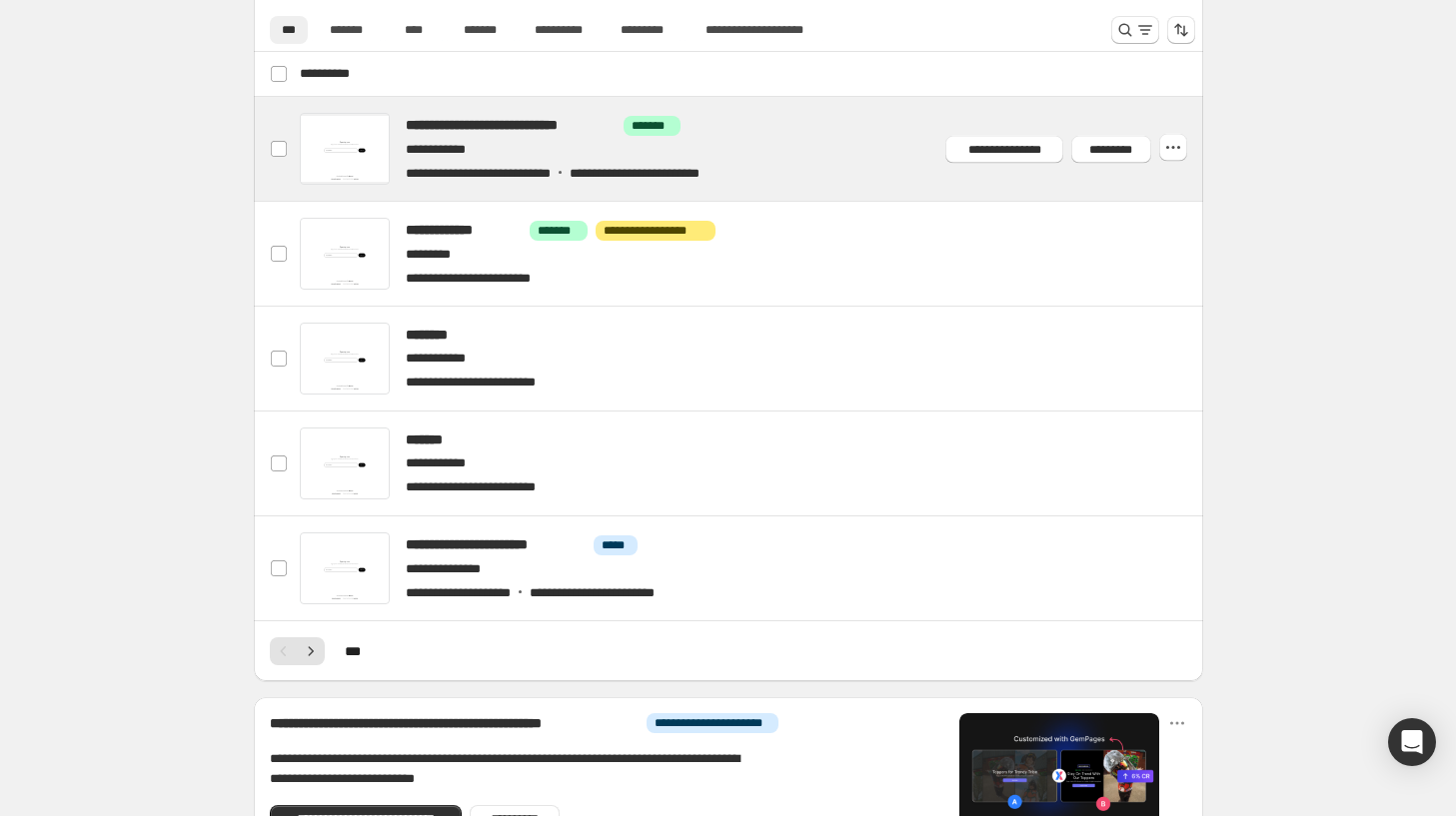 scroll, scrollTop: 739, scrollLeft: 0, axis: vertical 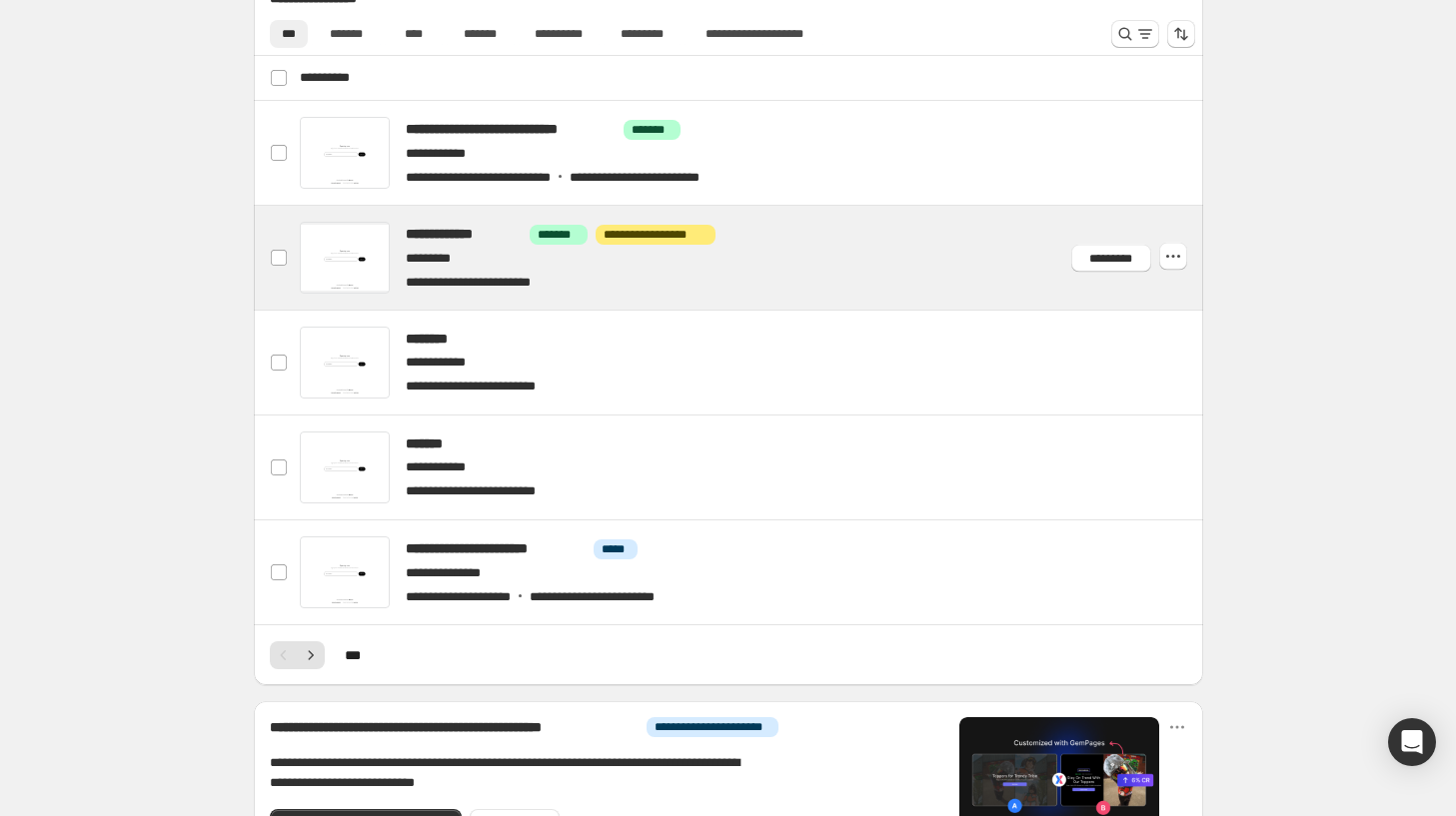 click at bounding box center [751, 258] 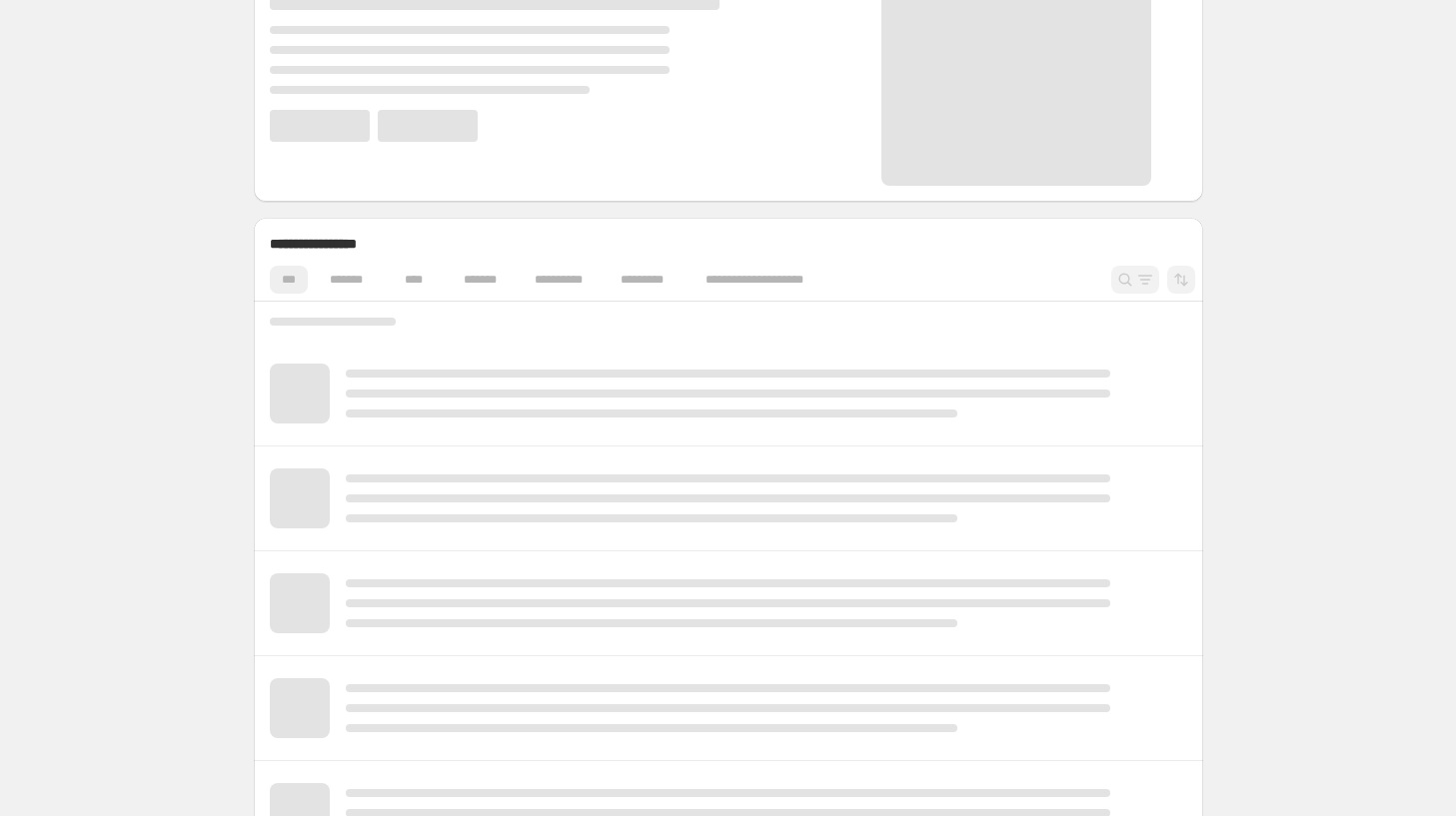 scroll, scrollTop: 346, scrollLeft: 0, axis: vertical 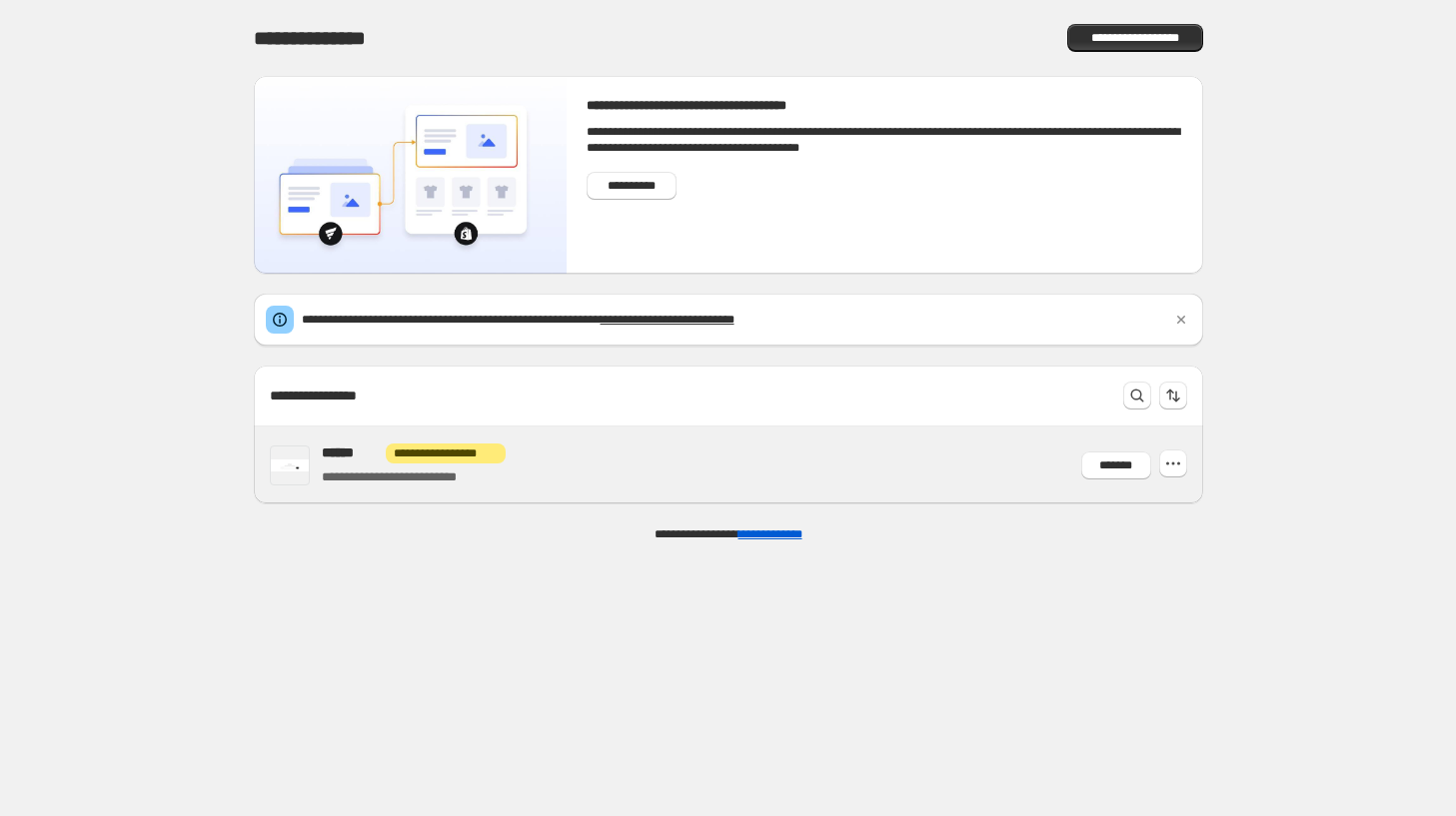 click on "**********" at bounding box center [754, 464] 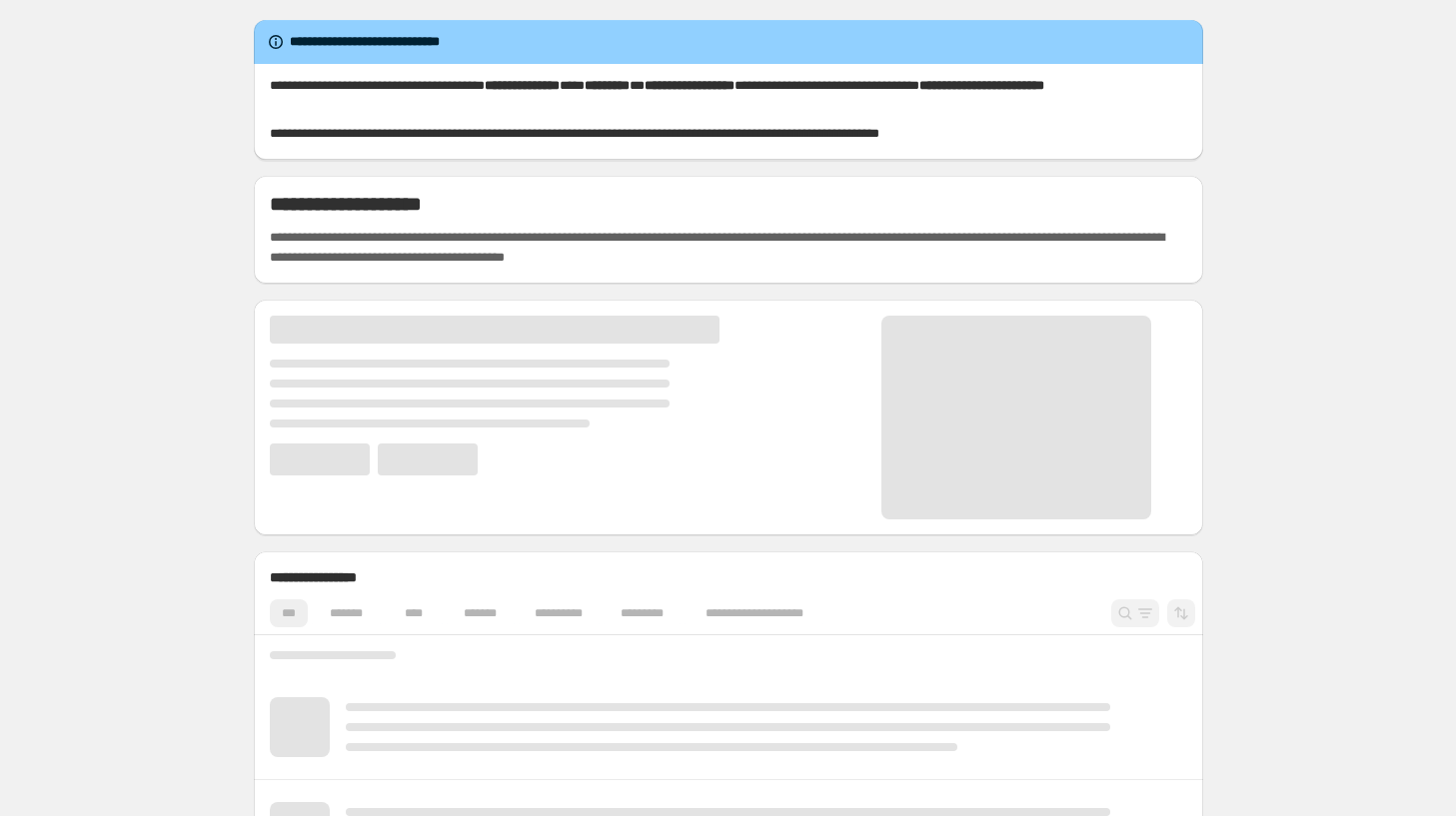 scroll, scrollTop: 0, scrollLeft: 0, axis: both 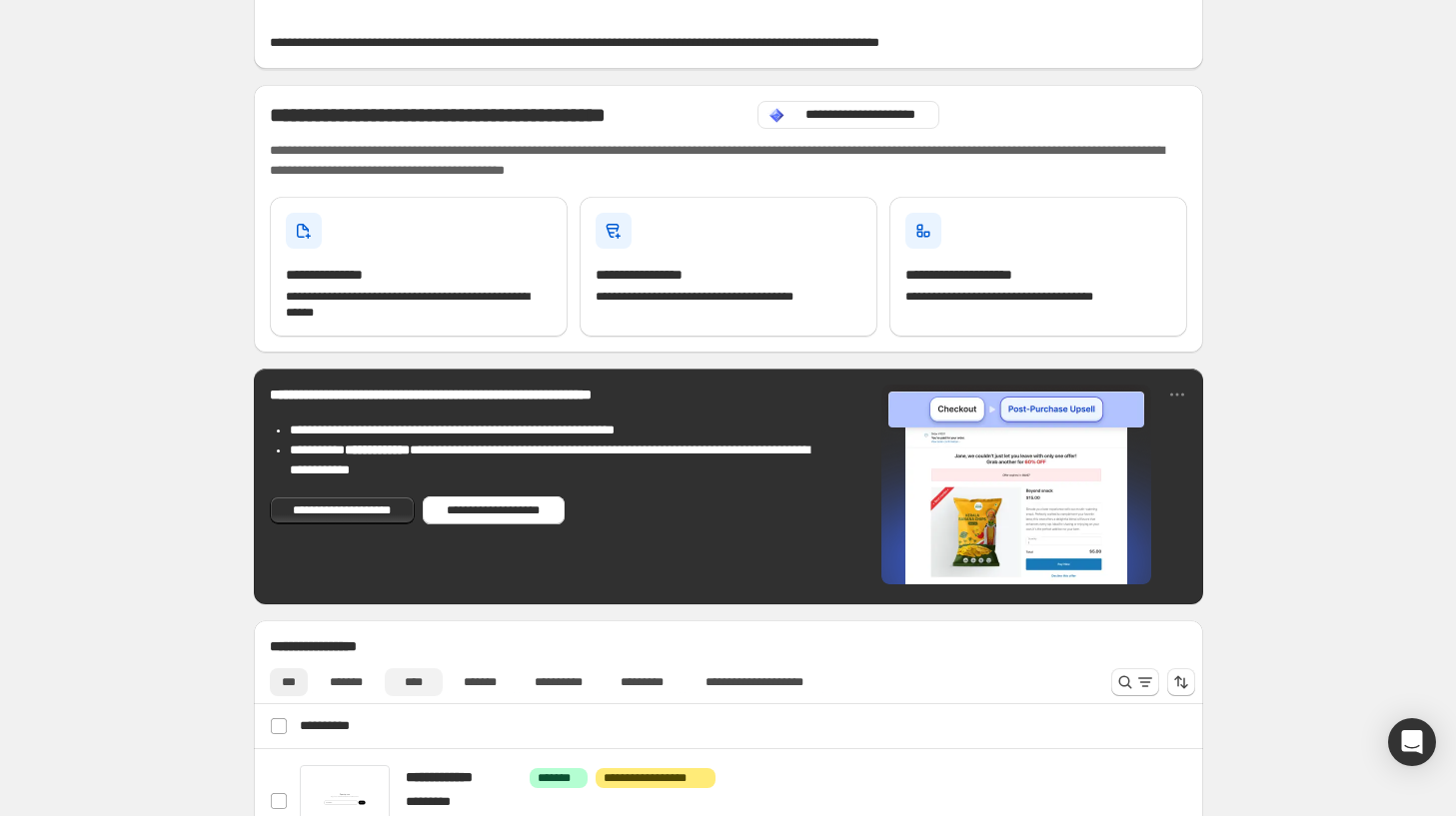 click on "****" at bounding box center [414, 682] 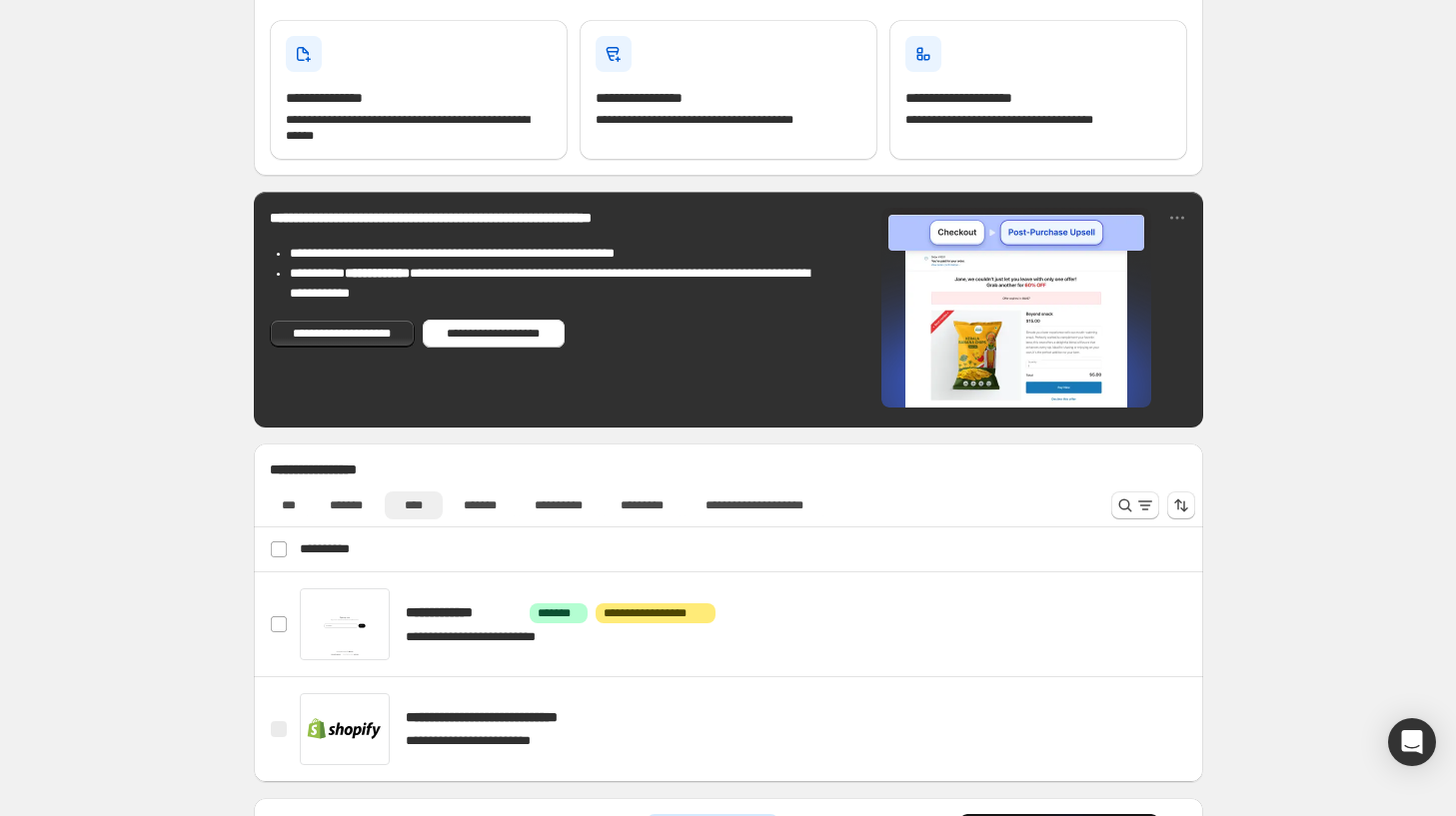 scroll, scrollTop: 312, scrollLeft: 0, axis: vertical 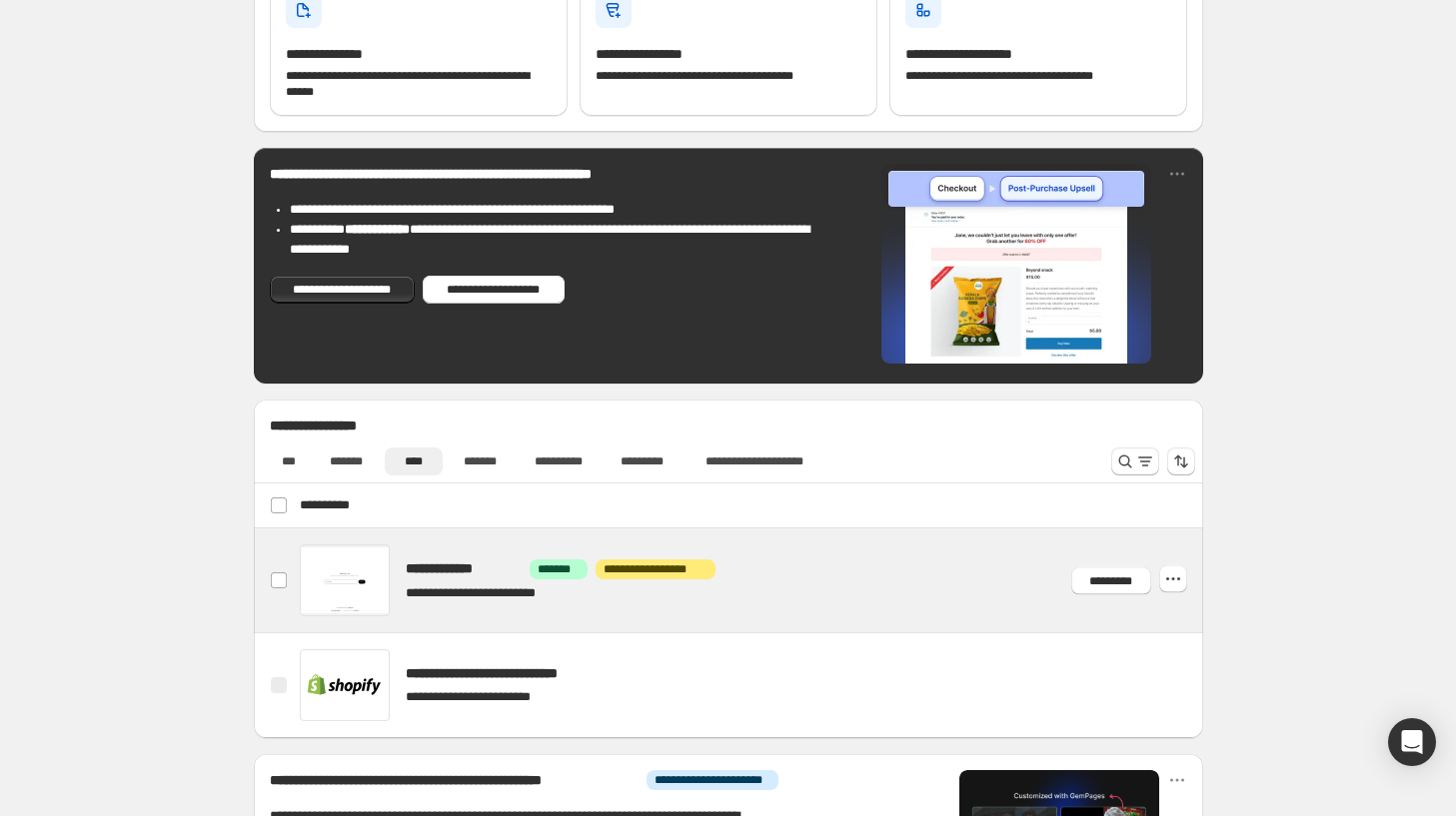 click at bounding box center [751, 580] 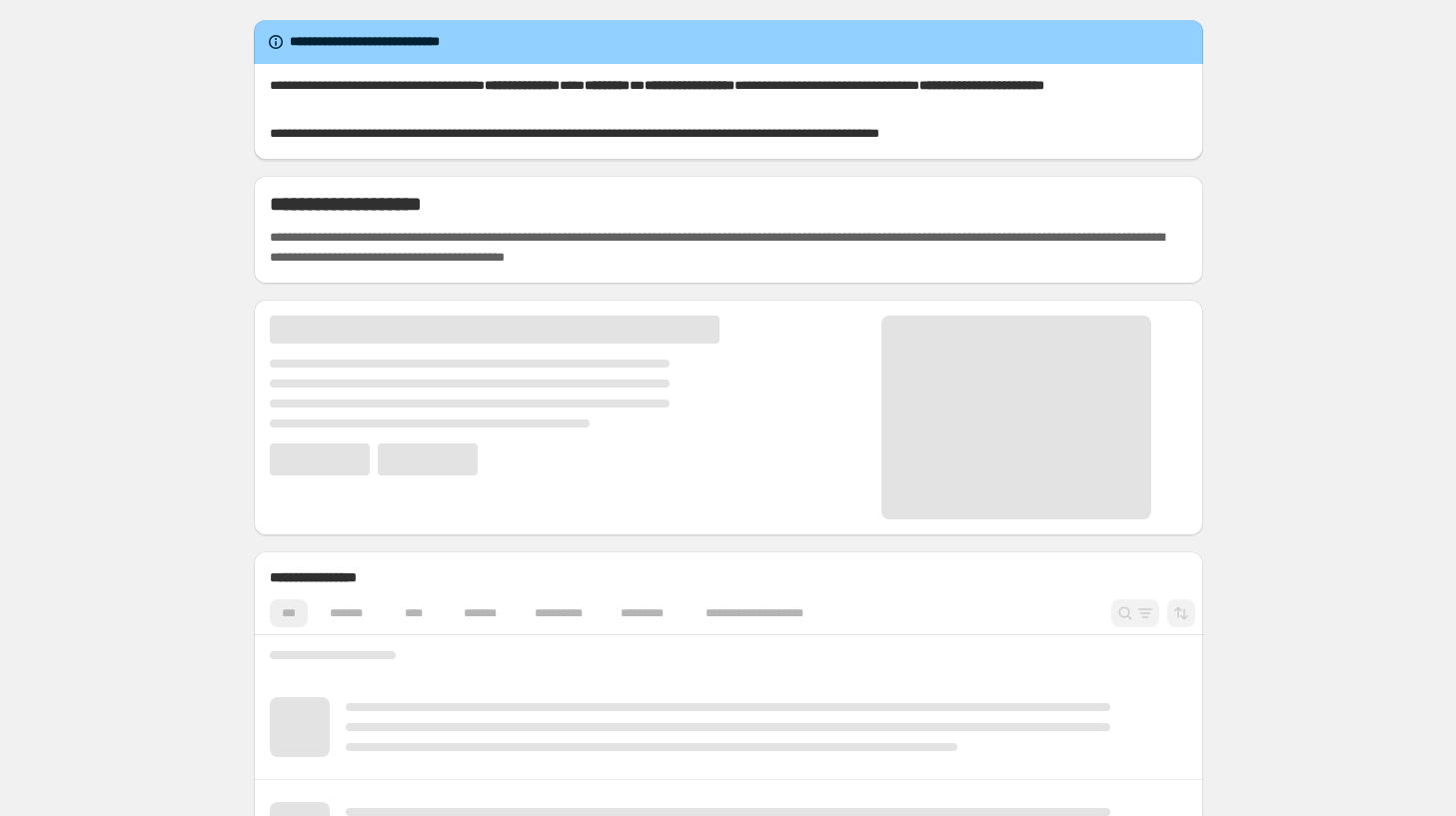 scroll, scrollTop: 0, scrollLeft: 0, axis: both 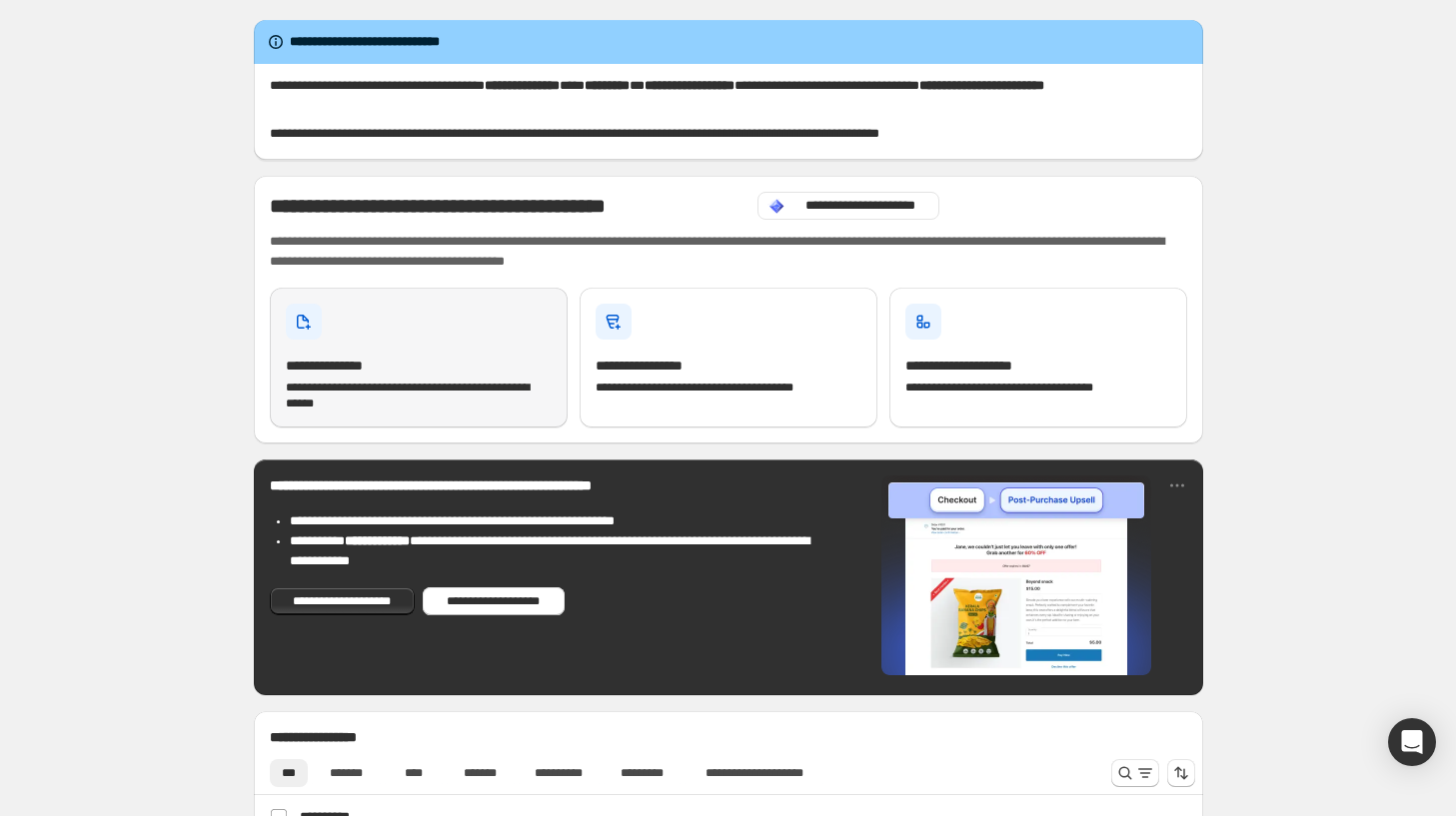 click on "**********" at bounding box center (419, 366) 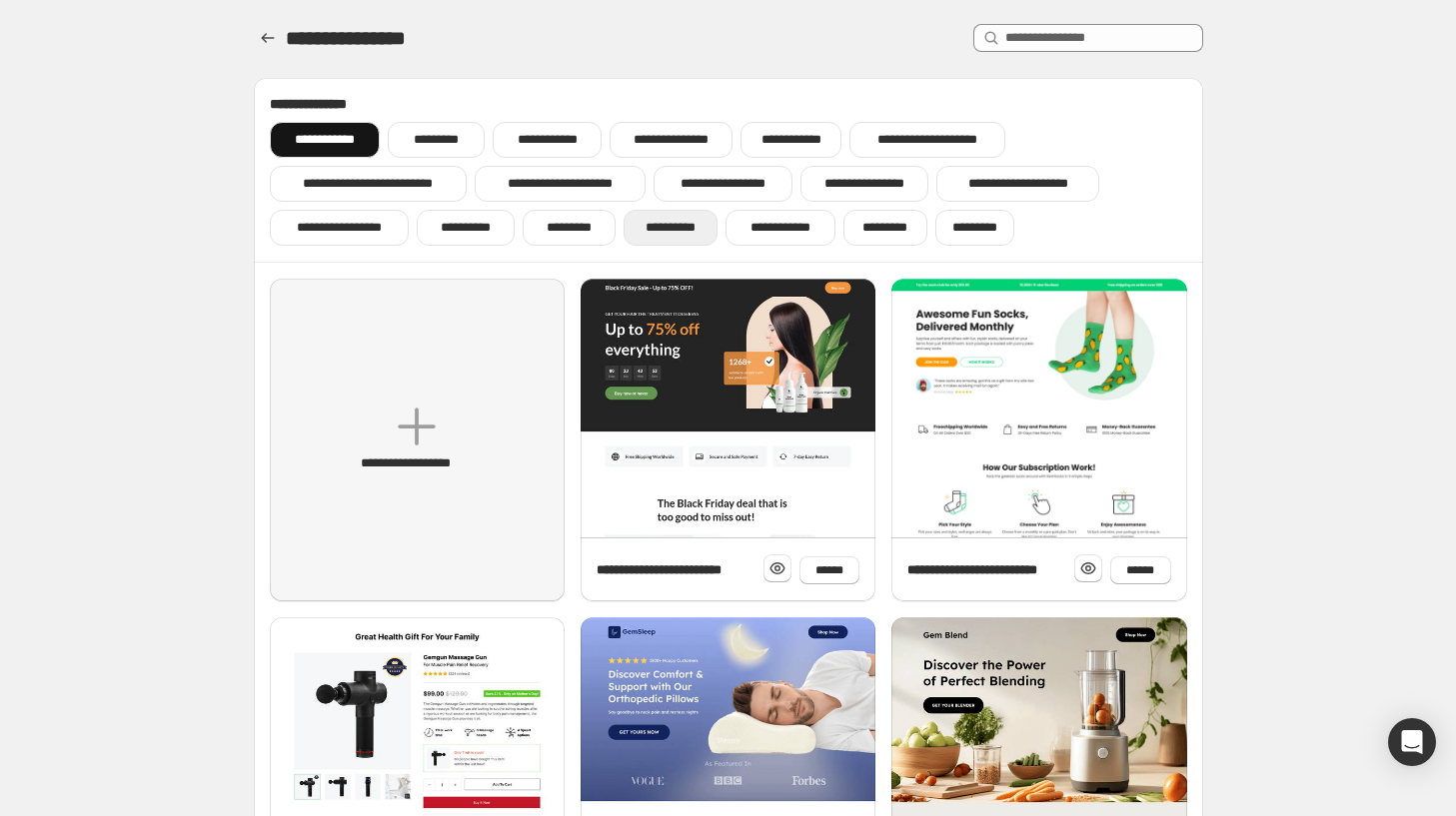 click on "**********" at bounding box center (671, 228) 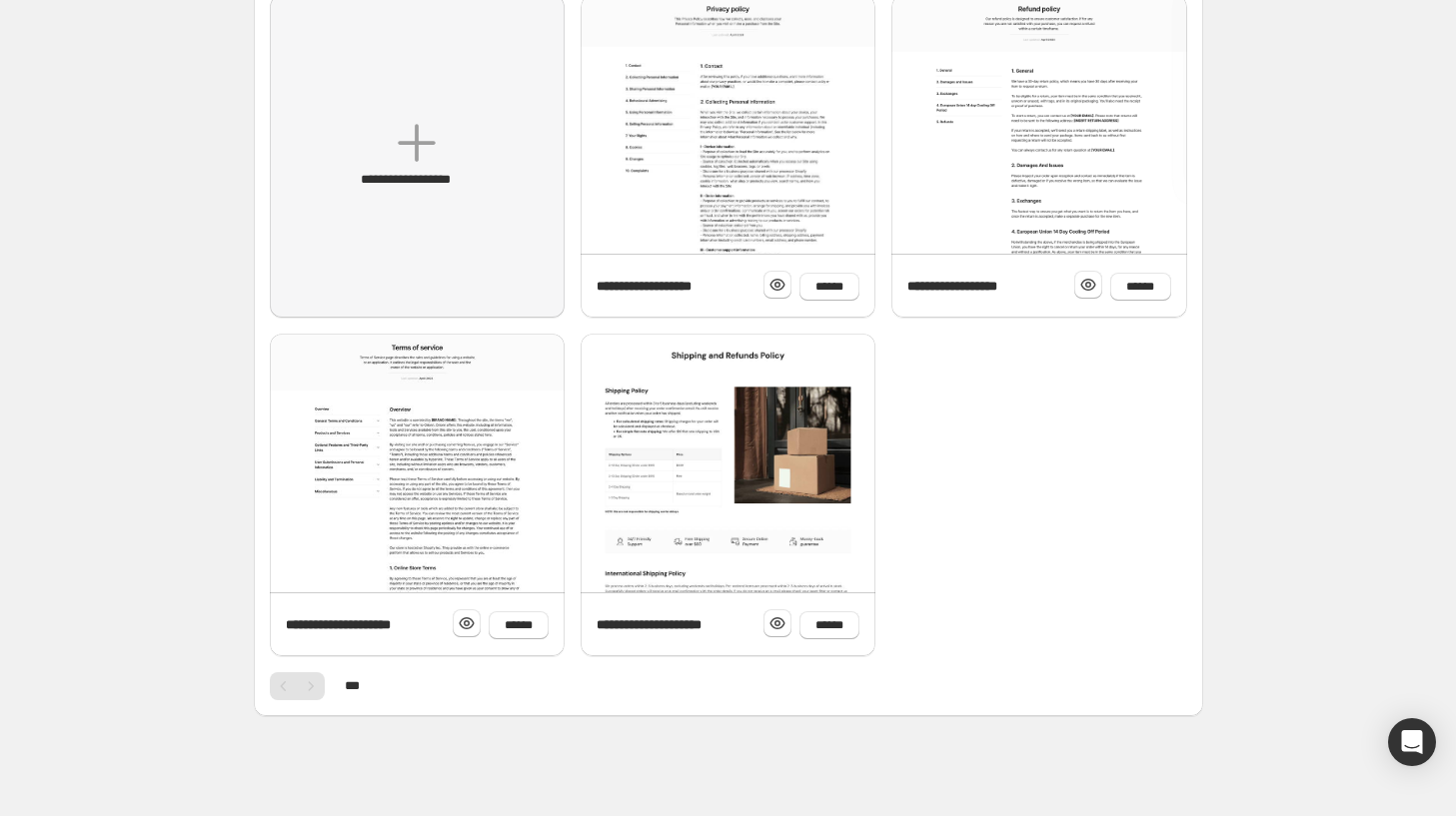 scroll, scrollTop: 0, scrollLeft: 0, axis: both 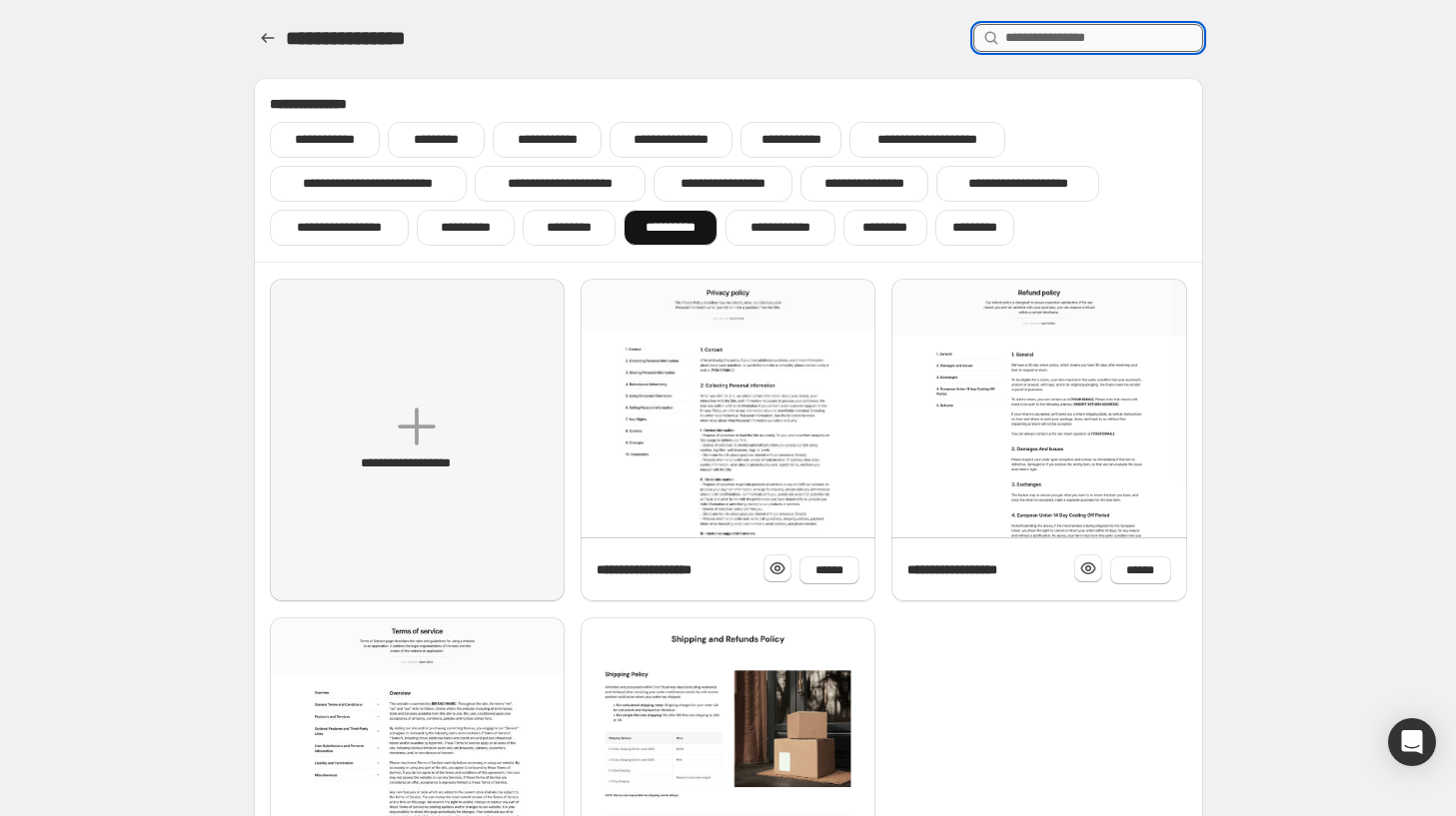 click at bounding box center [1104, 38] 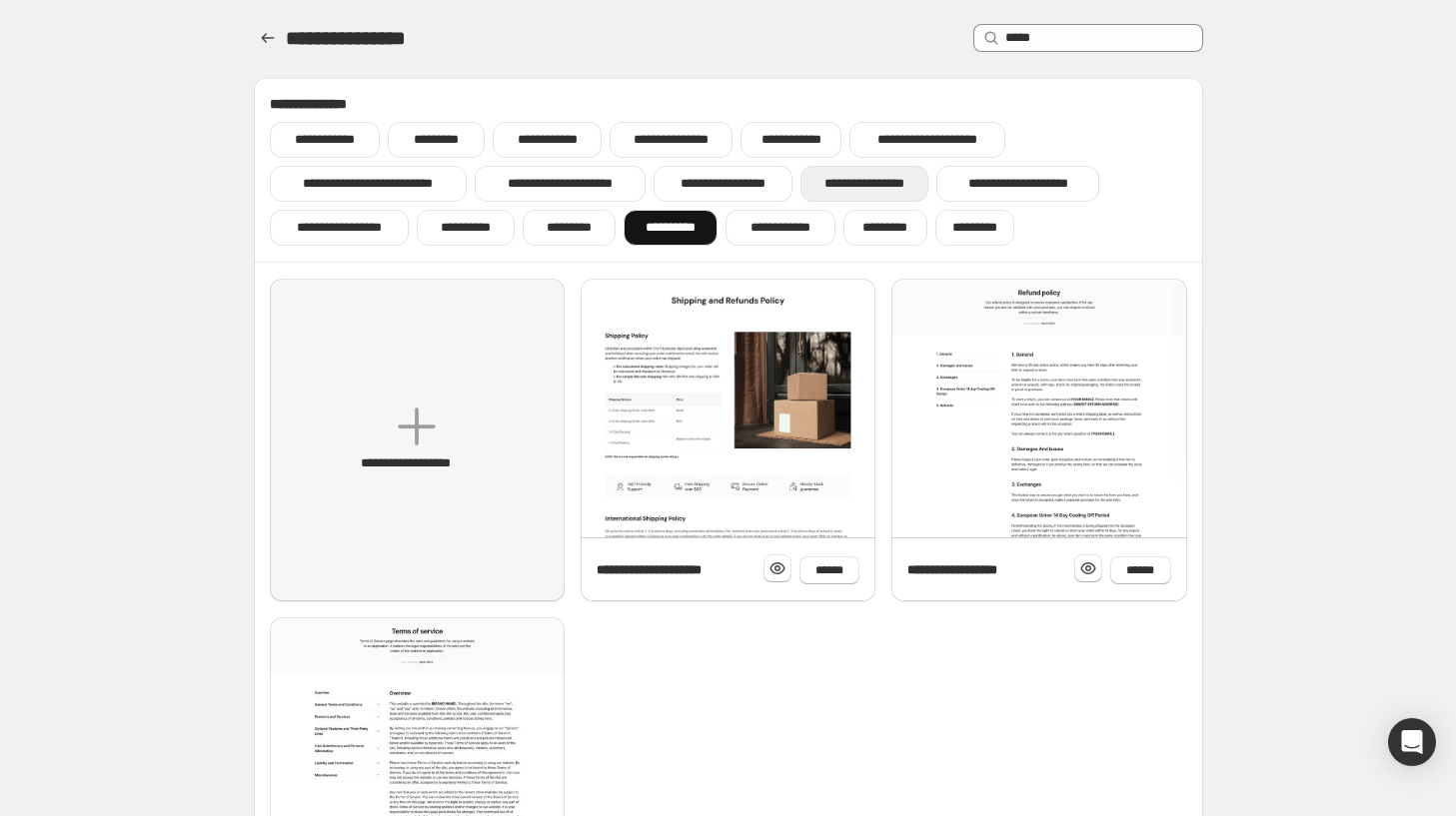 click on "**********" at bounding box center (864, 184) 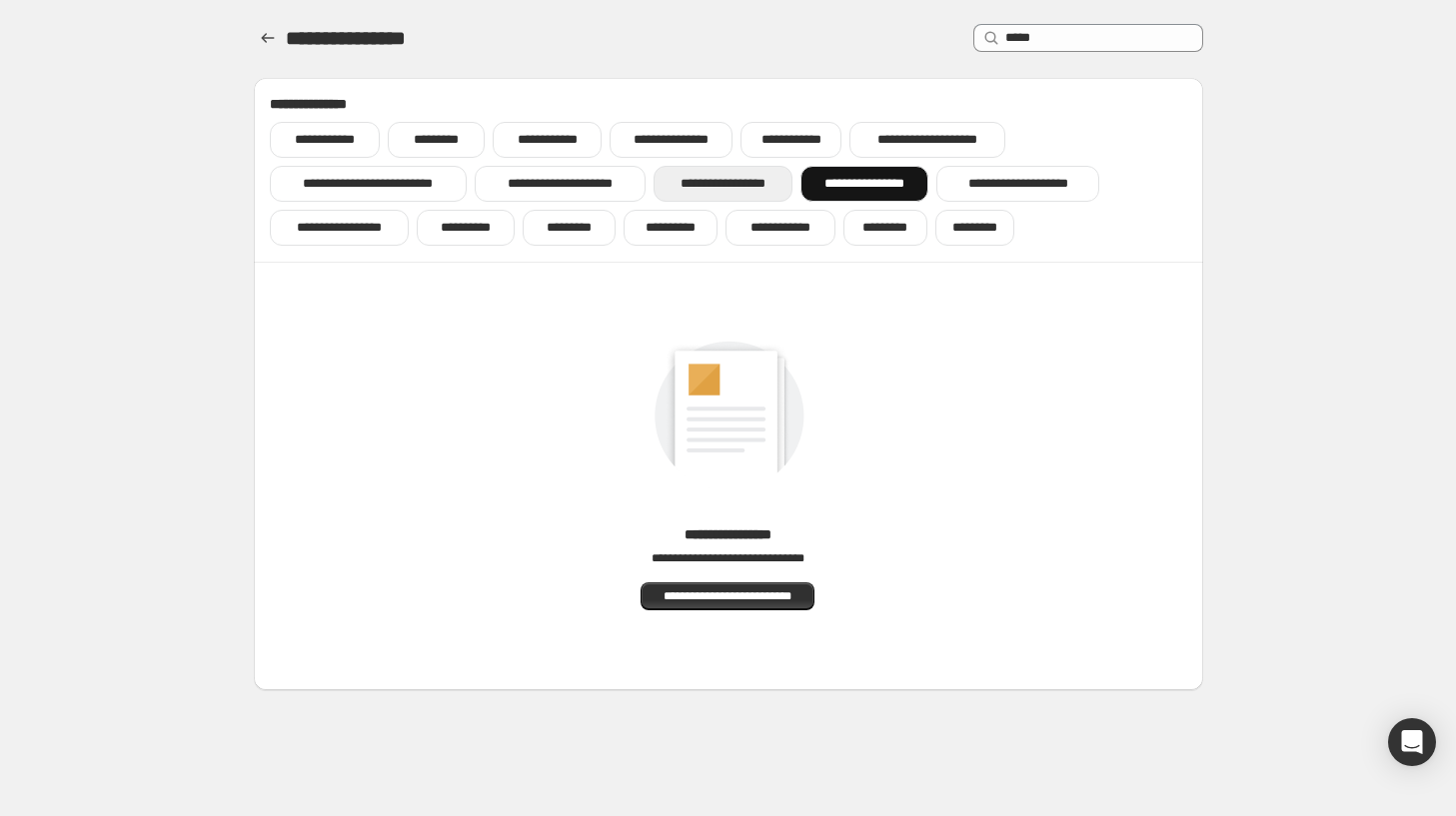click on "**********" at bounding box center (723, 184) 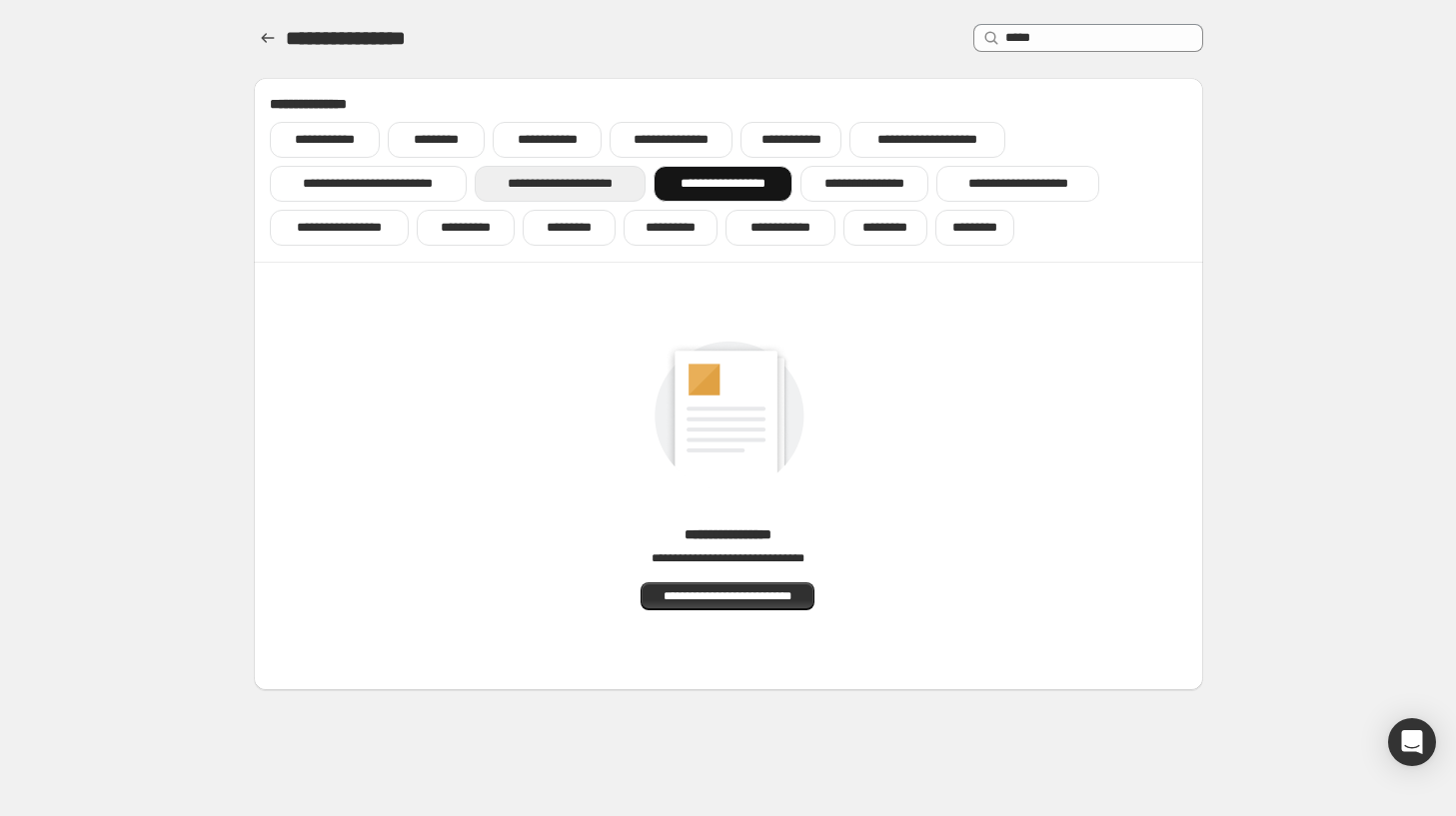click on "**********" at bounding box center [560, 184] 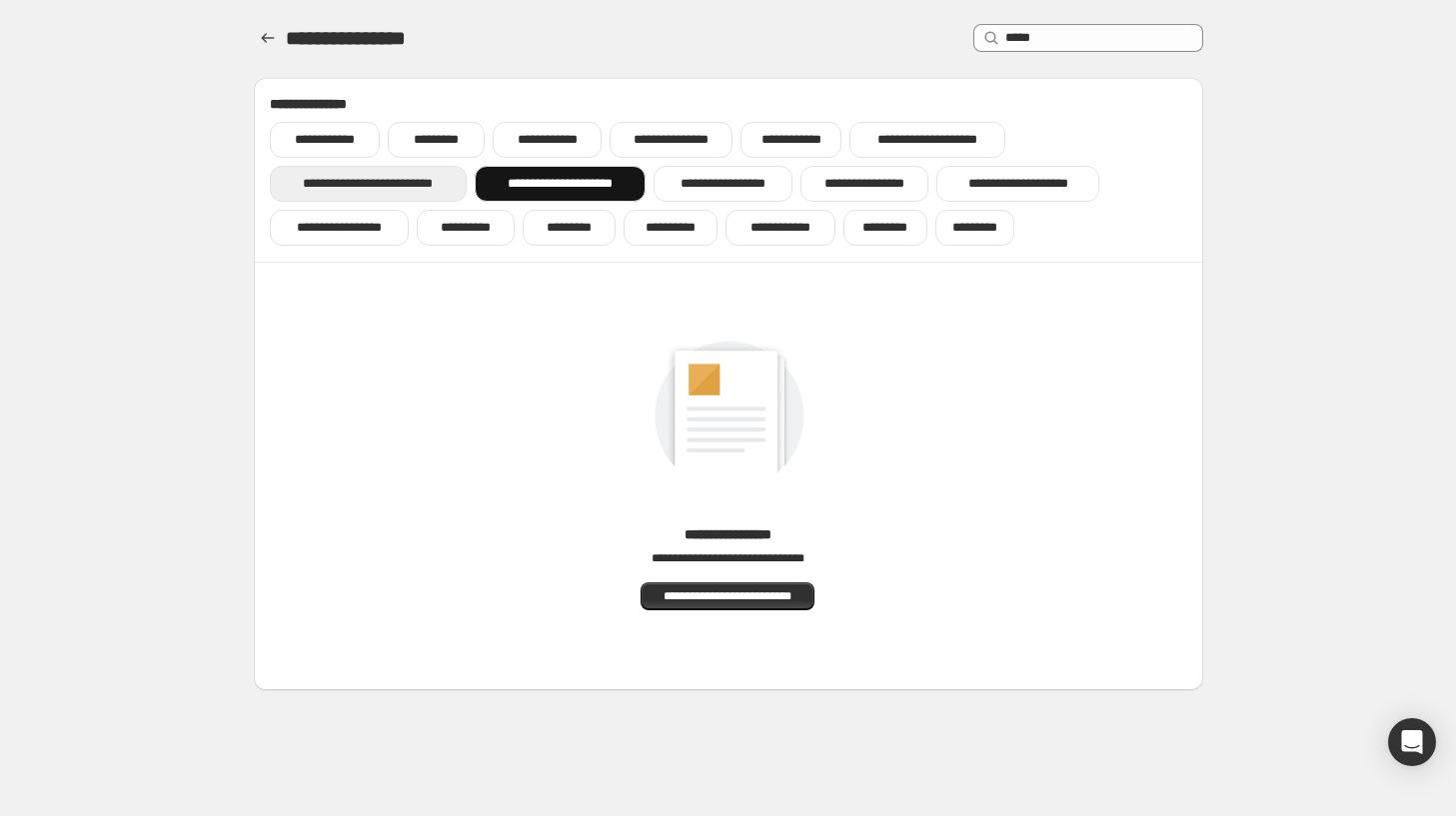 click on "**********" at bounding box center (369, 184) 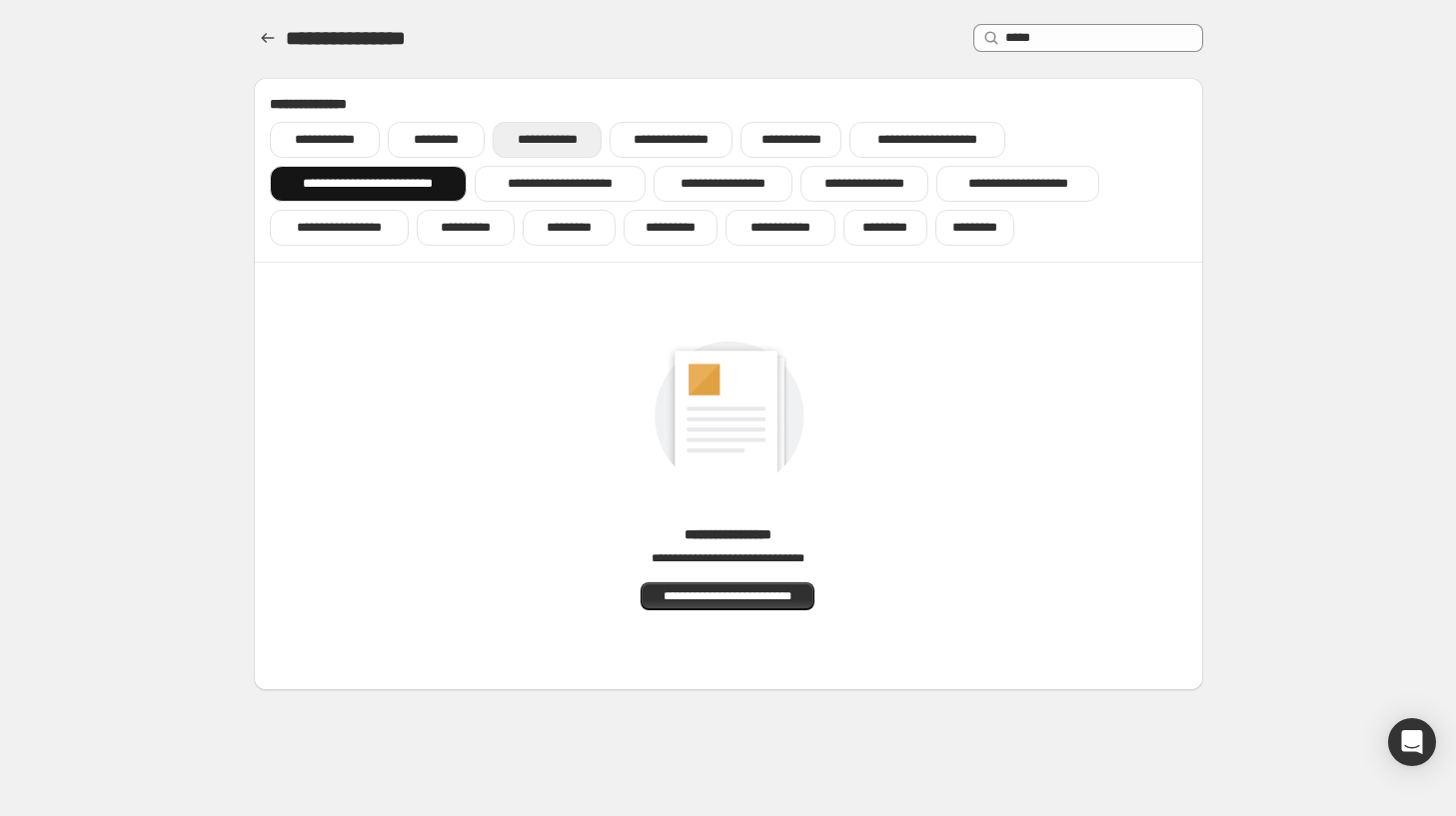 click on "**********" at bounding box center [547, 140] 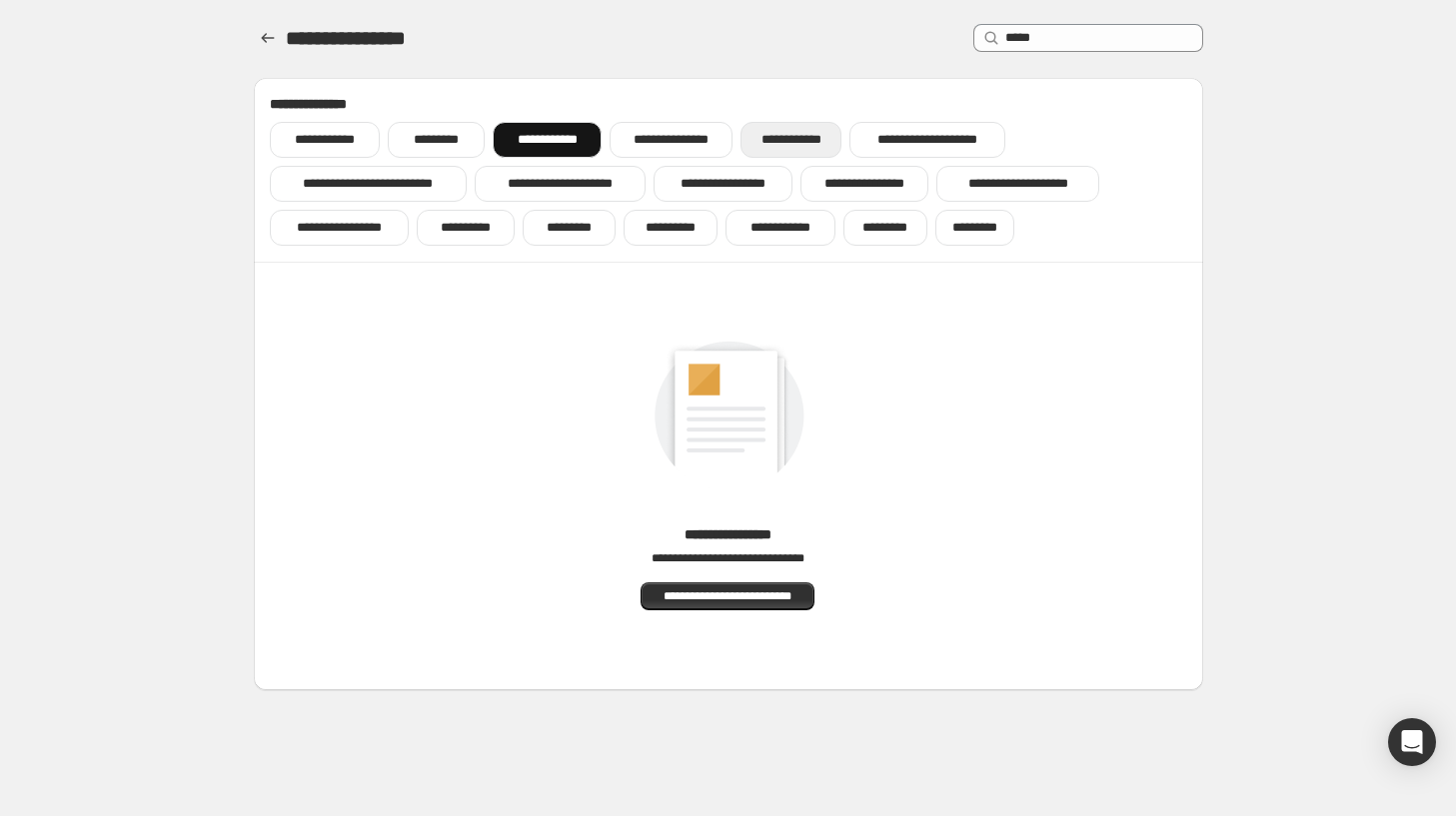 click on "**********" at bounding box center (790, 140) 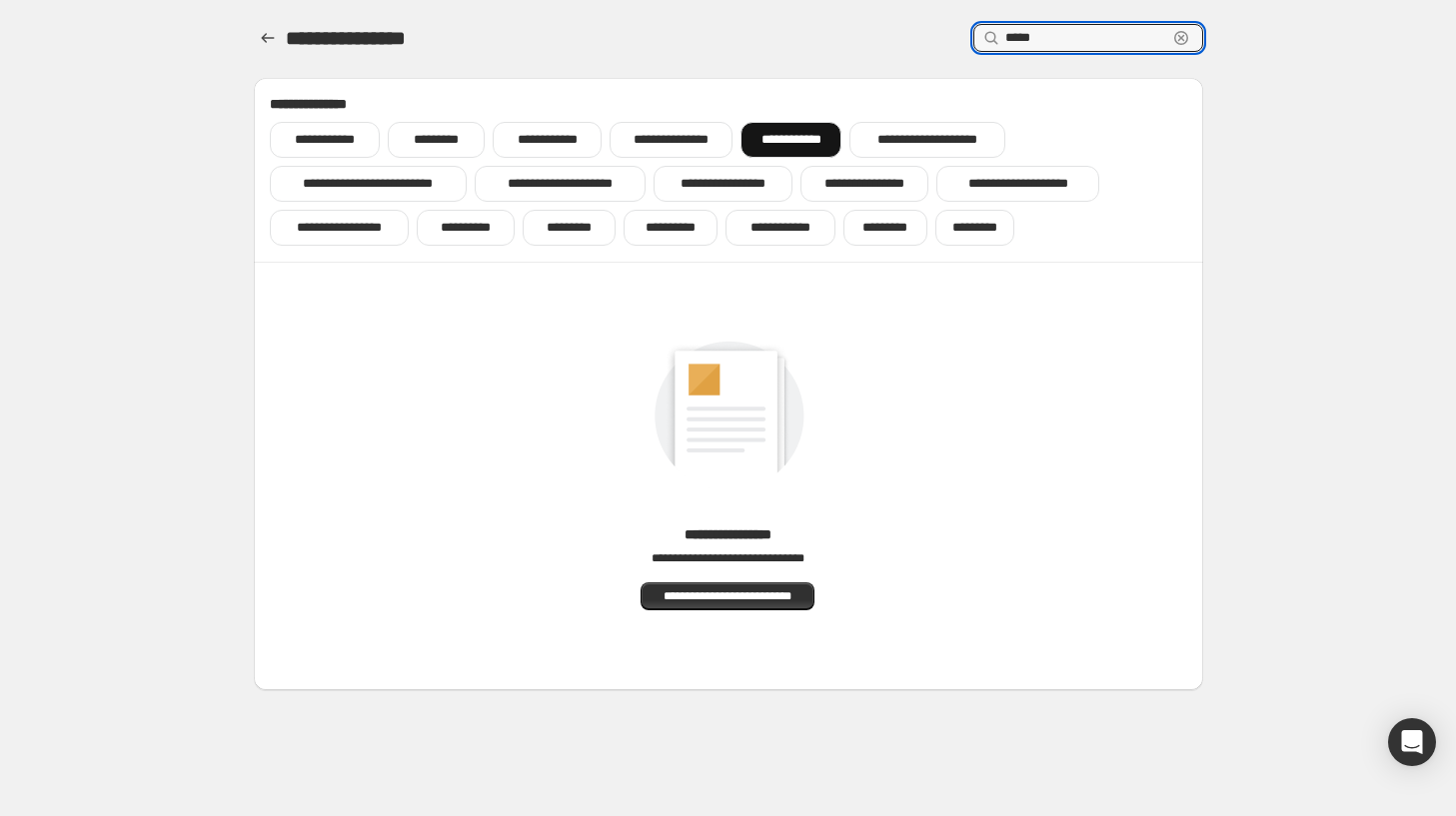 drag, startPoint x: 1053, startPoint y: 40, endPoint x: 812, endPoint y: 51, distance: 241.2509 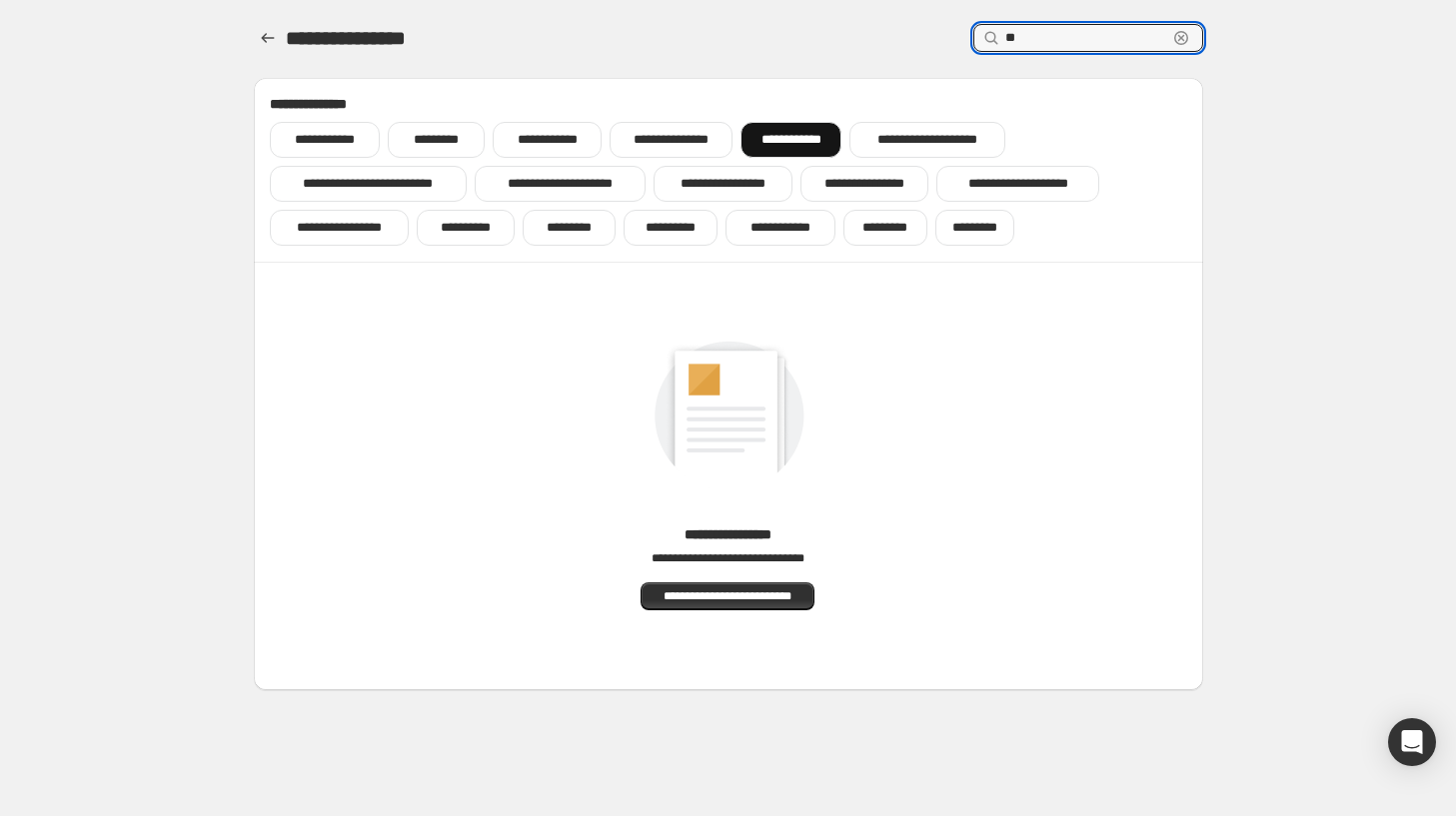 type on "*" 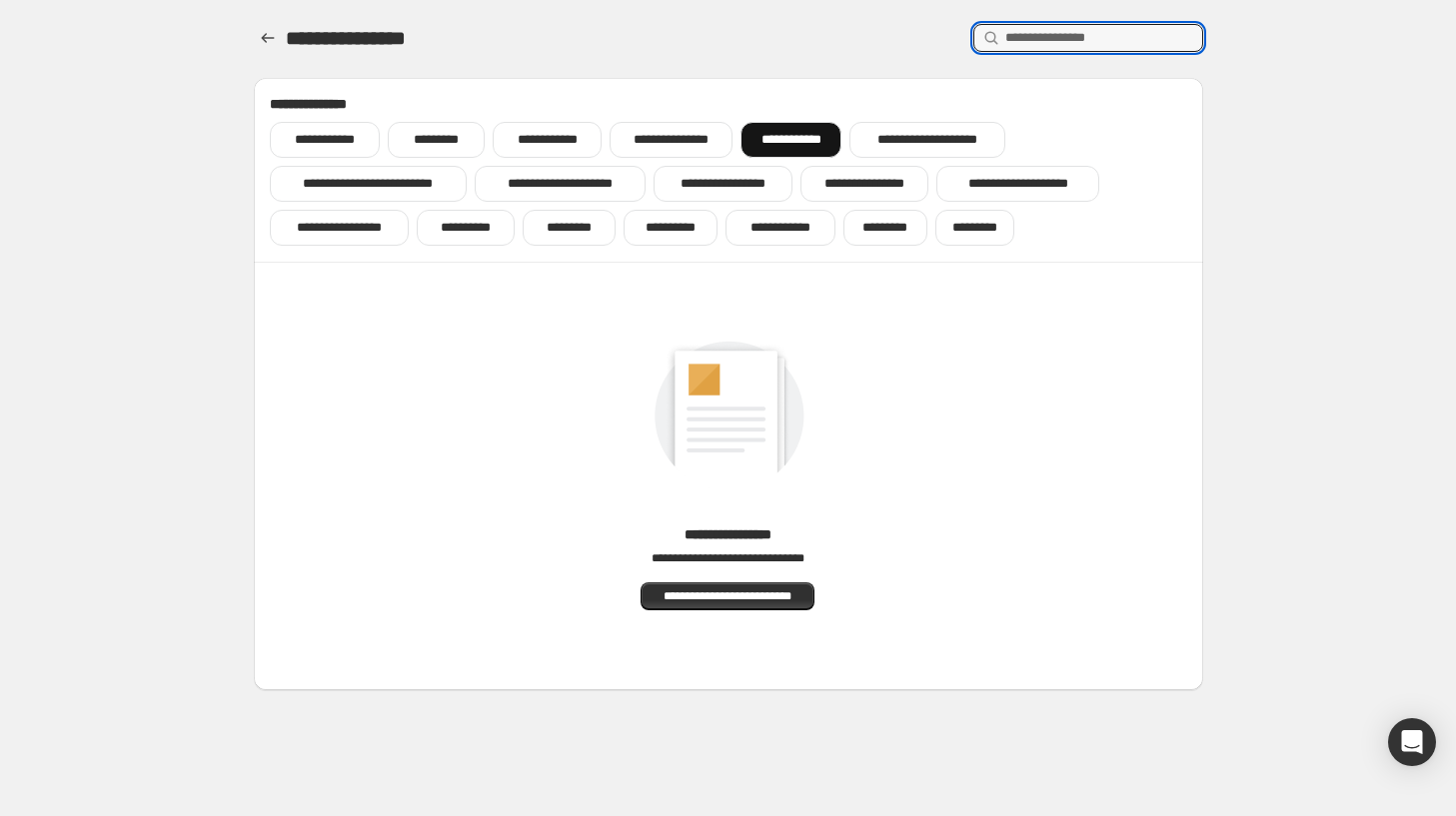 type 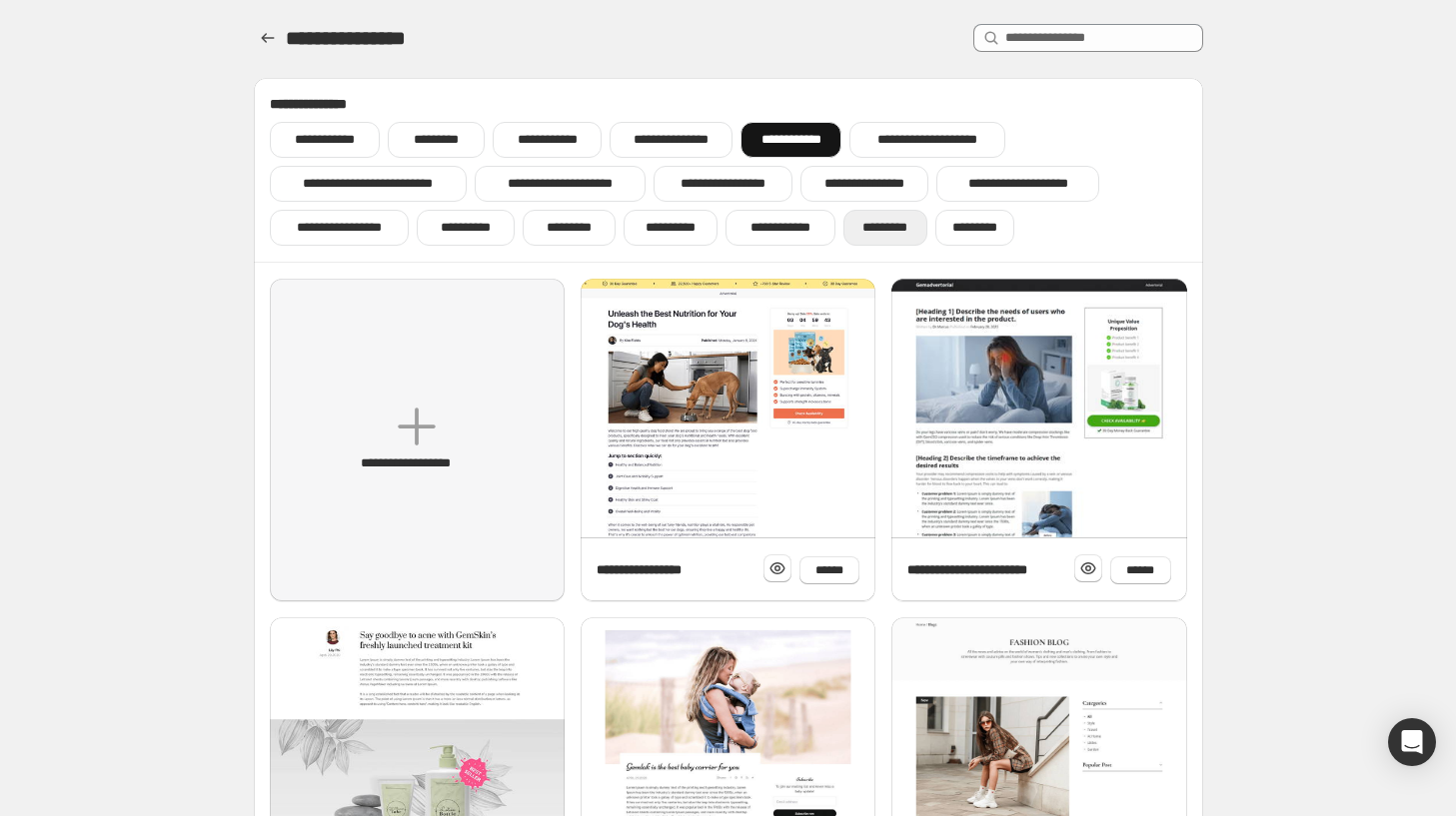 click on "*********" at bounding box center (885, 228) 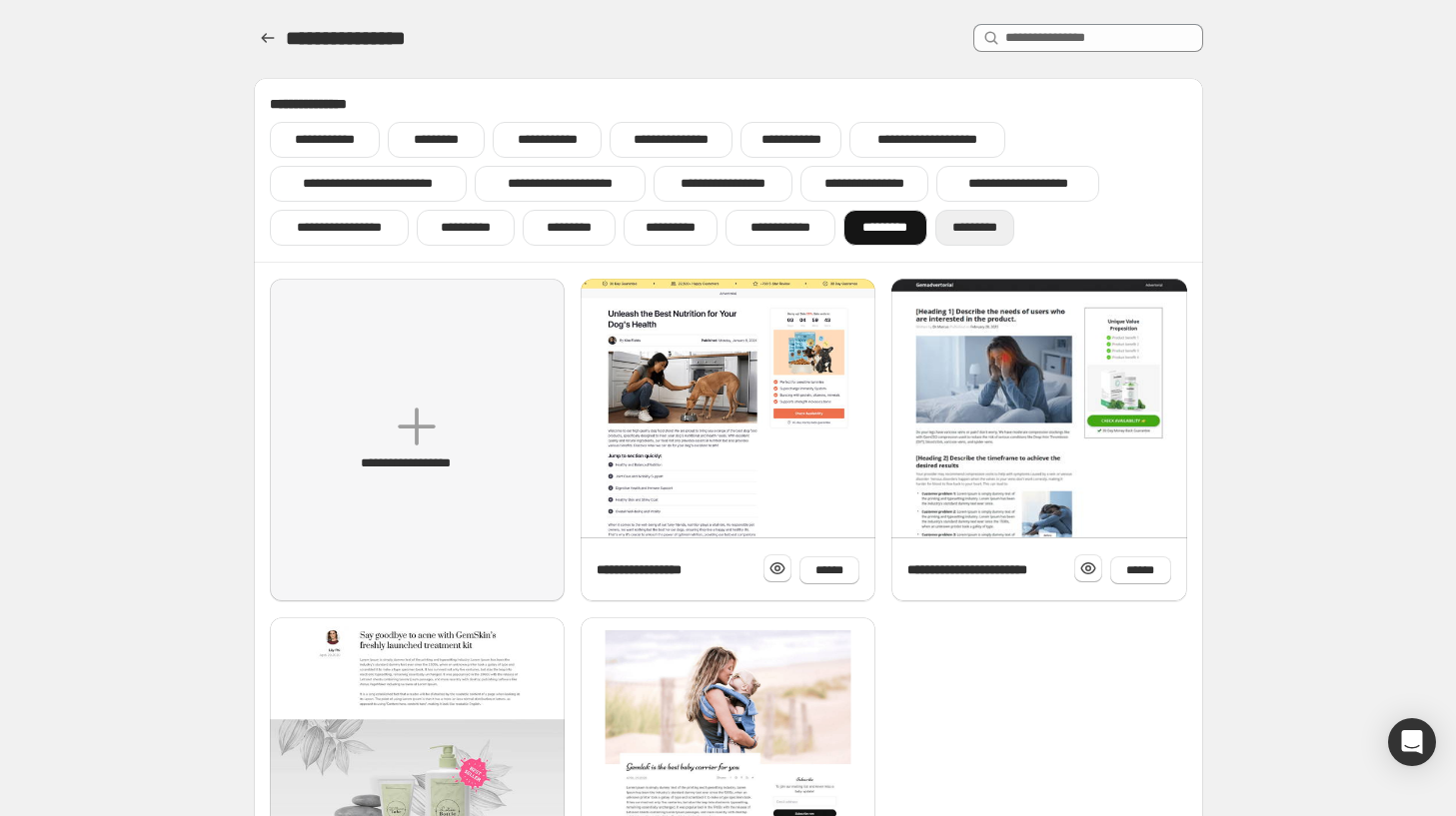 click on "*********" at bounding box center [974, 228] 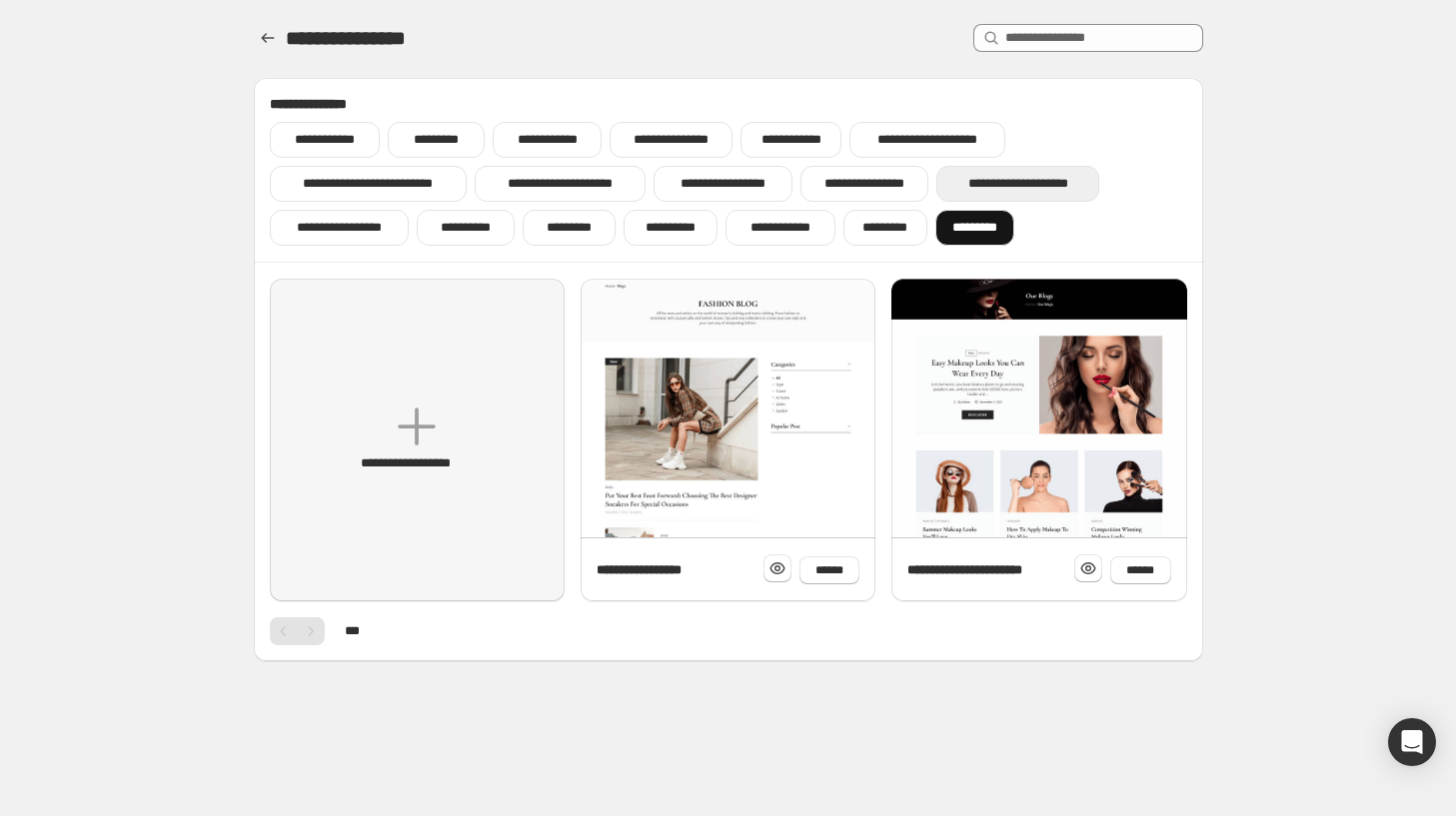 click on "**********" at bounding box center (1017, 184) 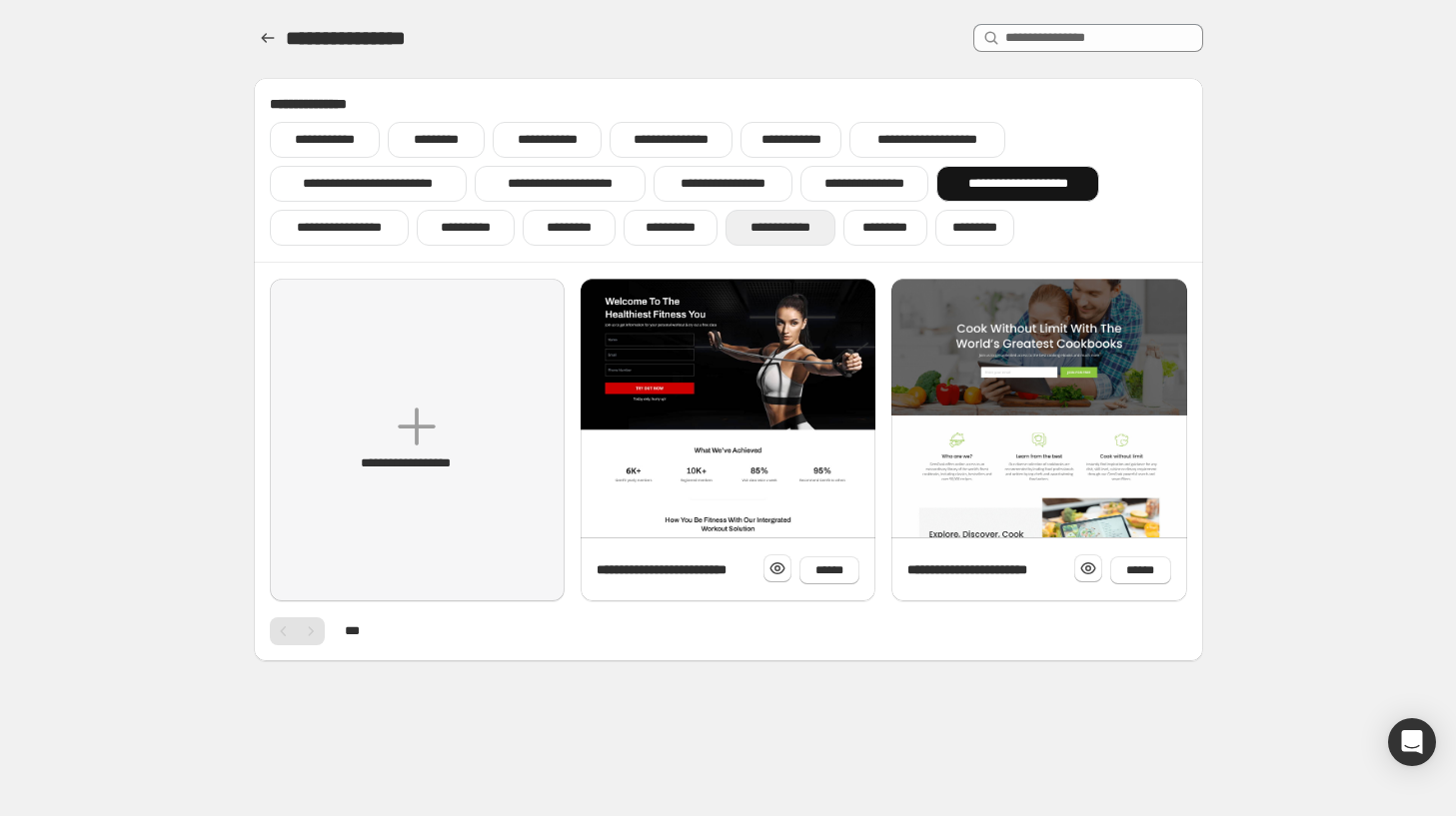 click on "**********" at bounding box center [779, 228] 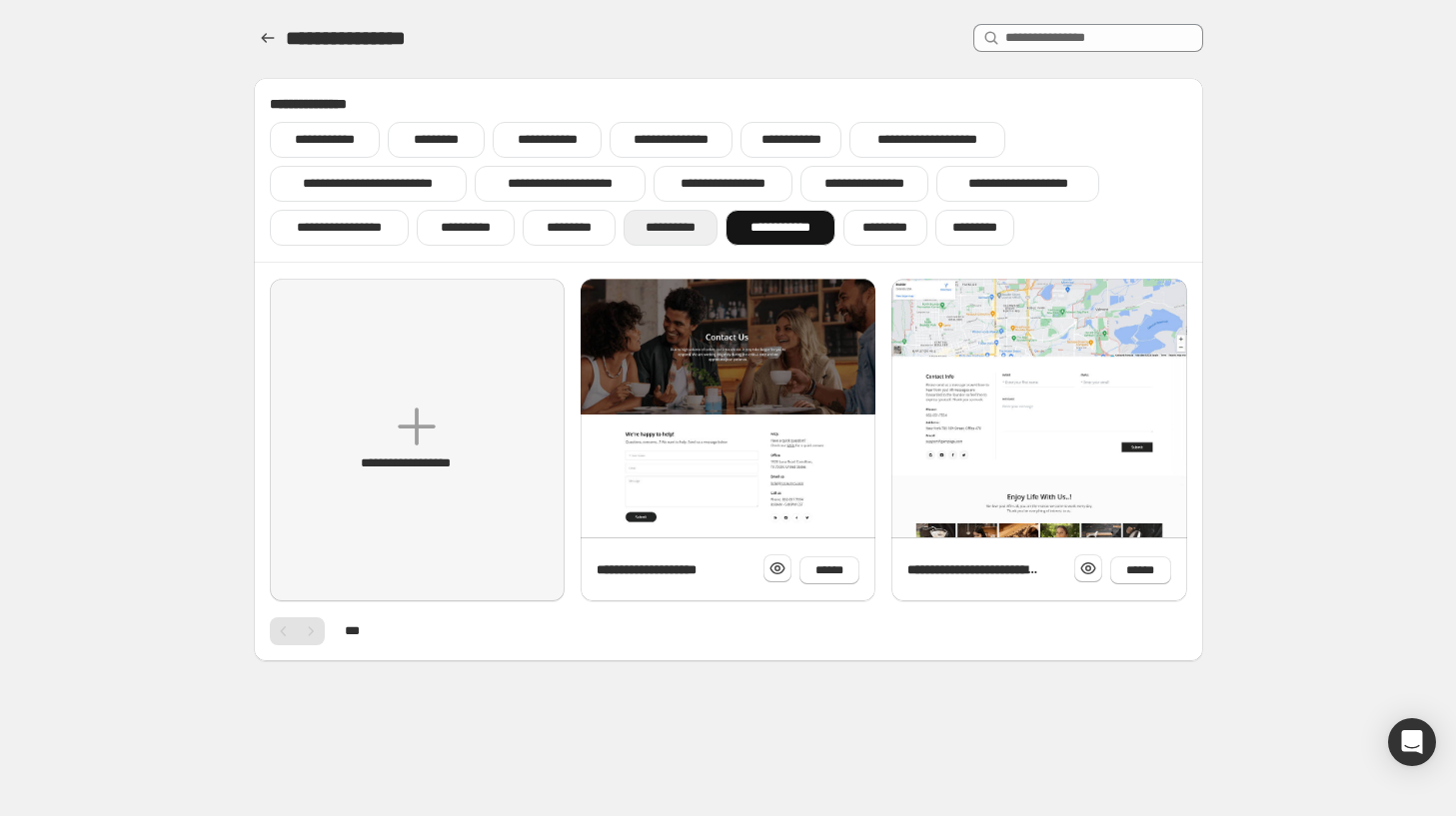 click on "**********" at bounding box center (671, 228) 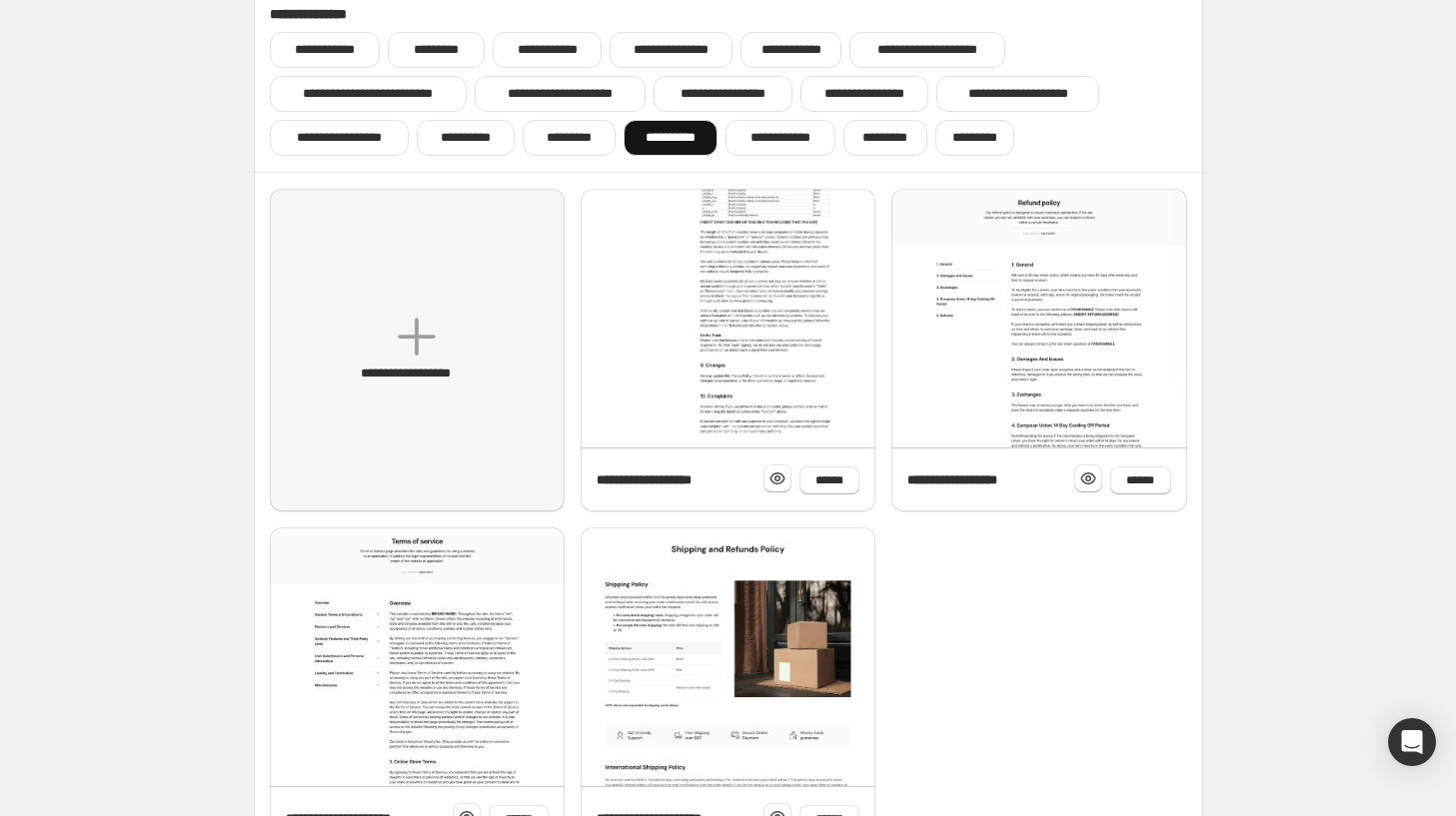 scroll, scrollTop: 92, scrollLeft: 0, axis: vertical 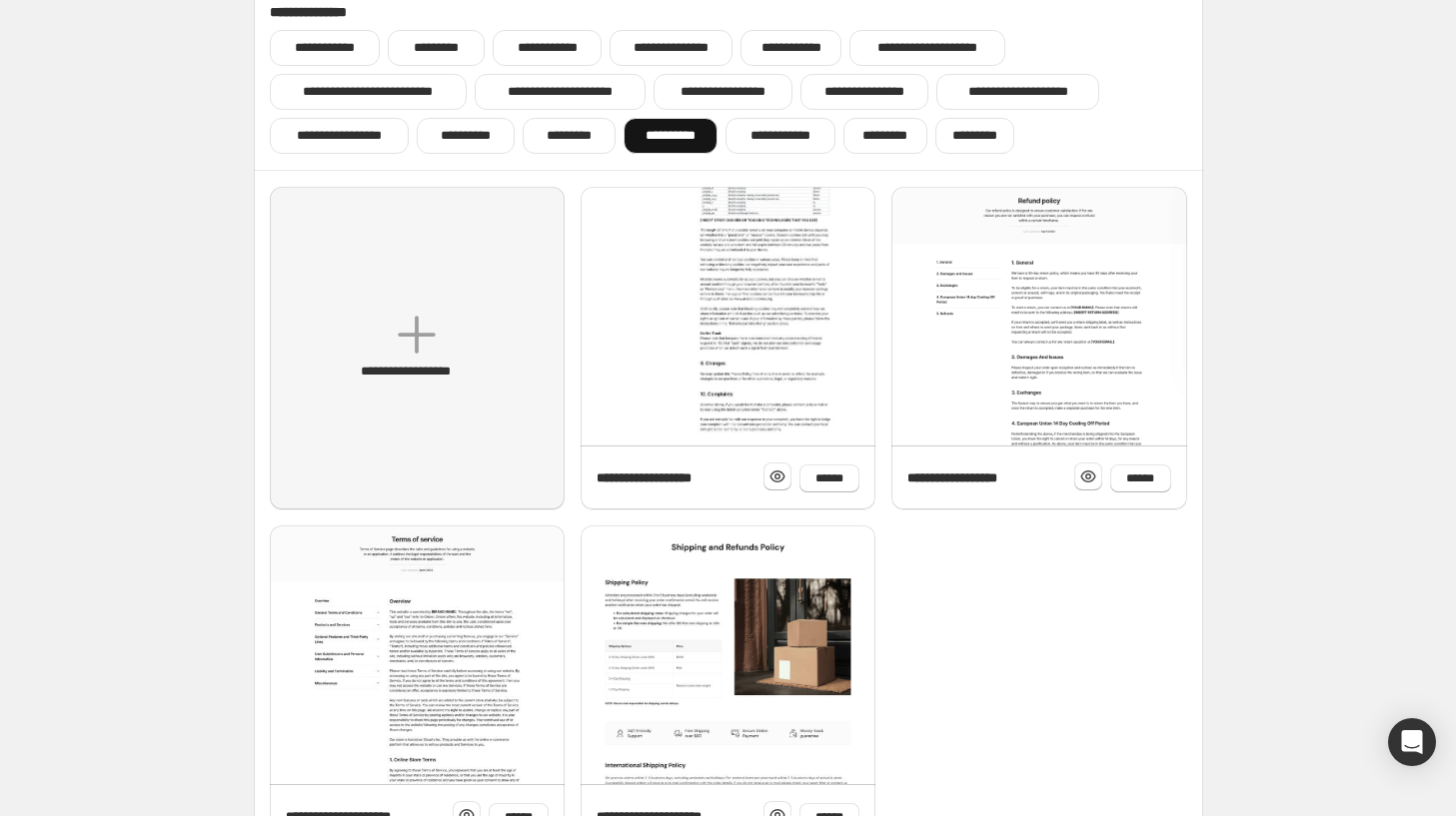 click at bounding box center [728, -261] 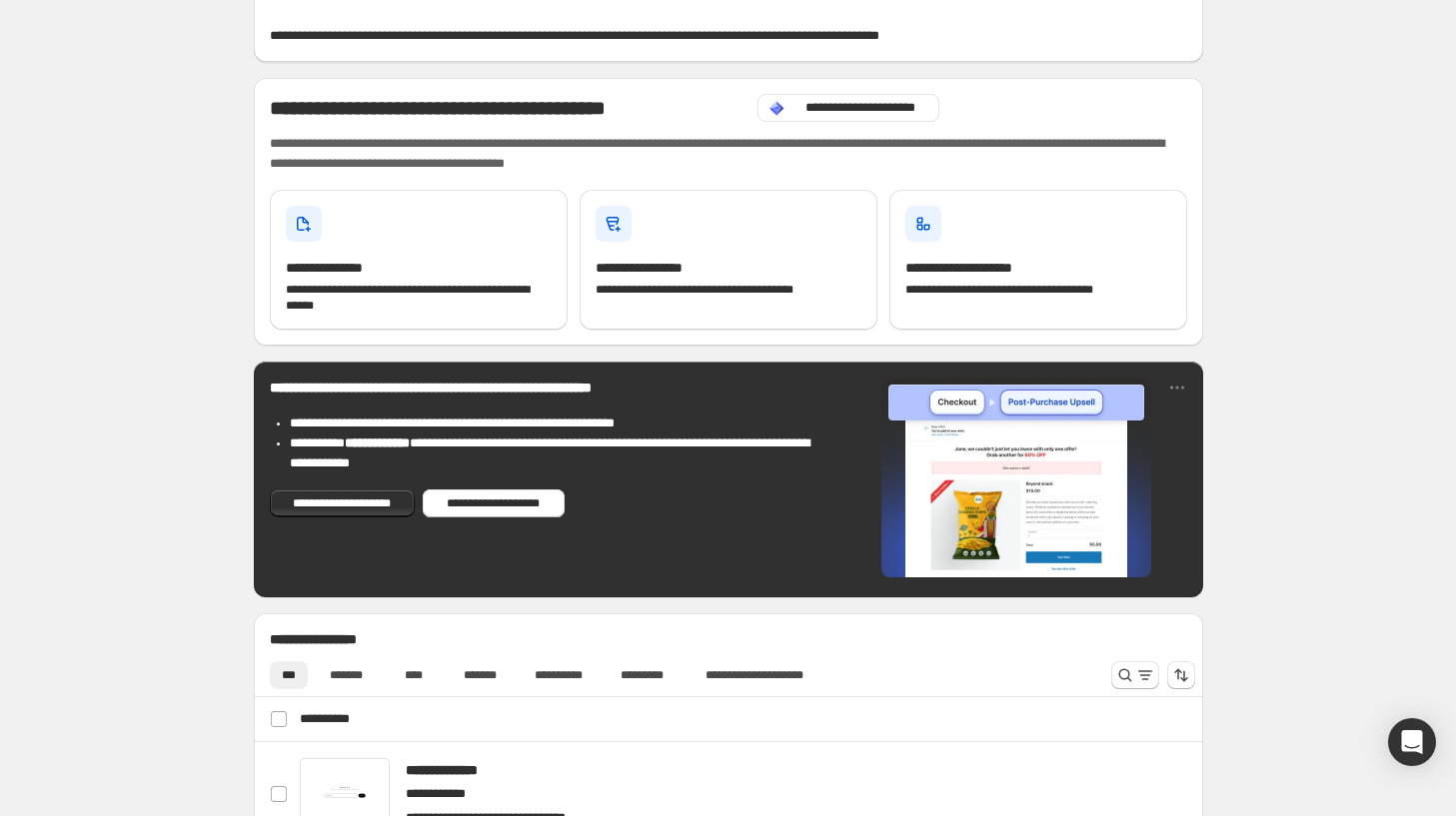 scroll, scrollTop: 0, scrollLeft: 0, axis: both 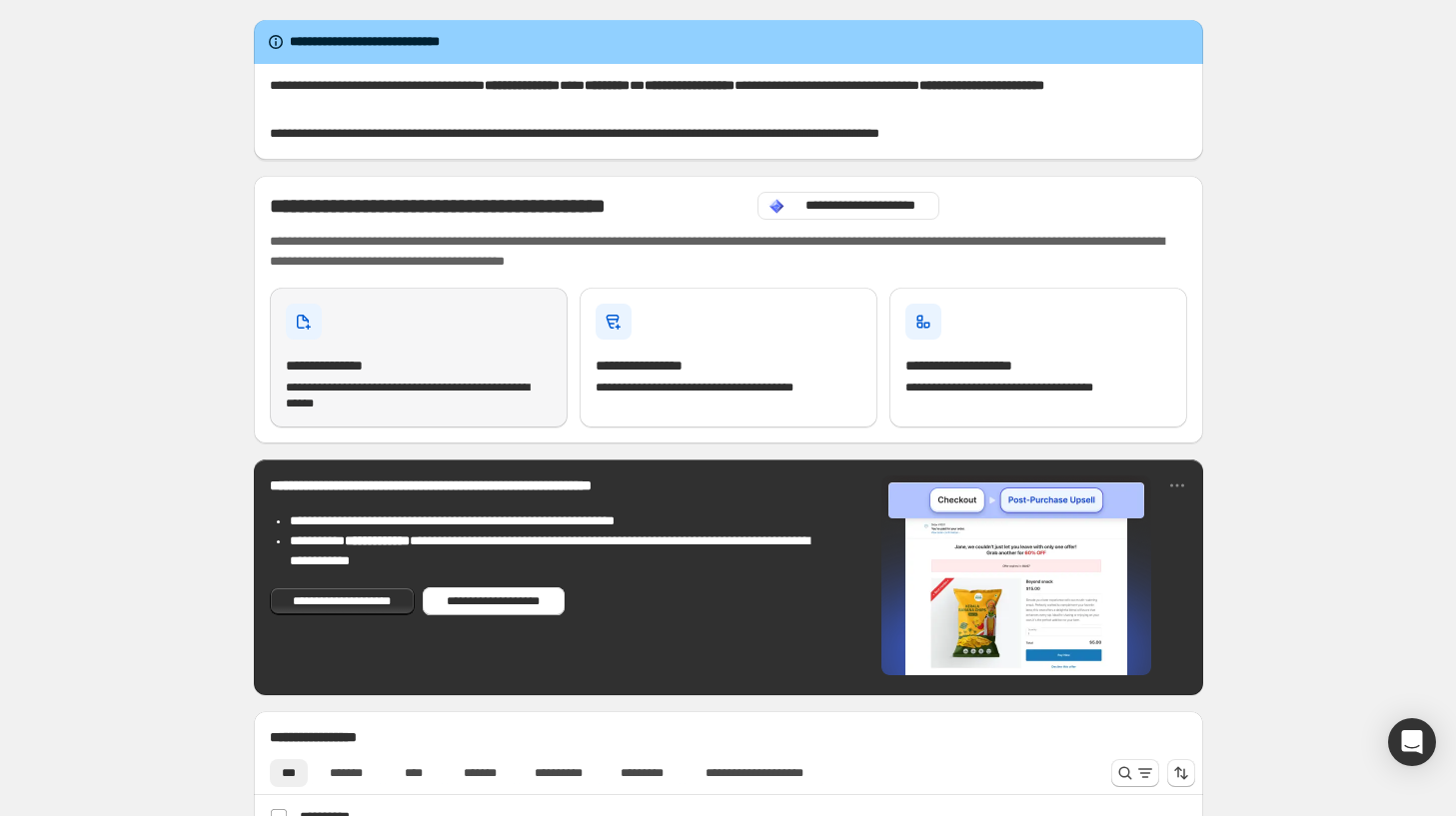 click on "**********" at bounding box center (419, 396) 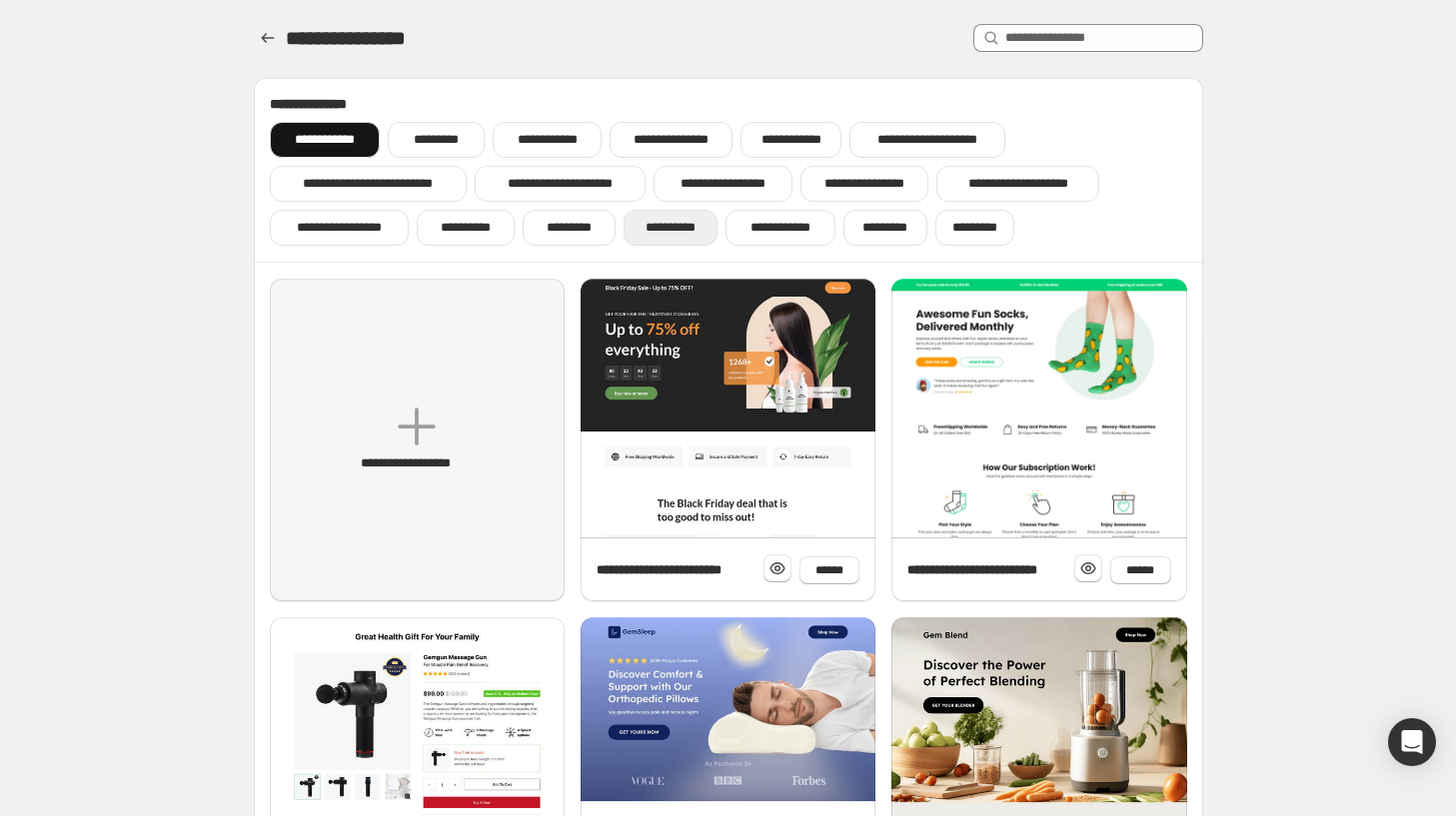 click on "**********" at bounding box center (671, 228) 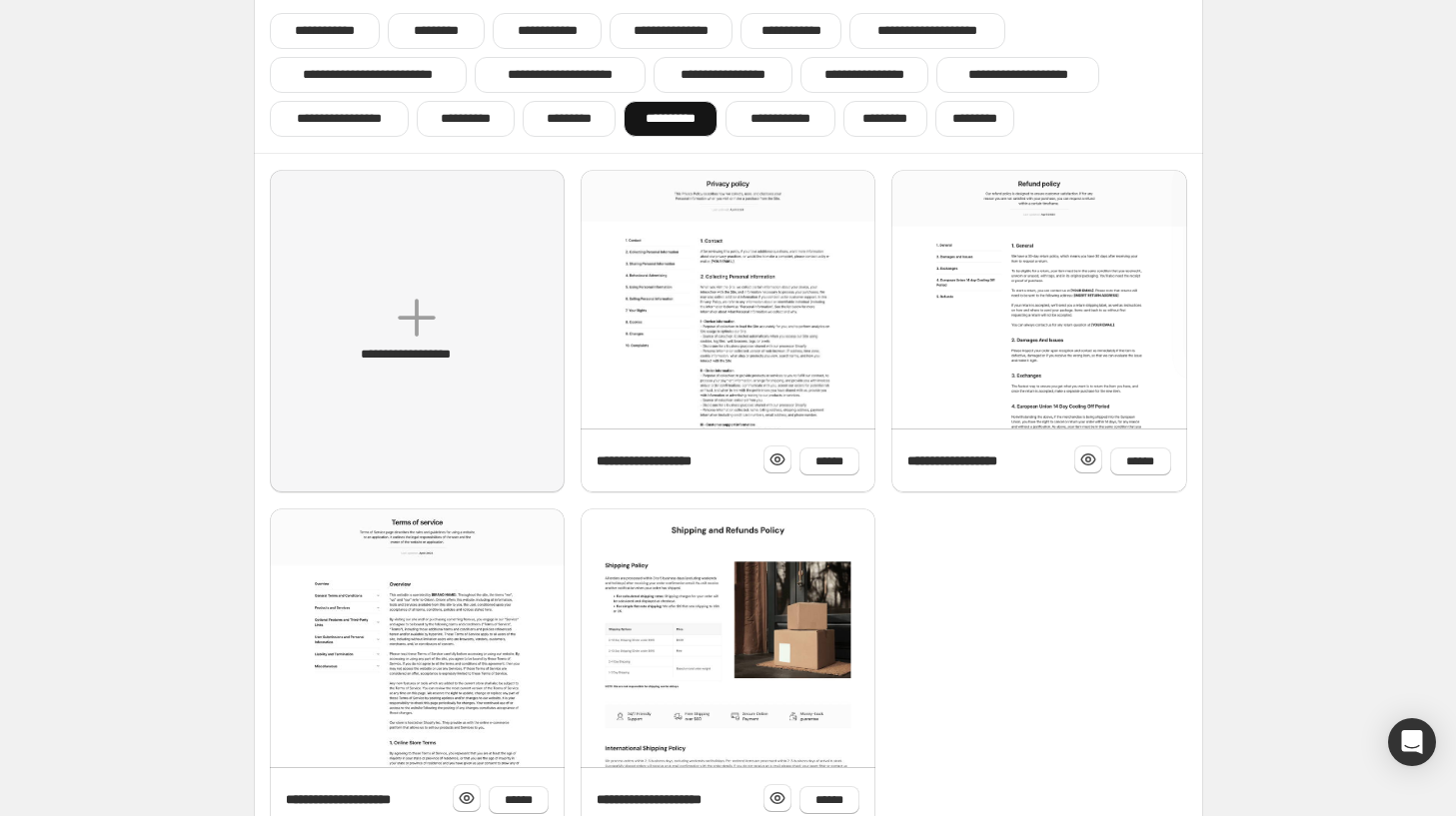scroll, scrollTop: 284, scrollLeft: 0, axis: vertical 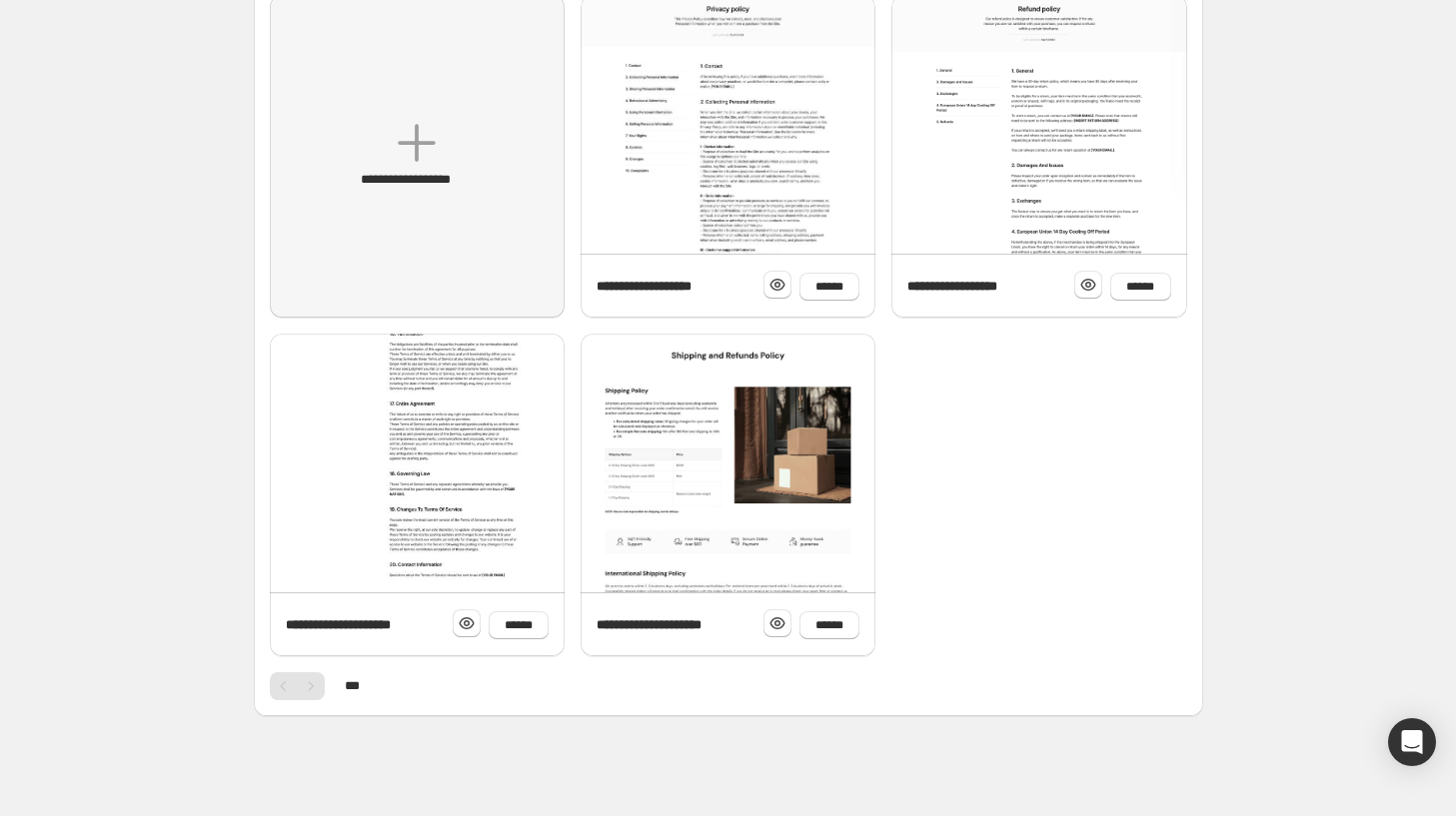 click at bounding box center [417, -247] 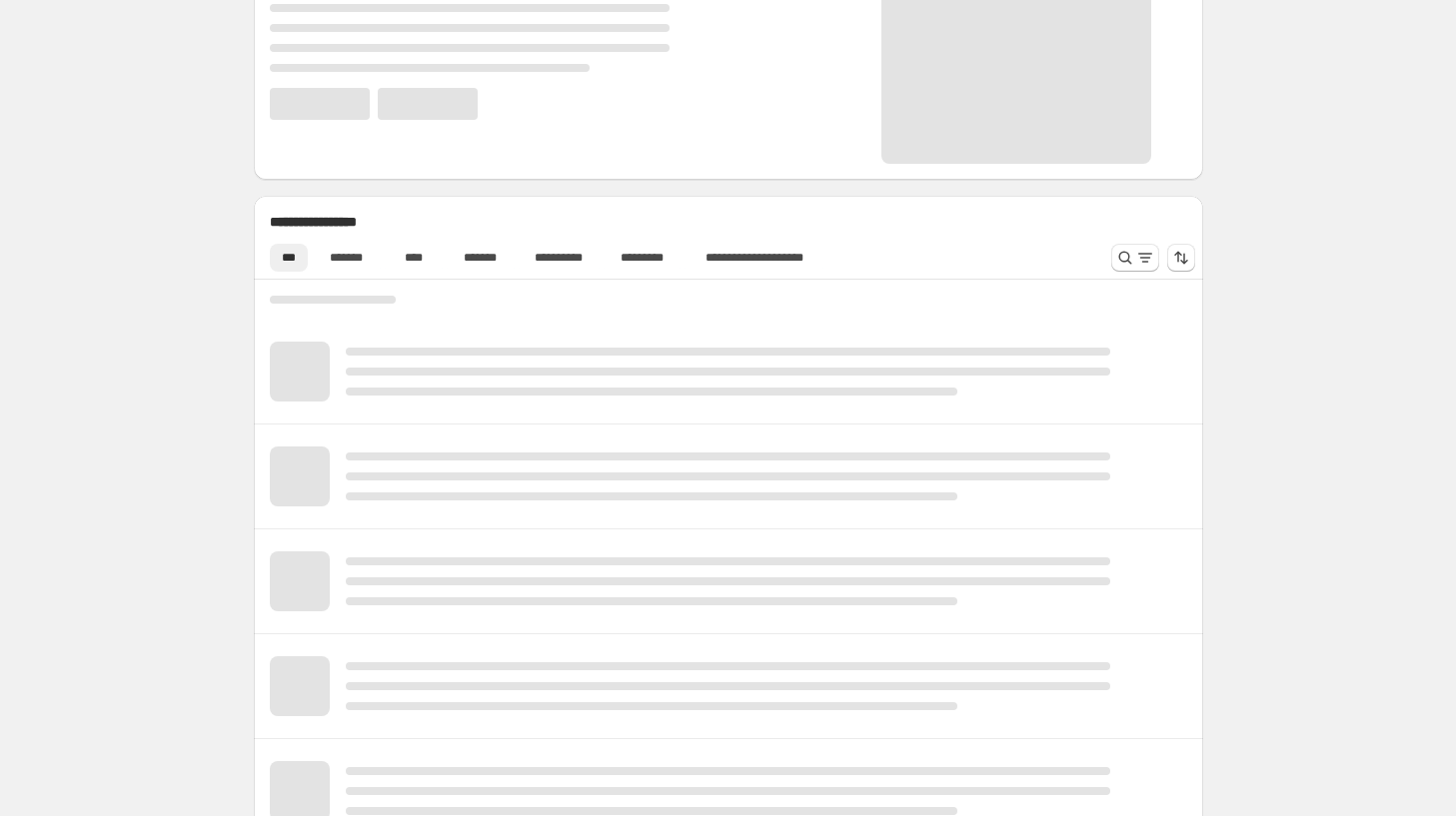 scroll, scrollTop: 516, scrollLeft: 0, axis: vertical 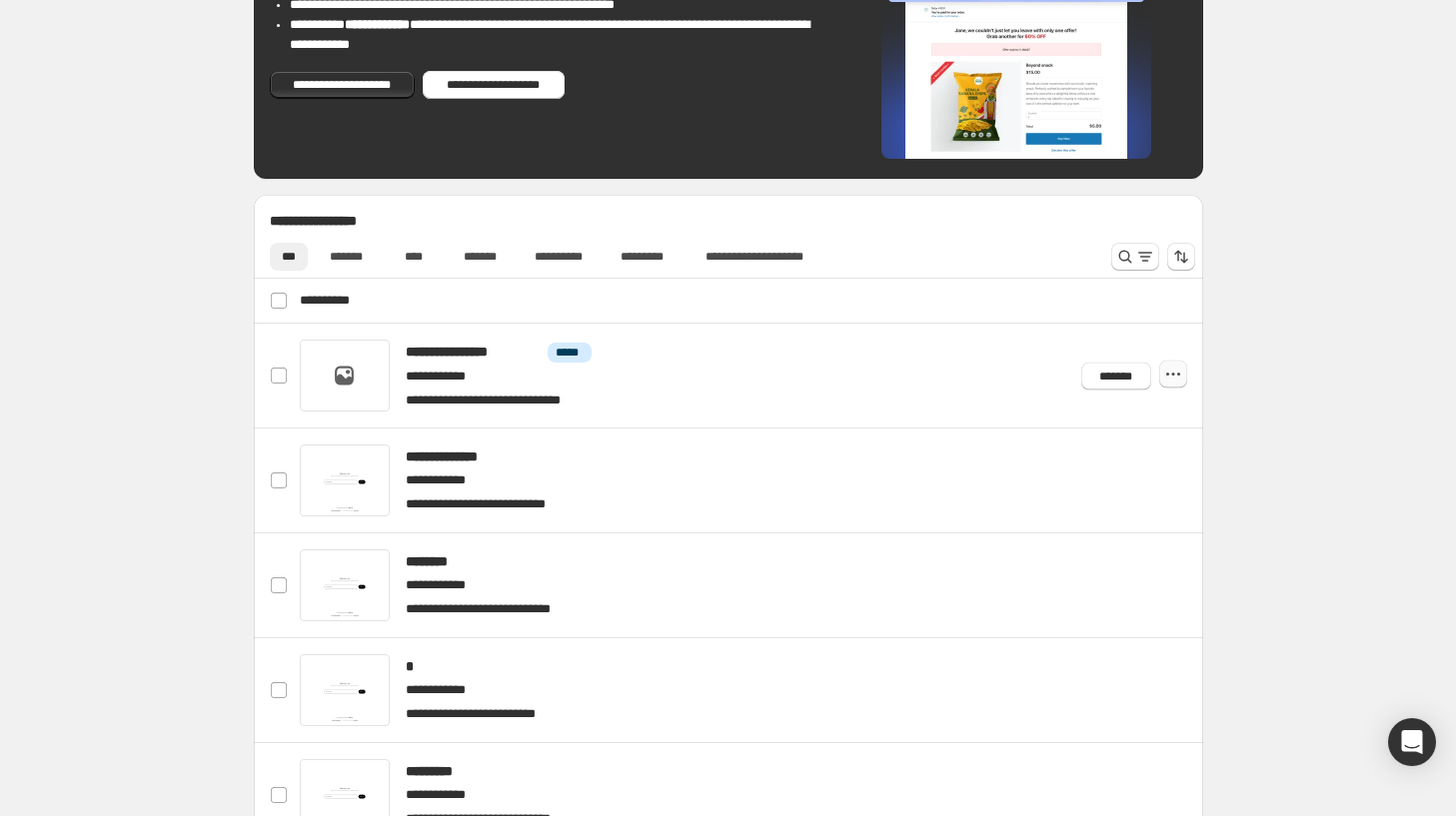 click at bounding box center [1173, 375] 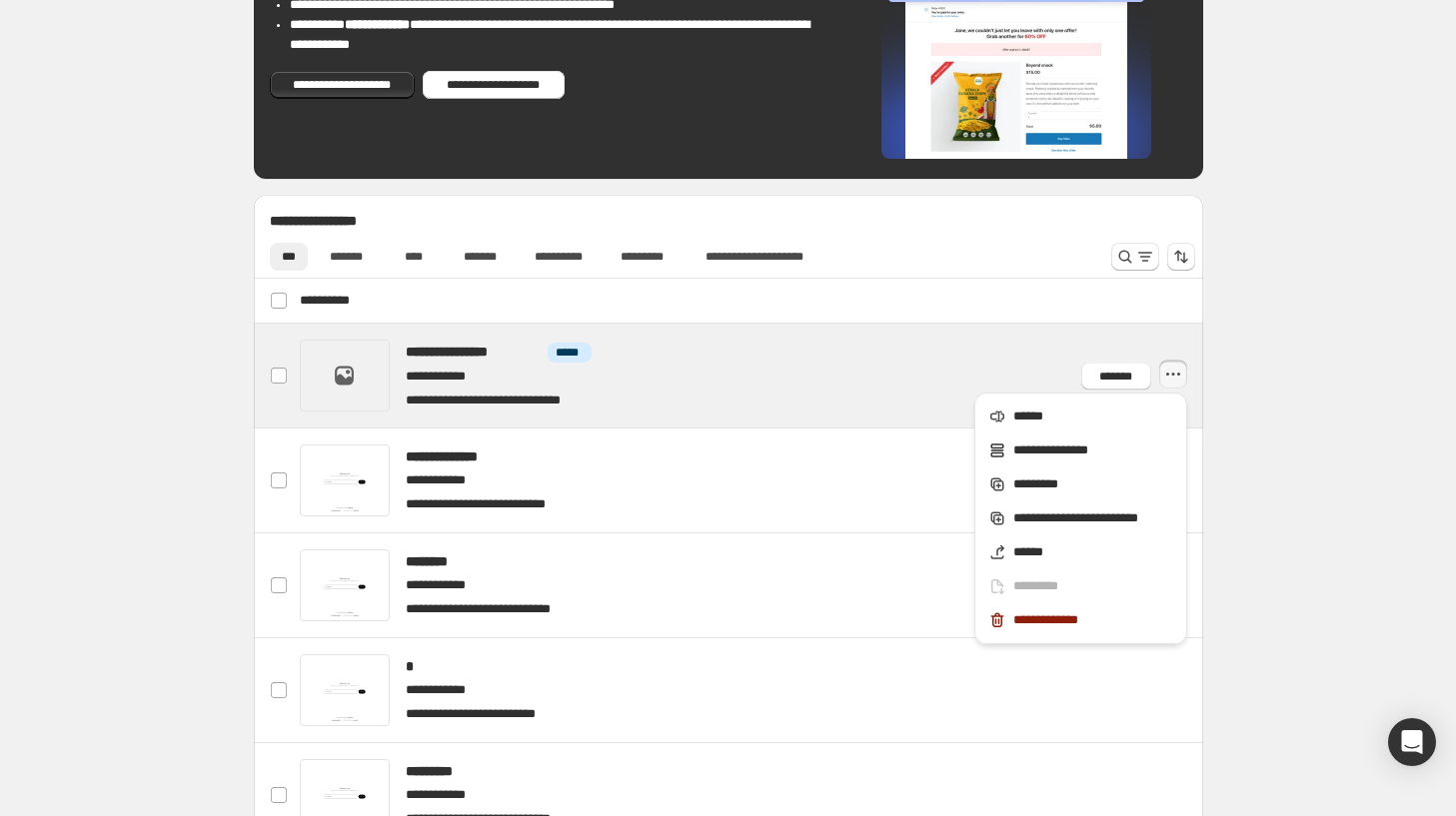 click at bounding box center [751, 376] 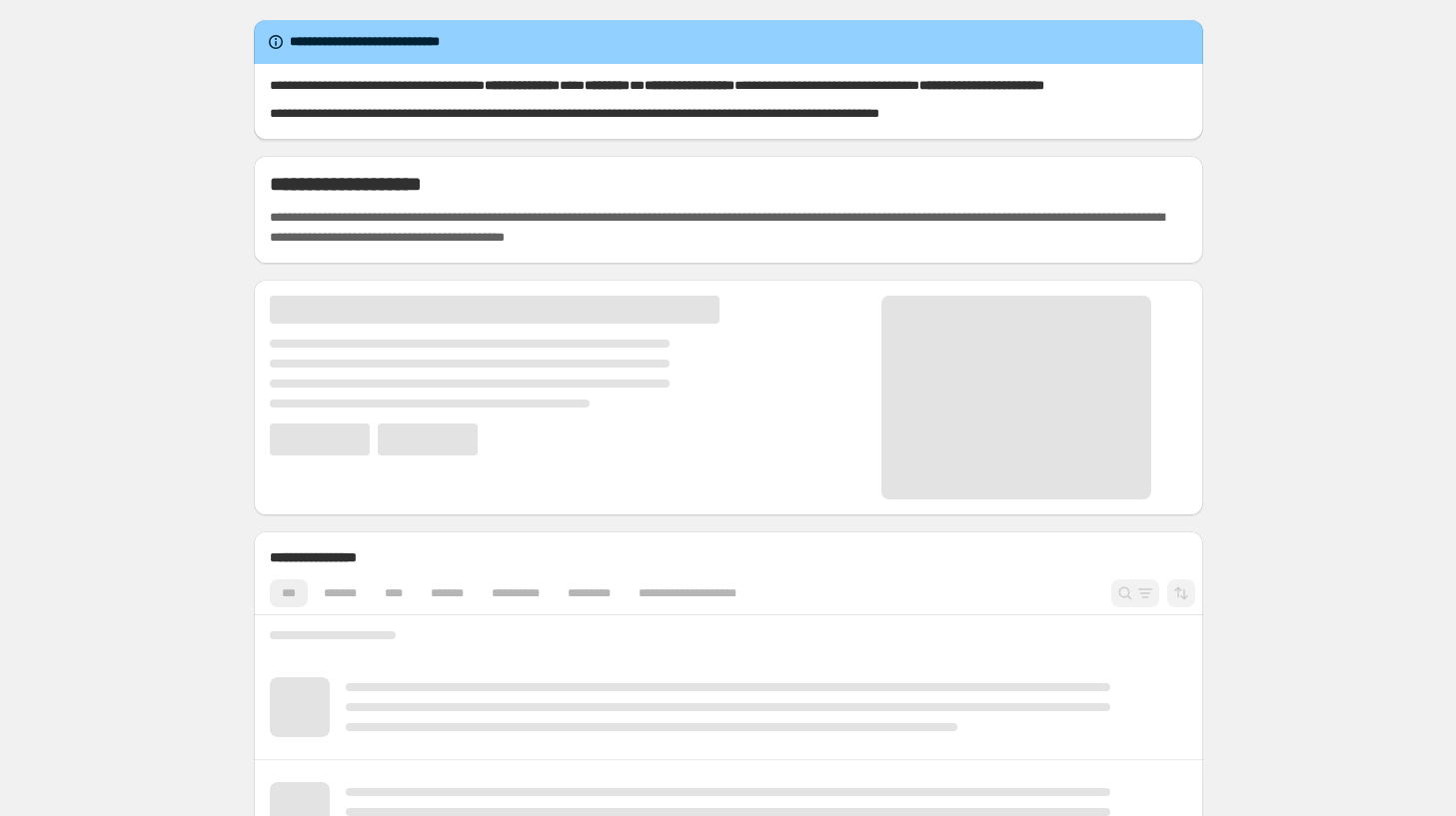 scroll, scrollTop: 0, scrollLeft: 0, axis: both 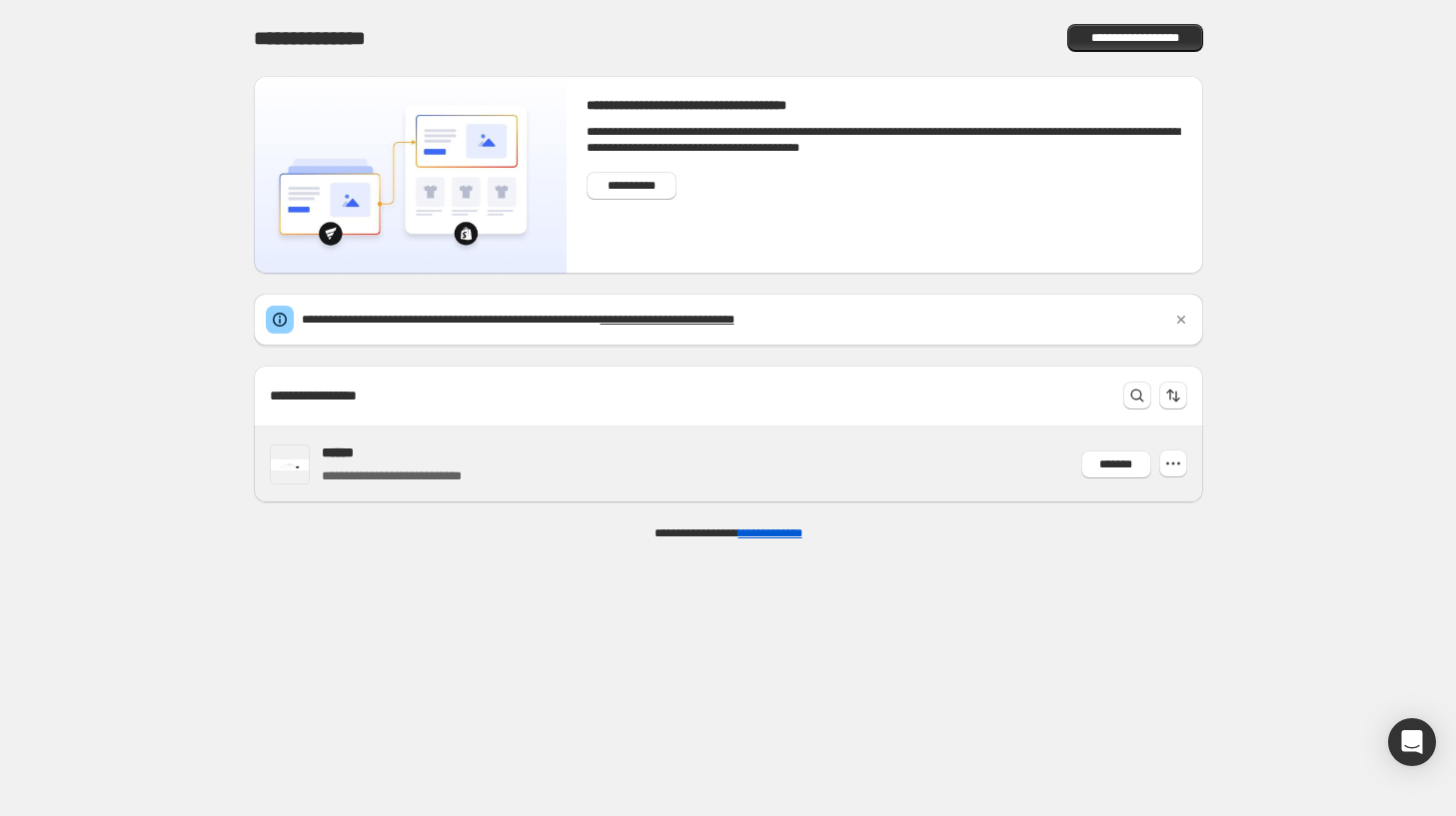click on "**********" at bounding box center (413, 476) 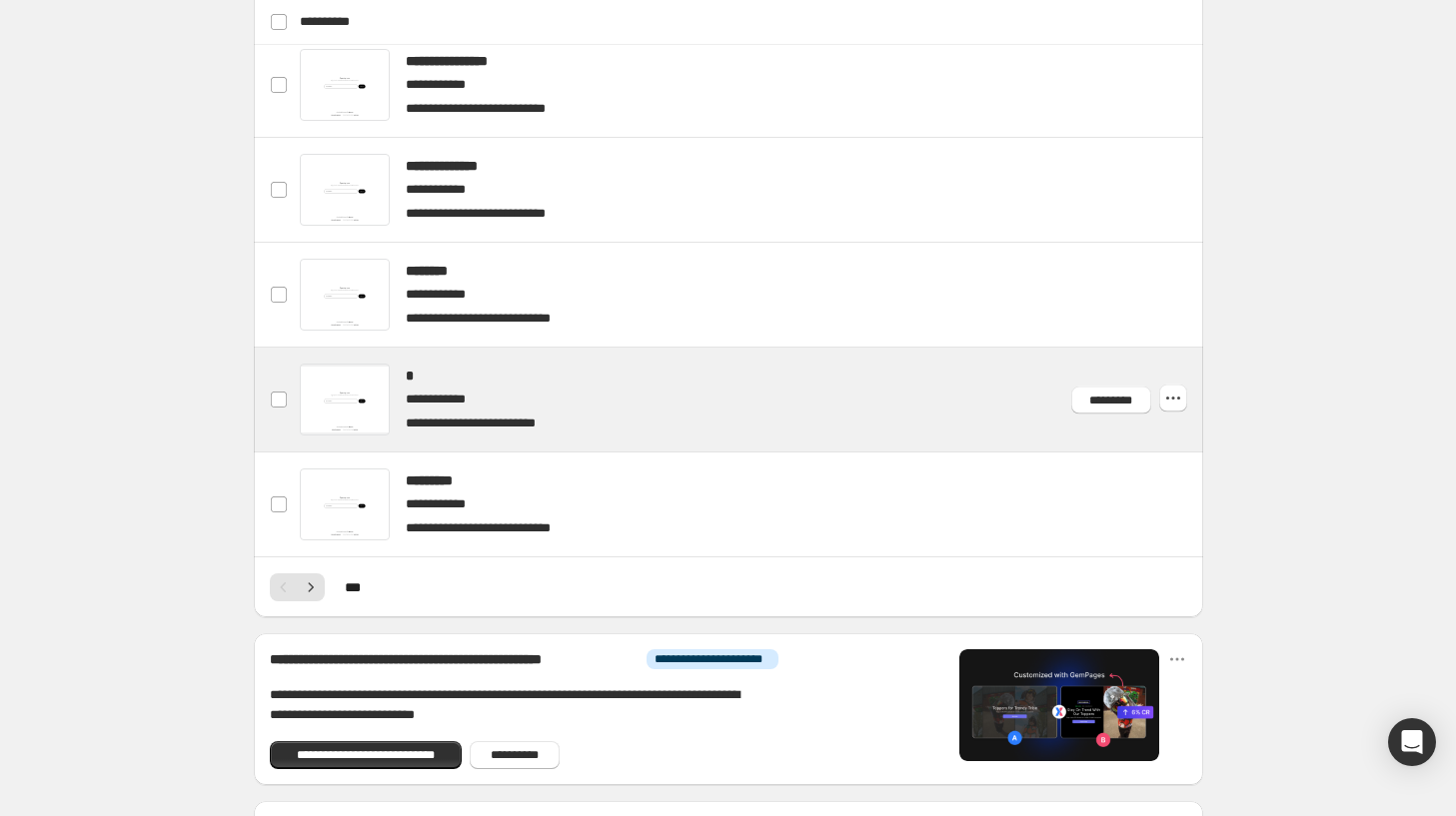 scroll, scrollTop: 805, scrollLeft: 0, axis: vertical 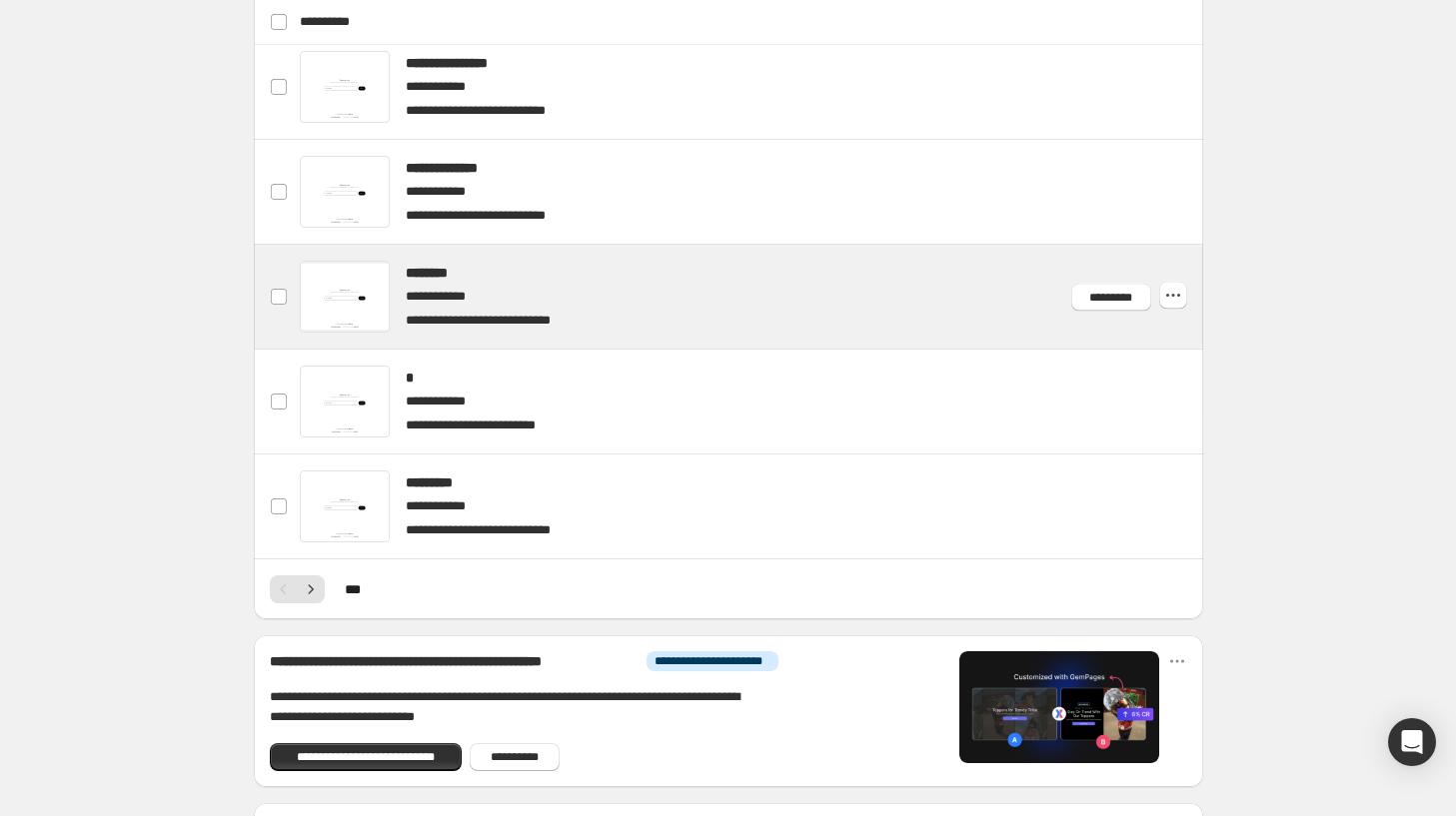 click at bounding box center (751, 297) 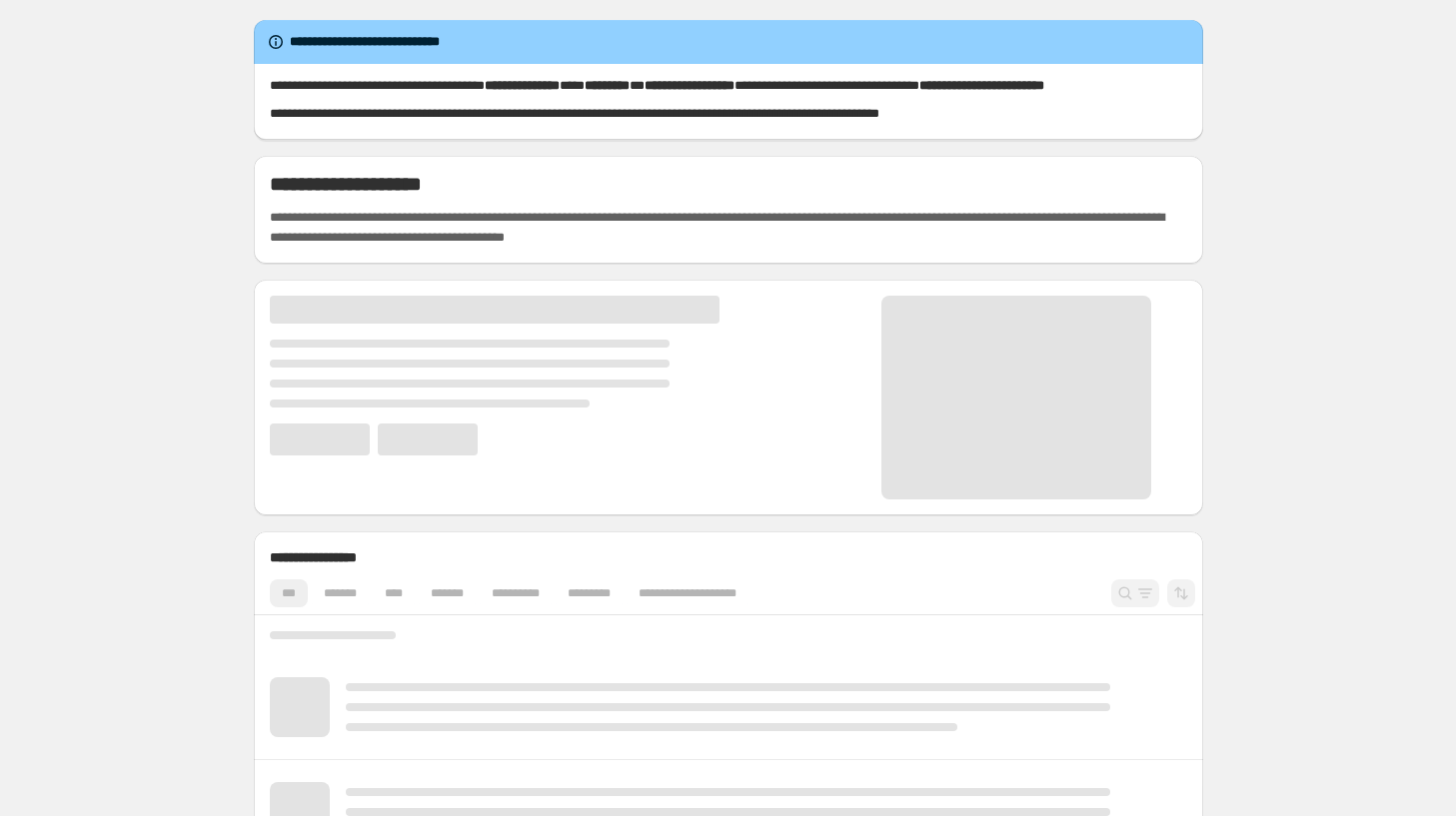 scroll, scrollTop: 0, scrollLeft: 0, axis: both 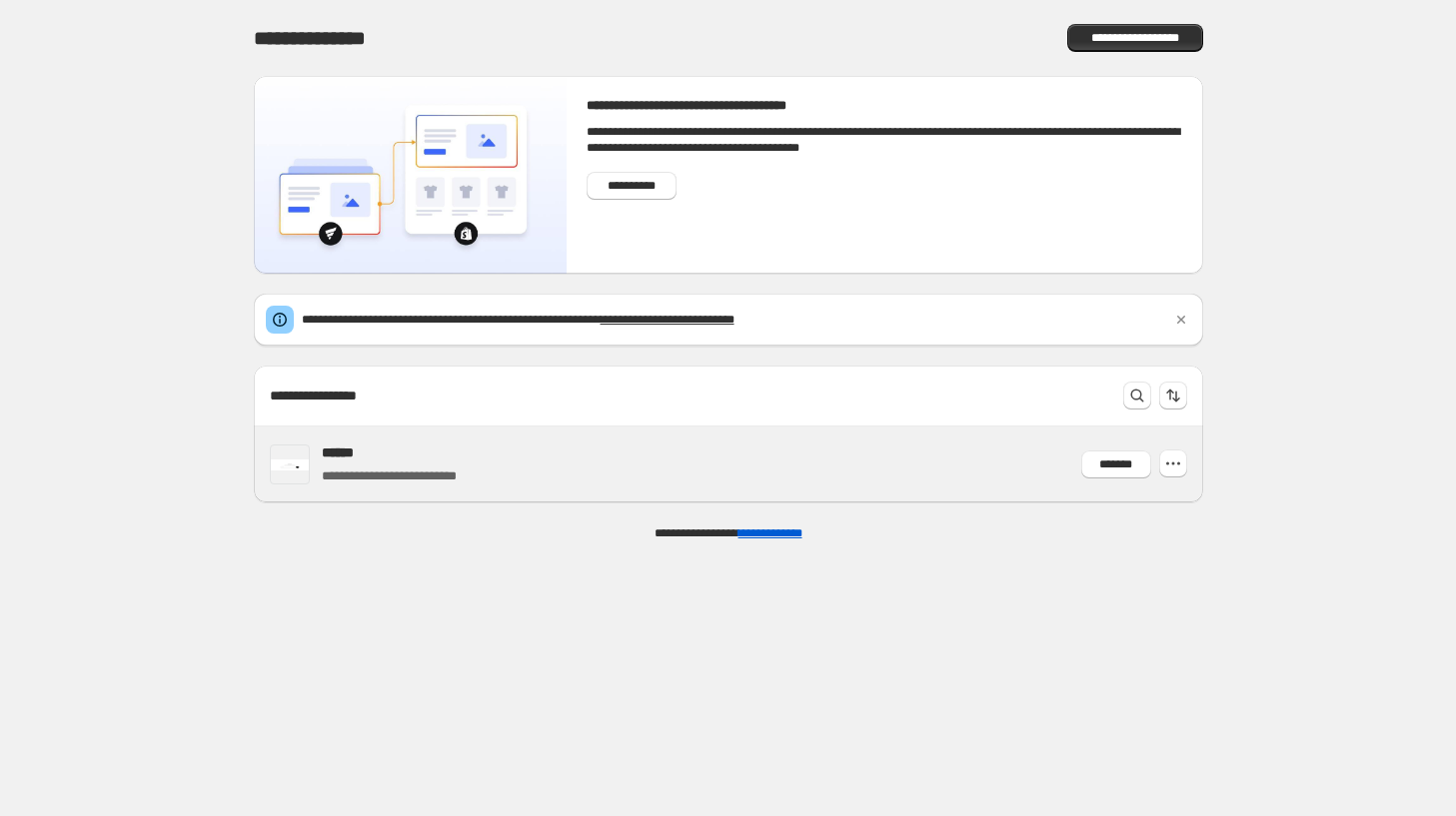 click on "**********" at bounding box center [754, 464] 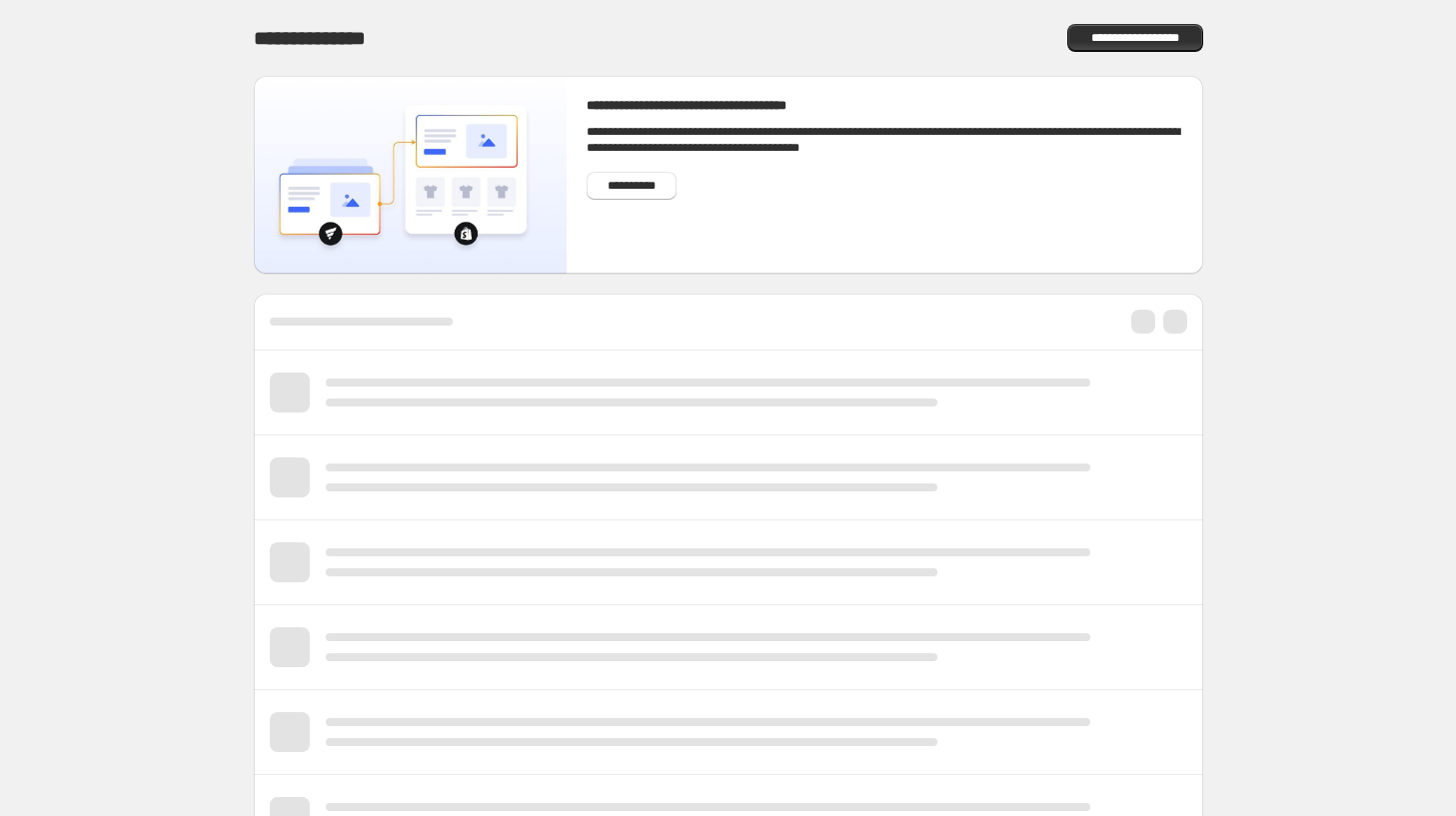 scroll, scrollTop: 0, scrollLeft: 0, axis: both 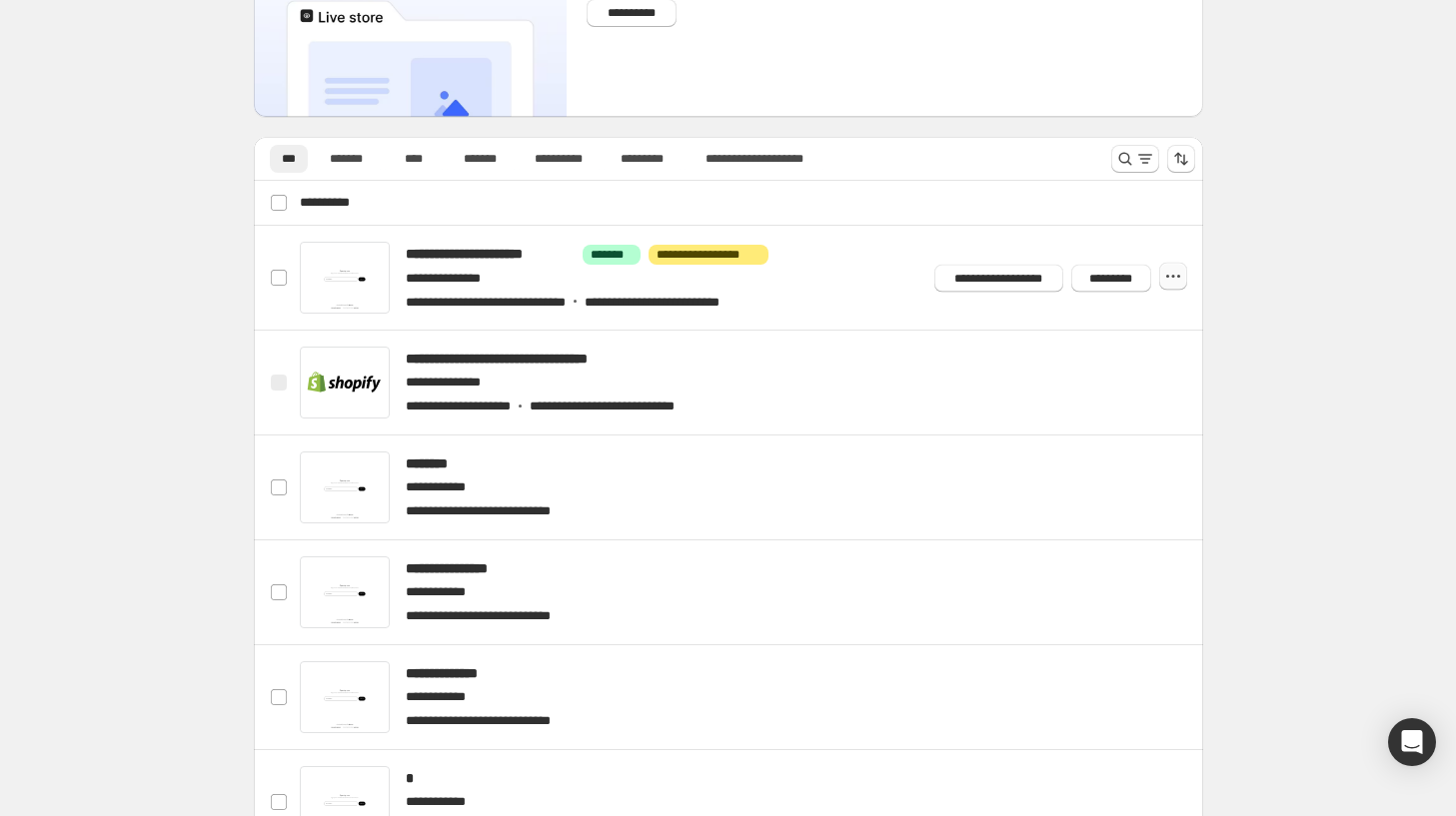 click 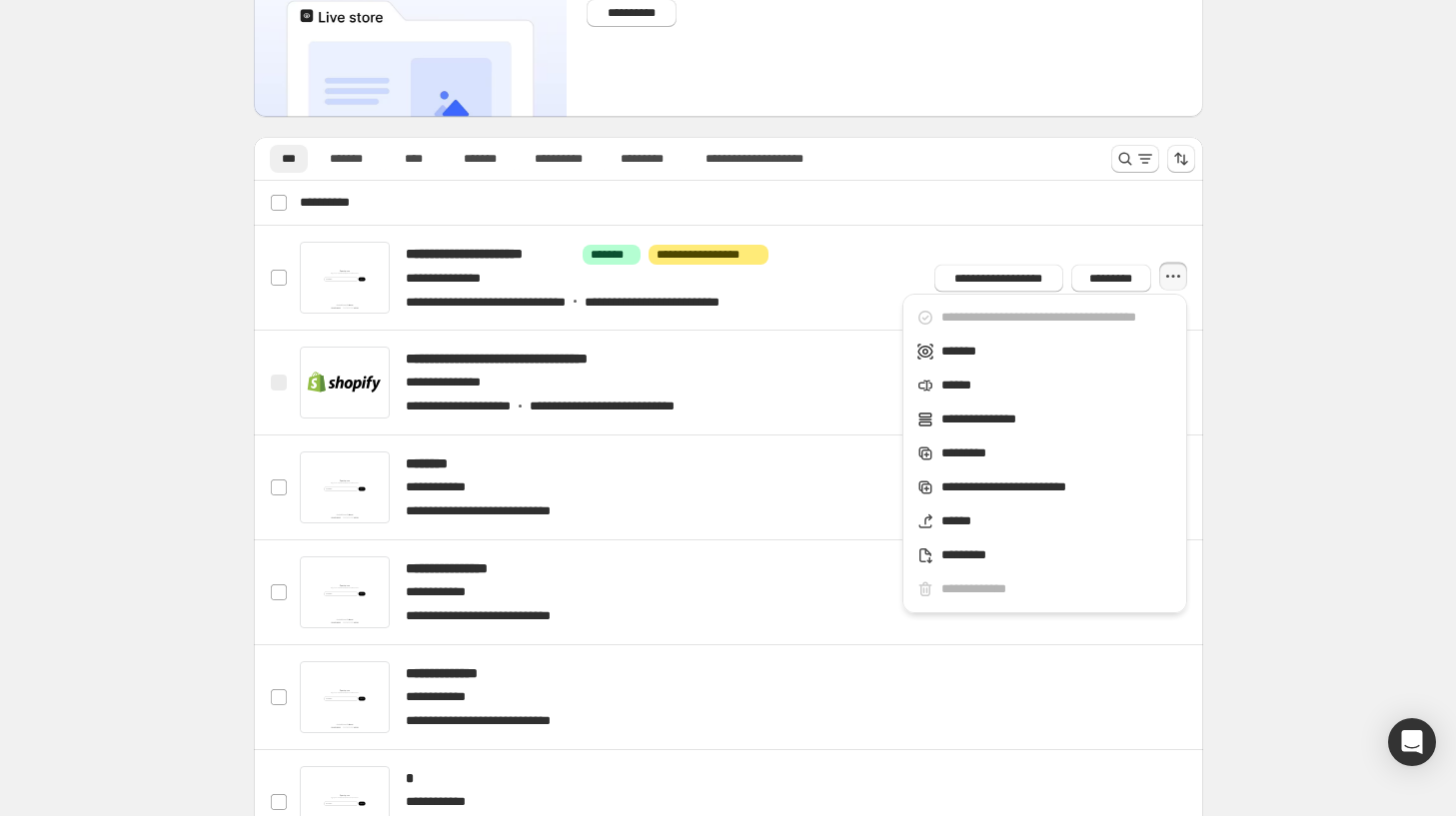 drag, startPoint x: 1270, startPoint y: 473, endPoint x: 1249, endPoint y: 459, distance: 25.23886 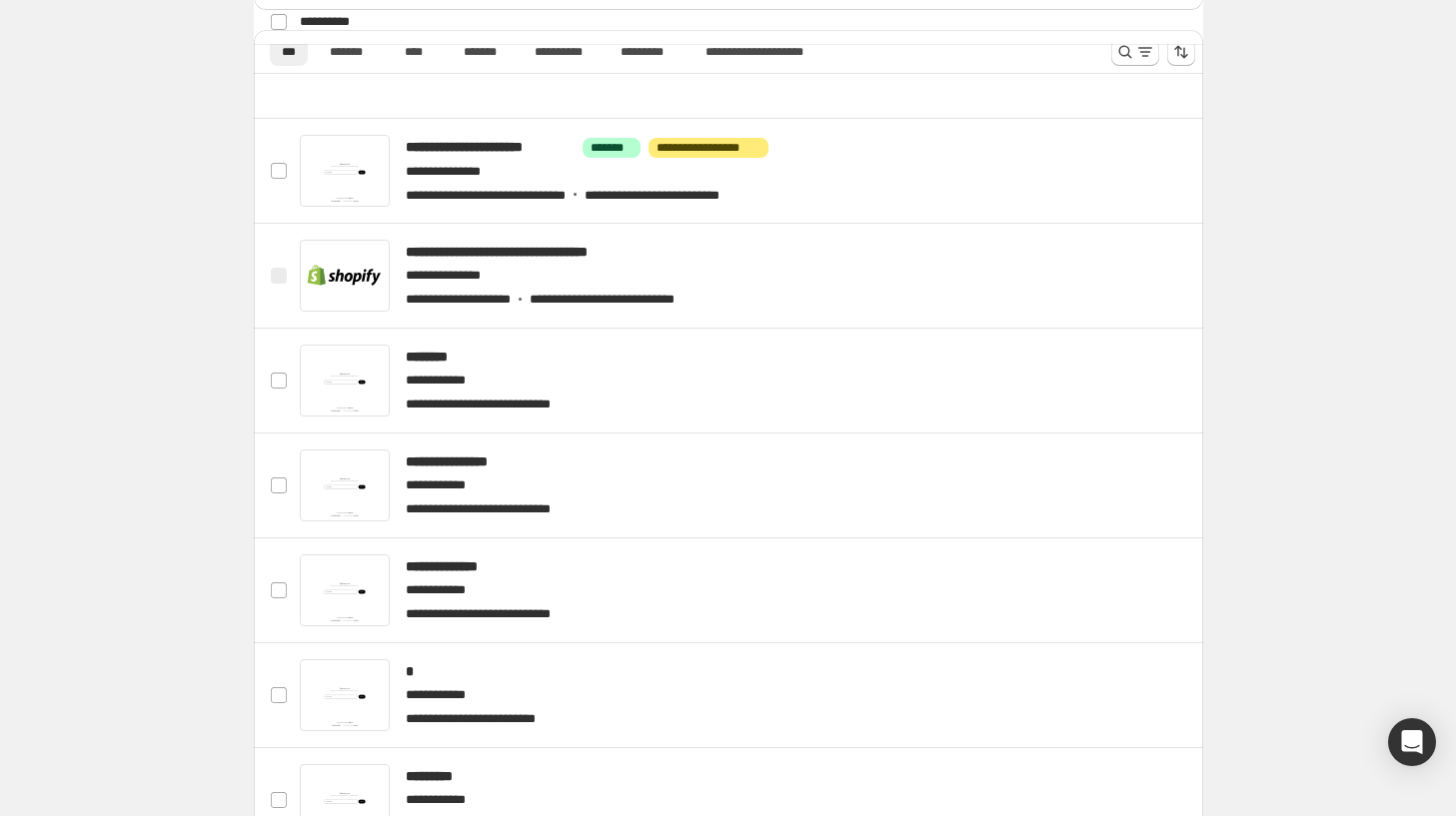 scroll, scrollTop: 0, scrollLeft: 0, axis: both 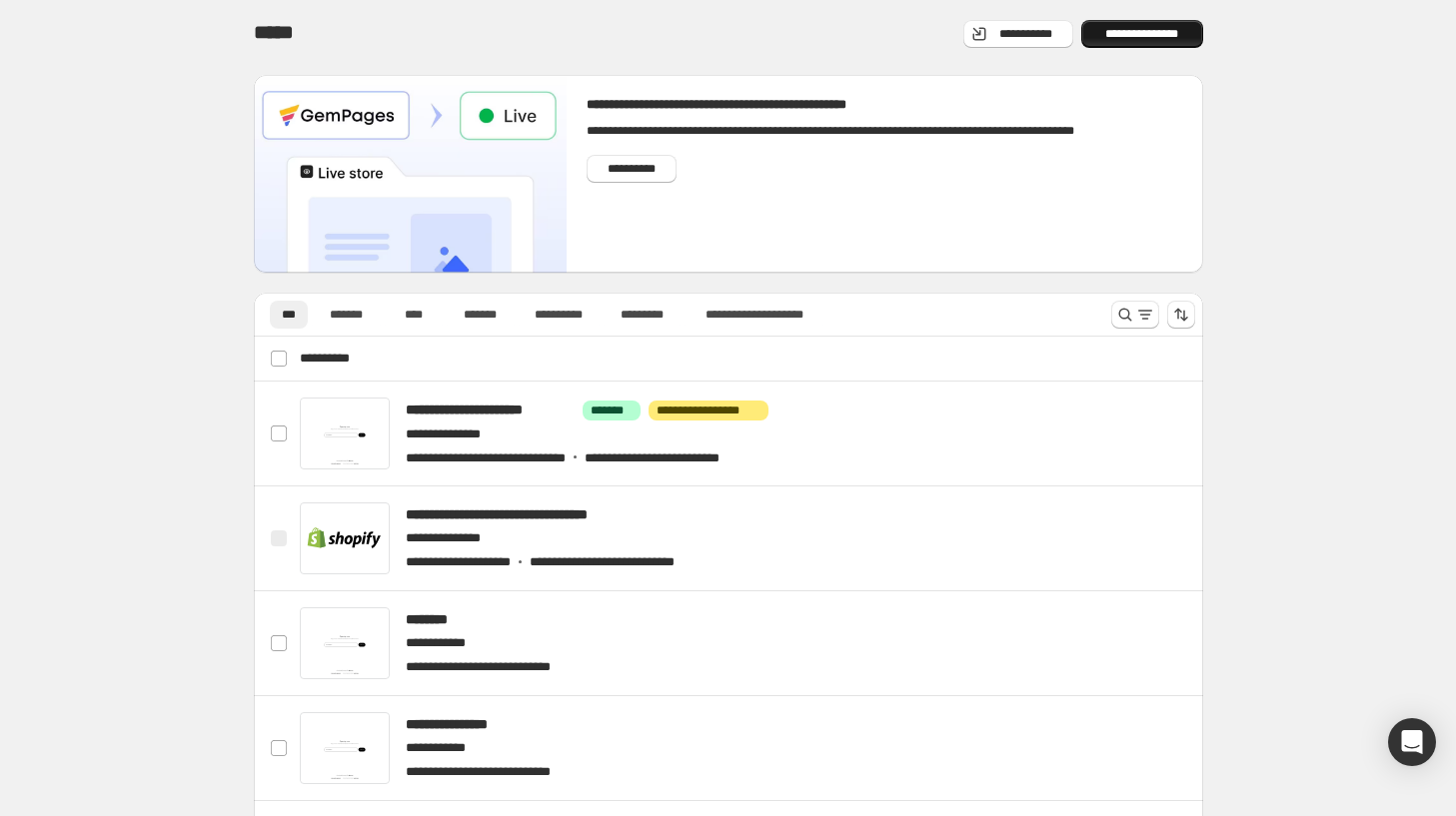click on "**********" at bounding box center (1142, 34) 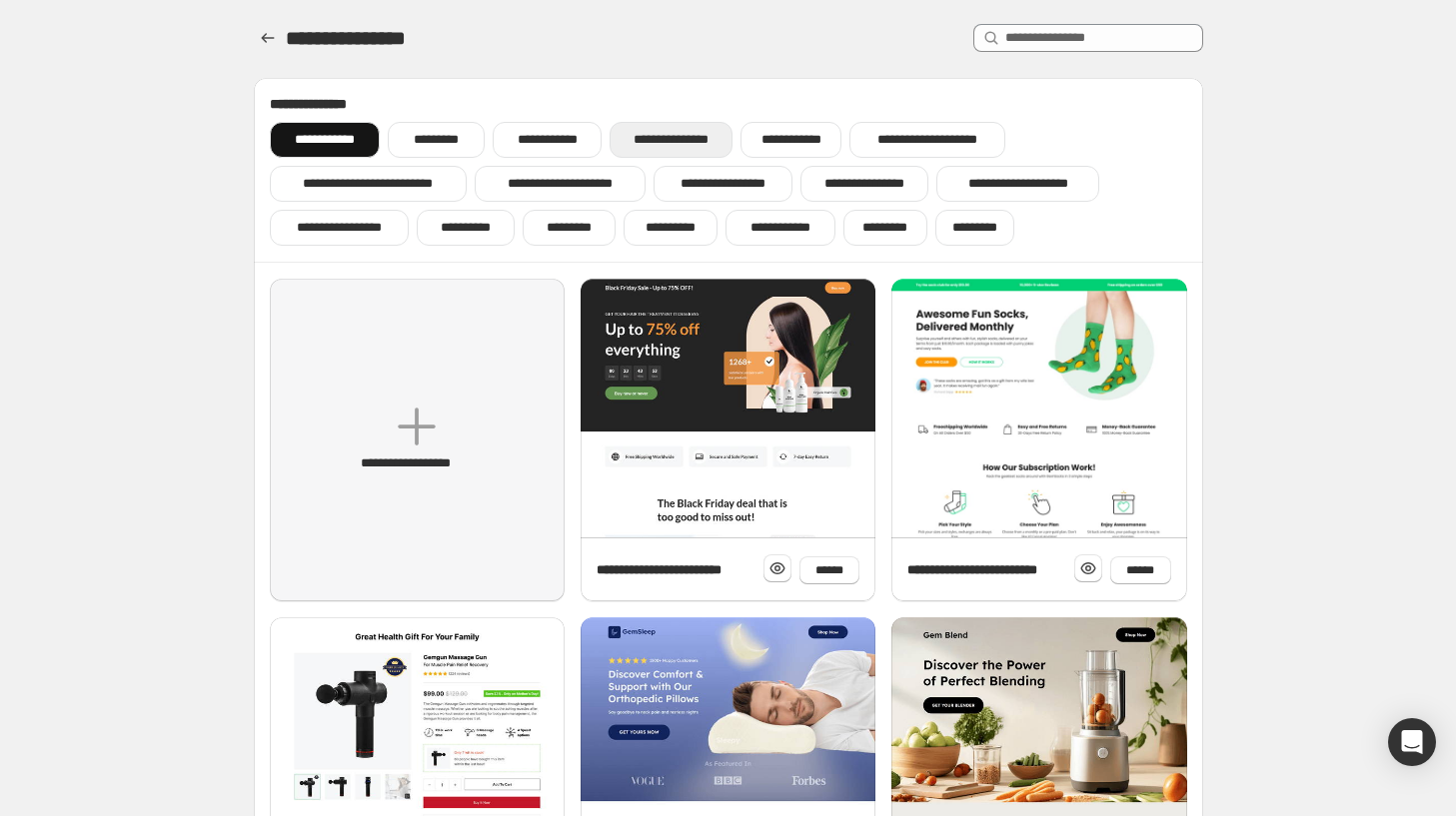 click on "**********" at bounding box center [671, 140] 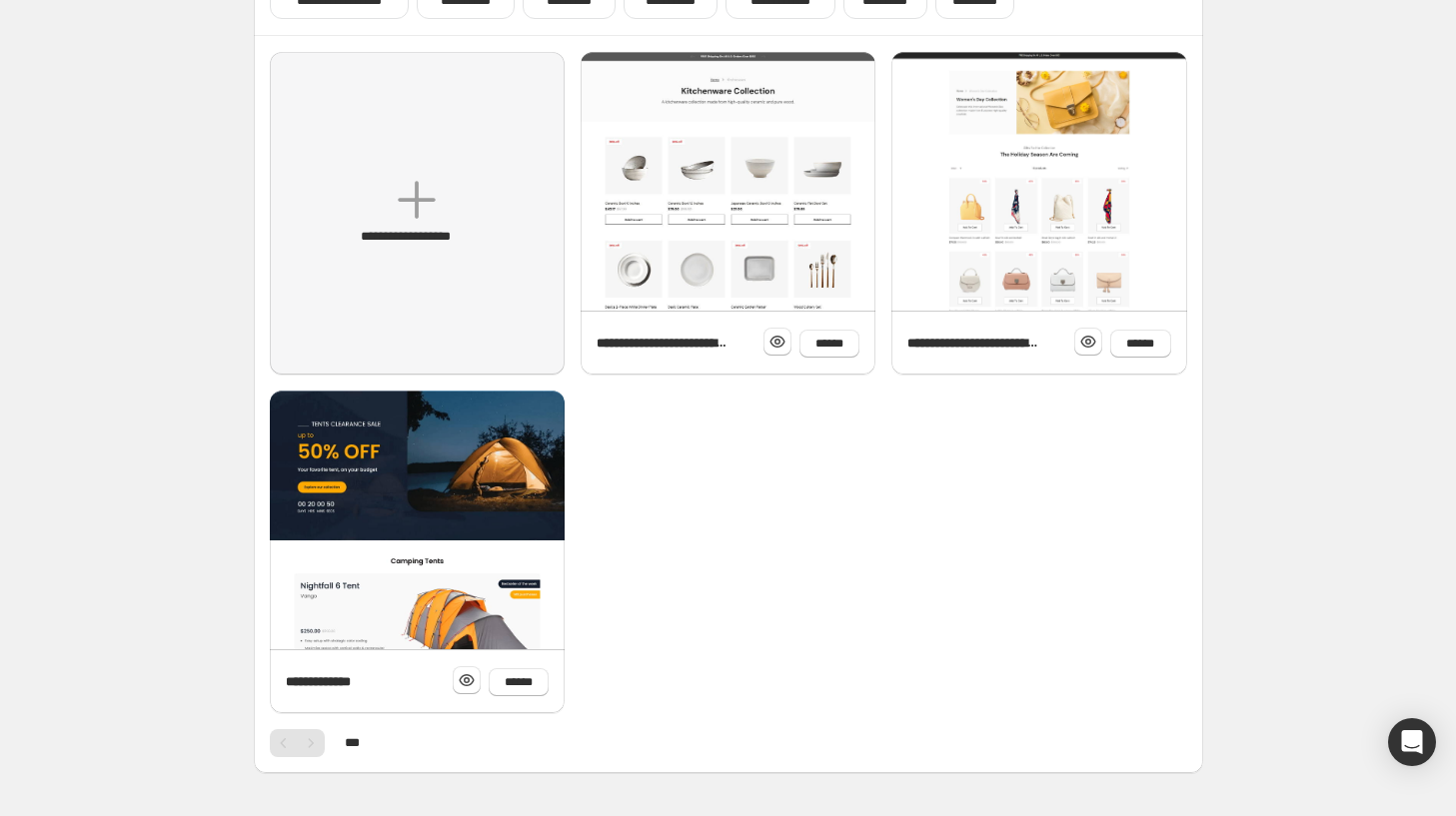 scroll, scrollTop: 0, scrollLeft: 0, axis: both 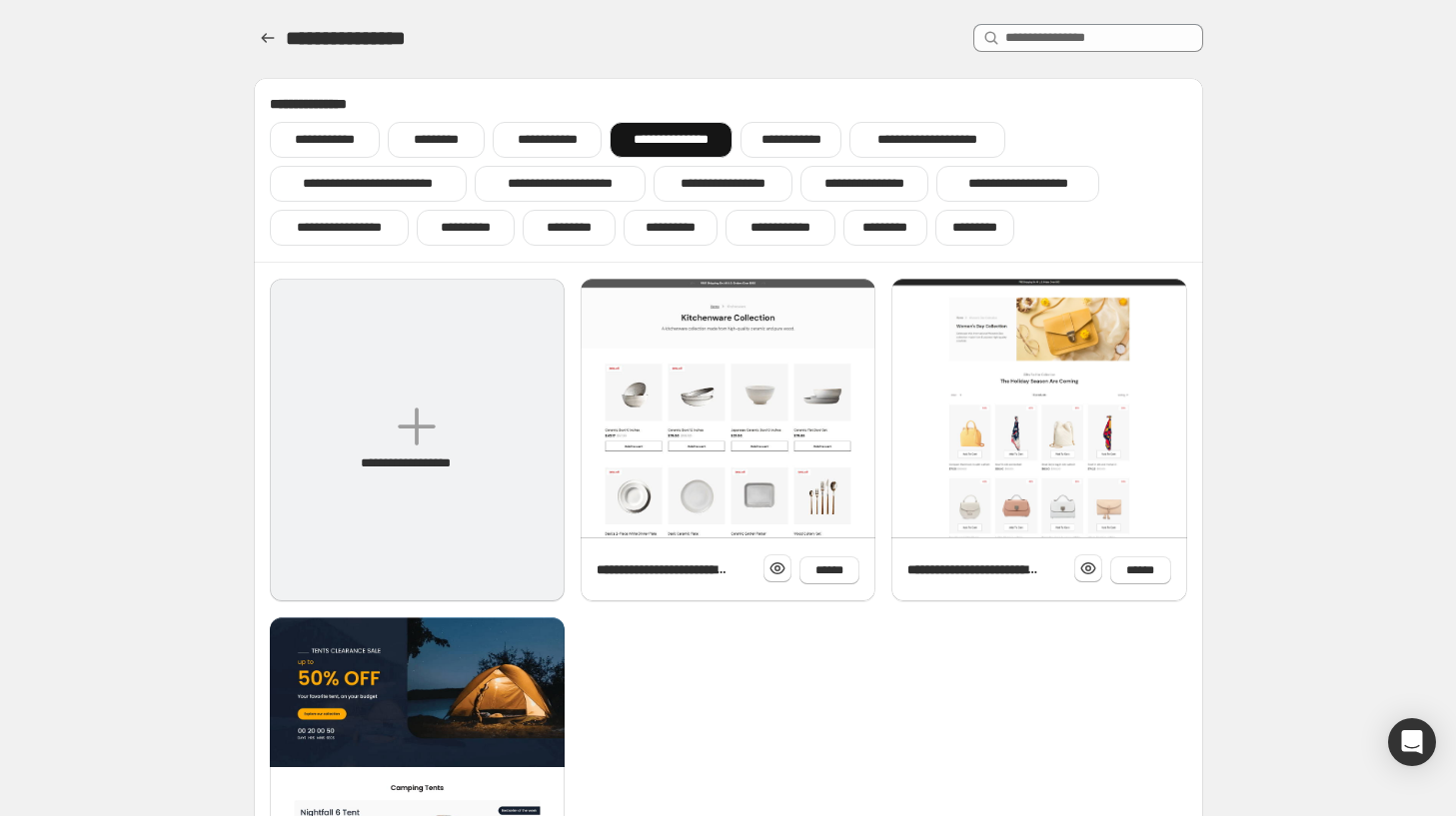click on "**********" at bounding box center (417, 439) 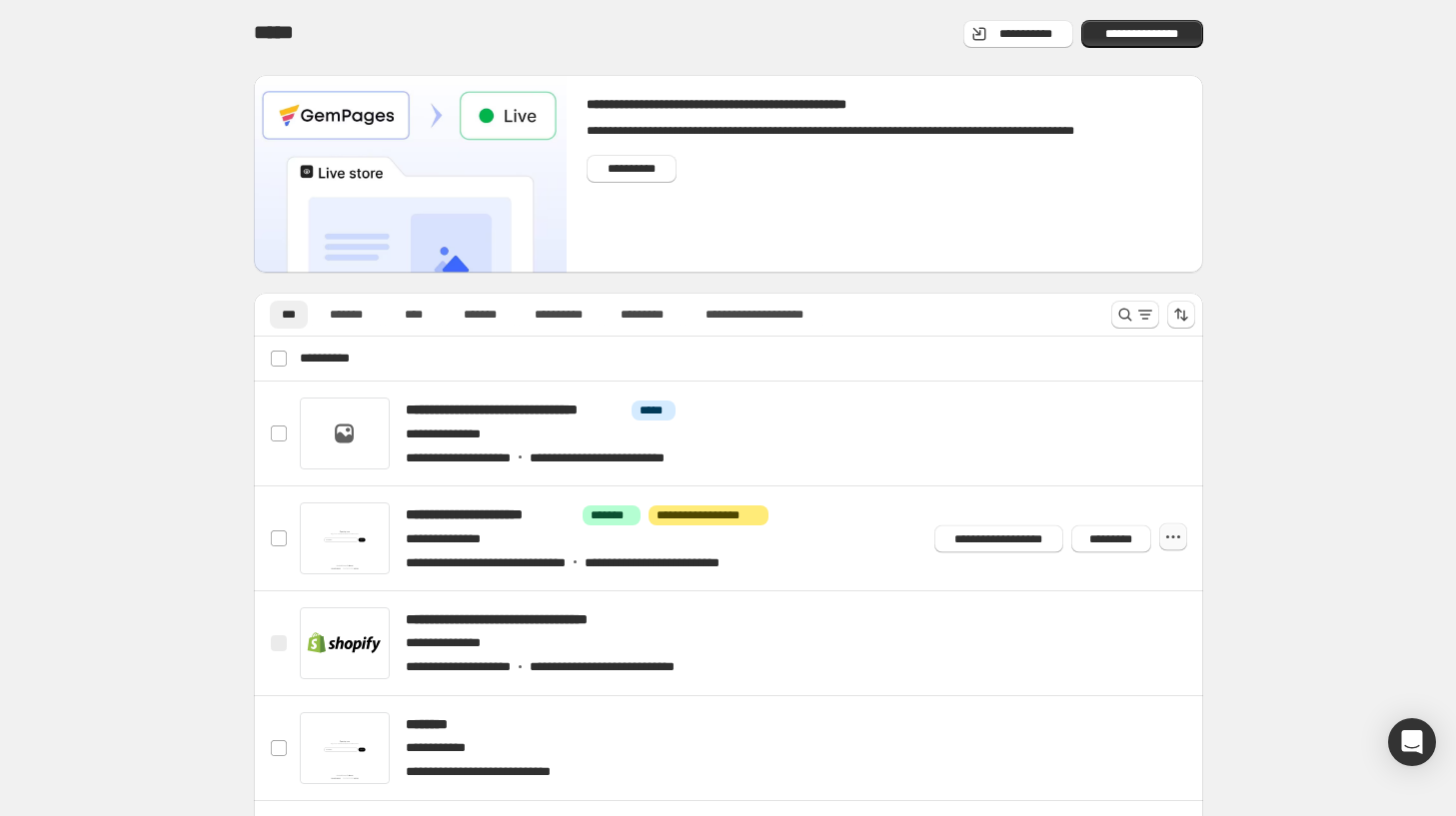 click 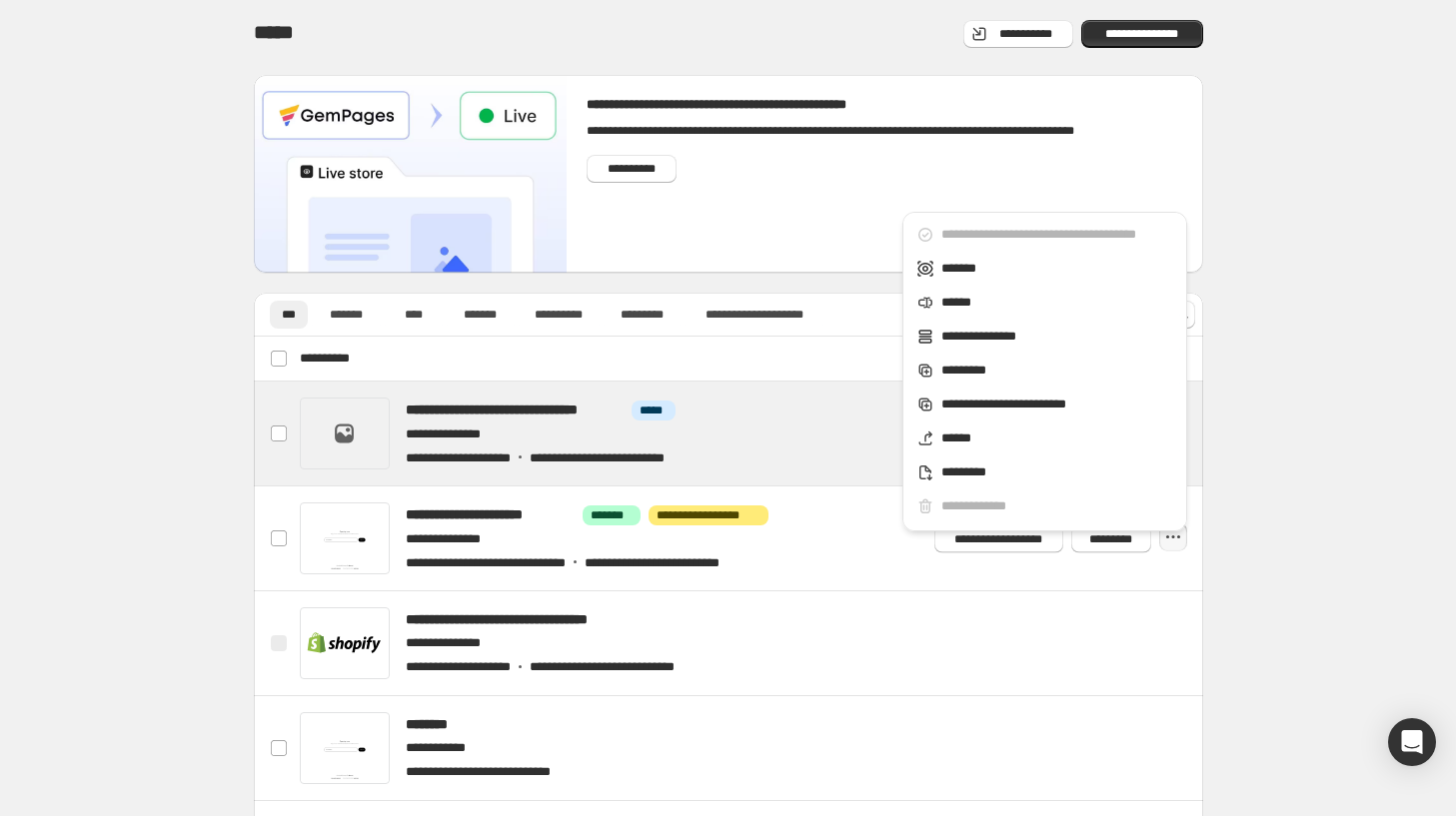 click at bounding box center (751, 433) 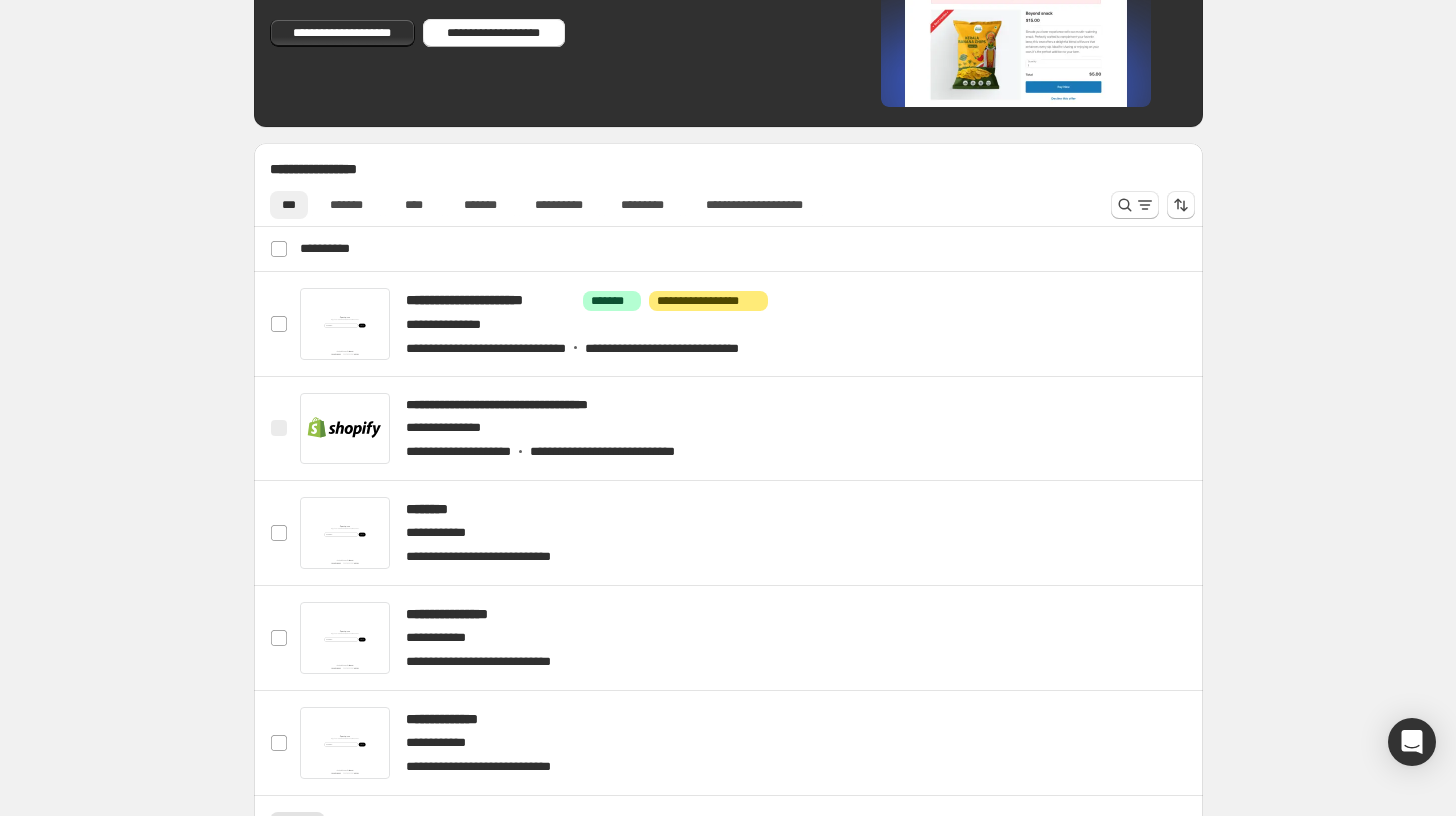 scroll, scrollTop: 578, scrollLeft: 0, axis: vertical 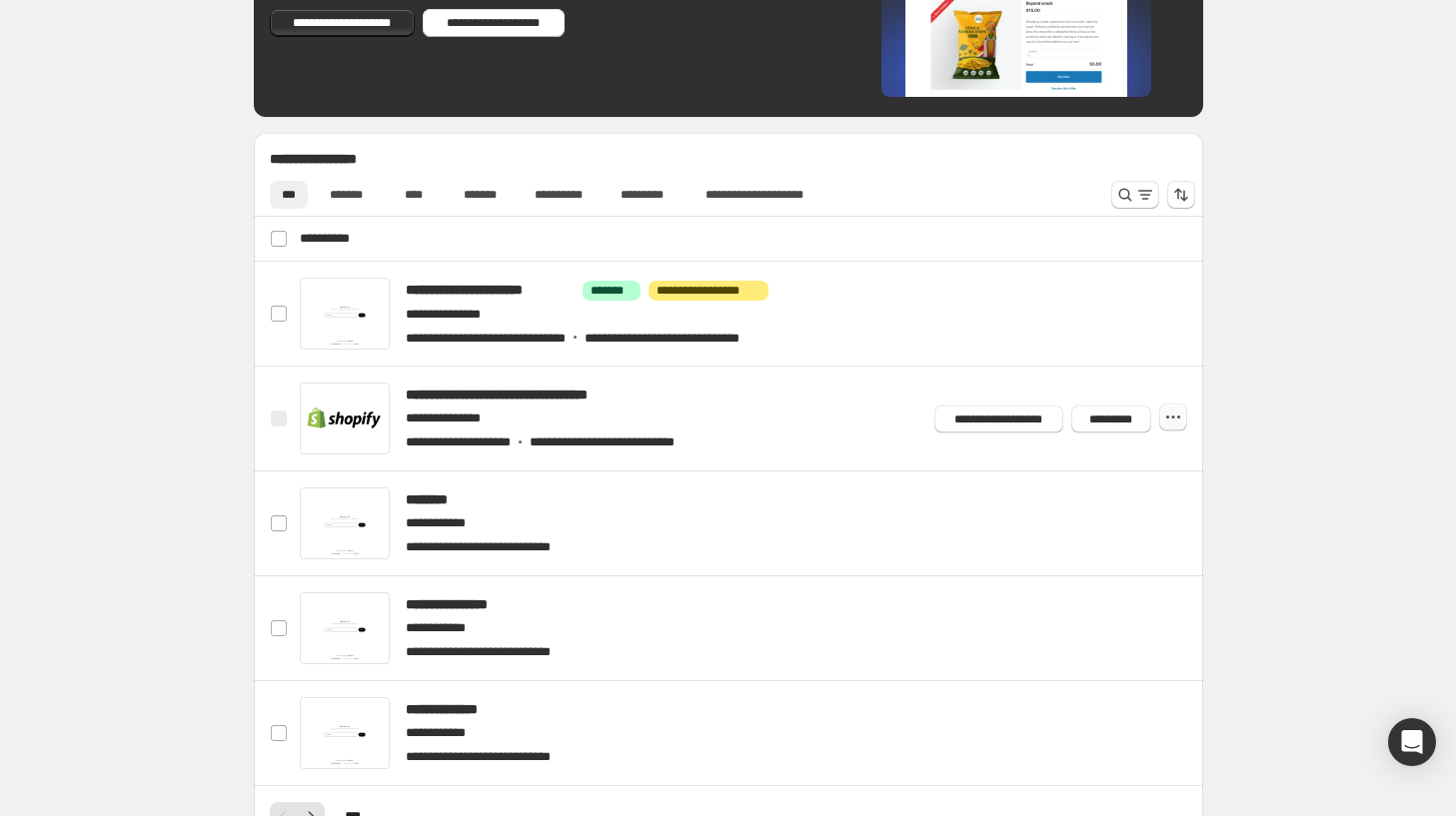 click 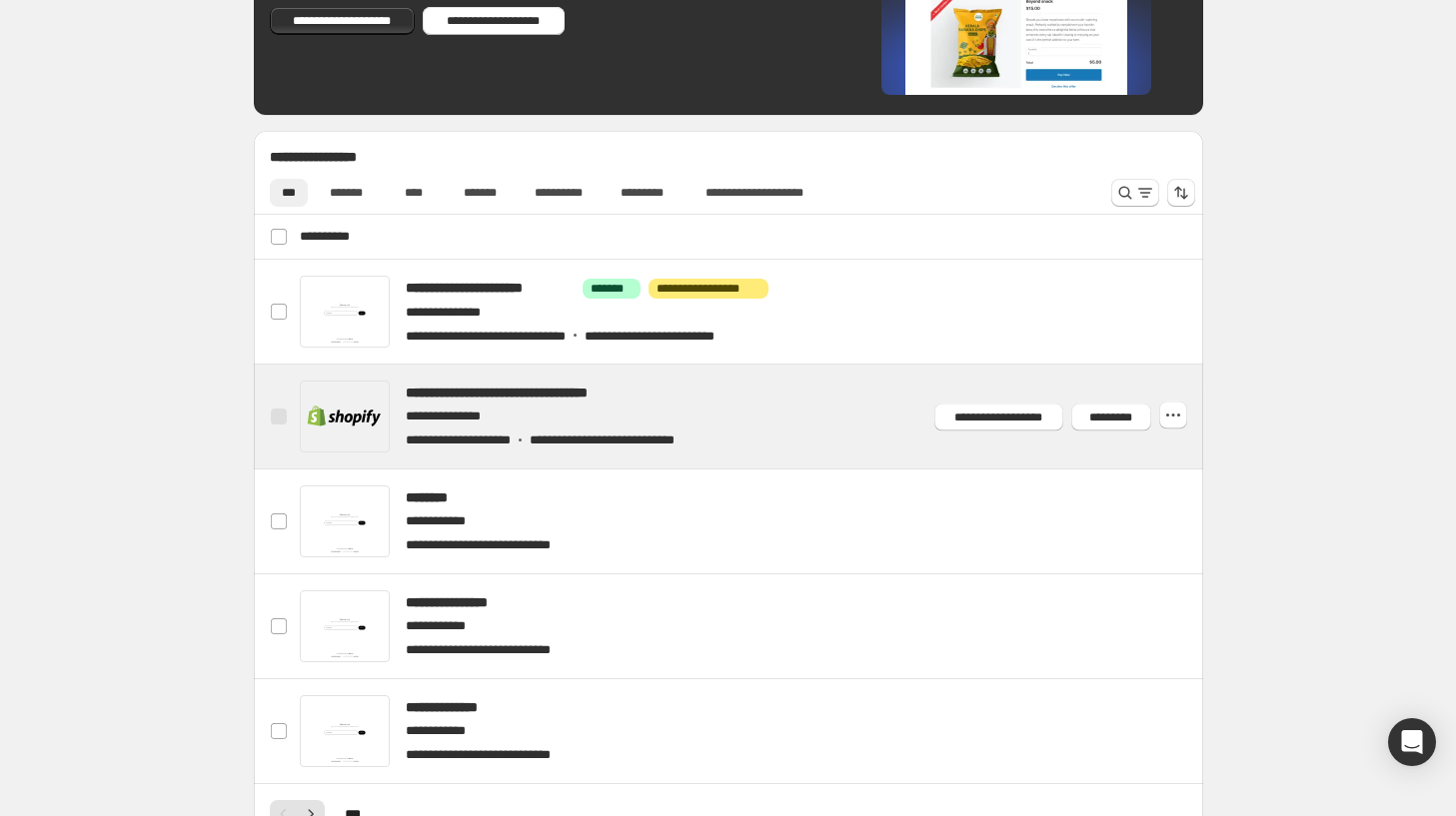scroll, scrollTop: 581, scrollLeft: 0, axis: vertical 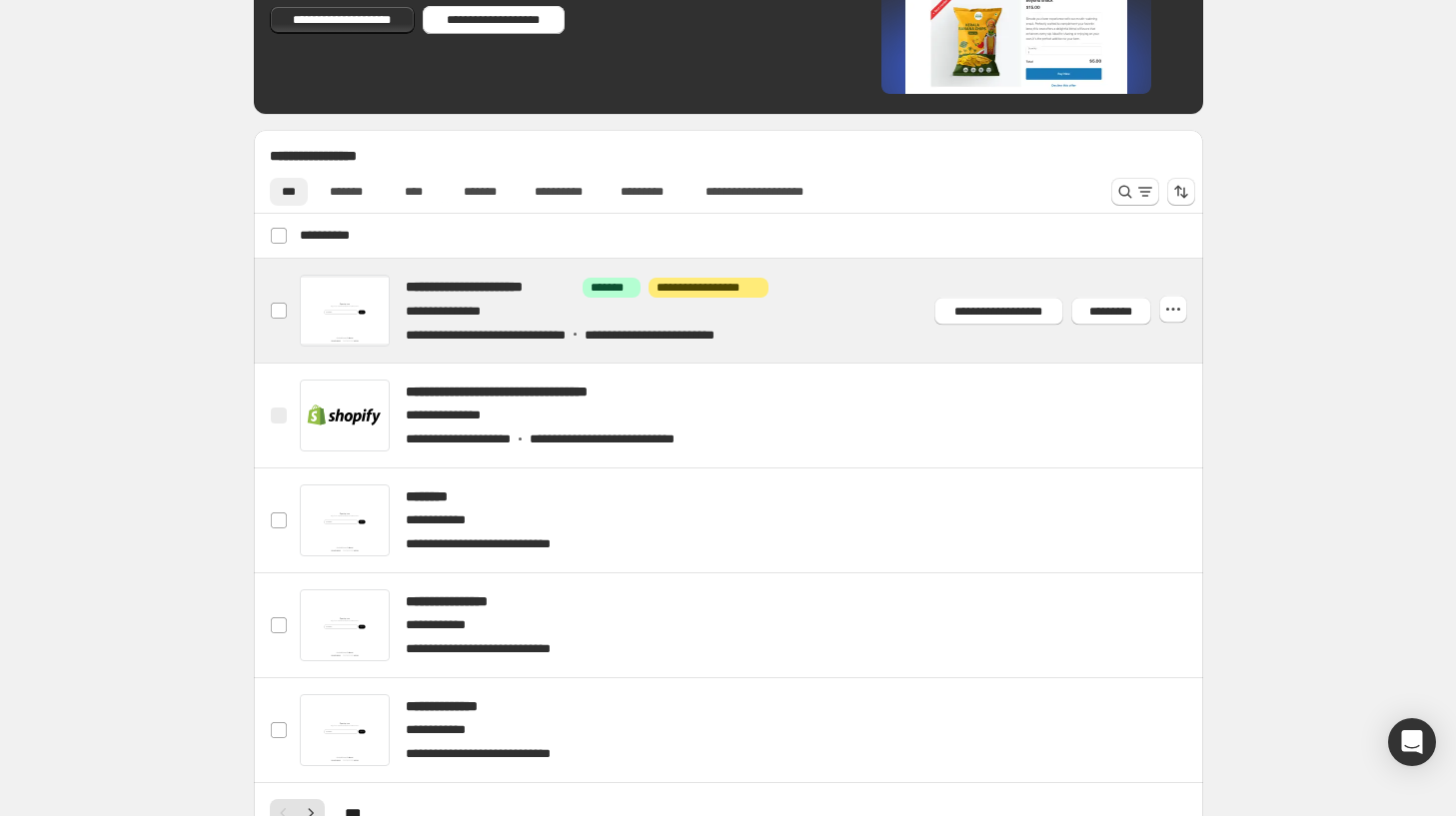 click at bounding box center (751, 311) 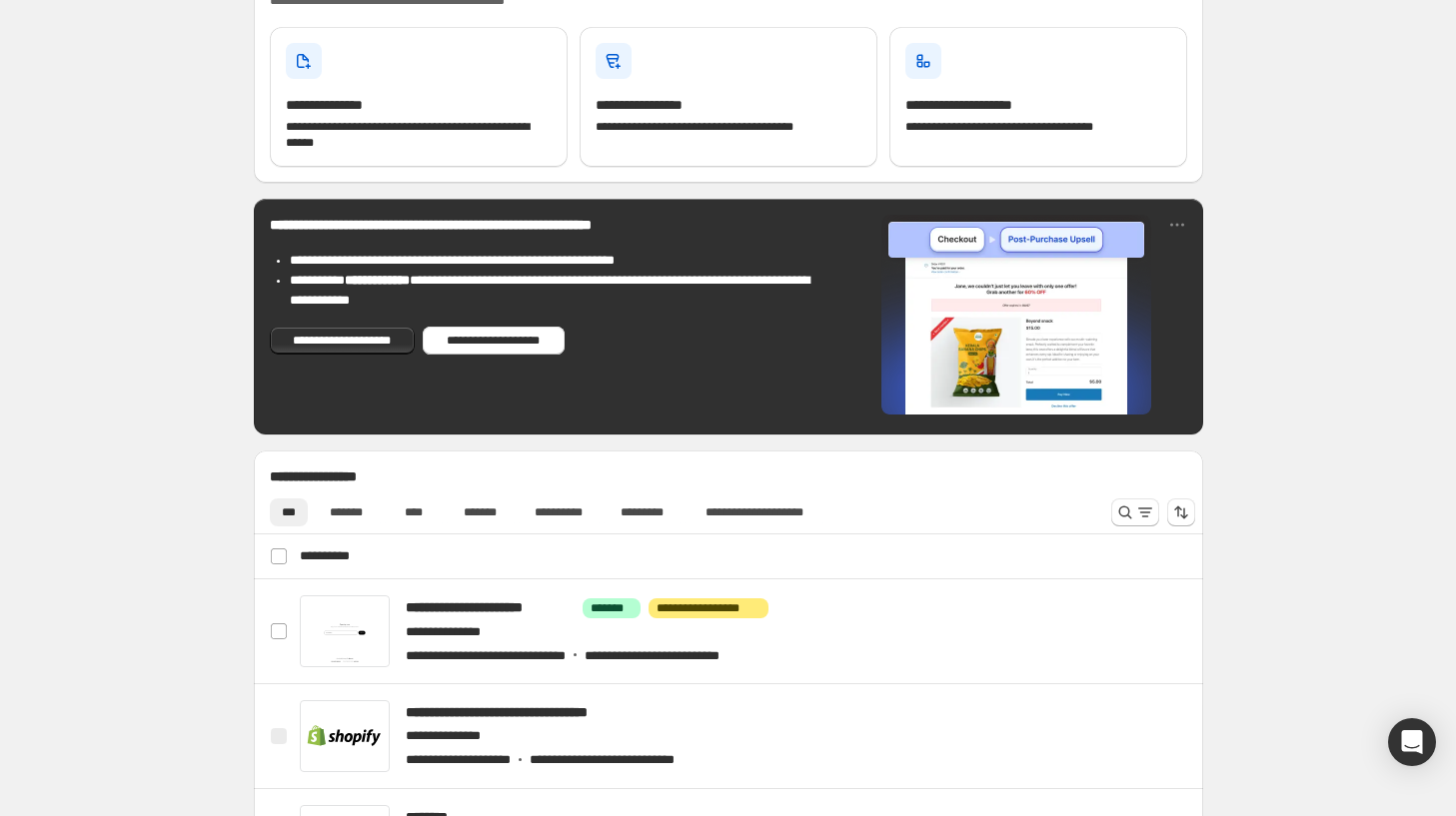 scroll, scrollTop: 565, scrollLeft: 0, axis: vertical 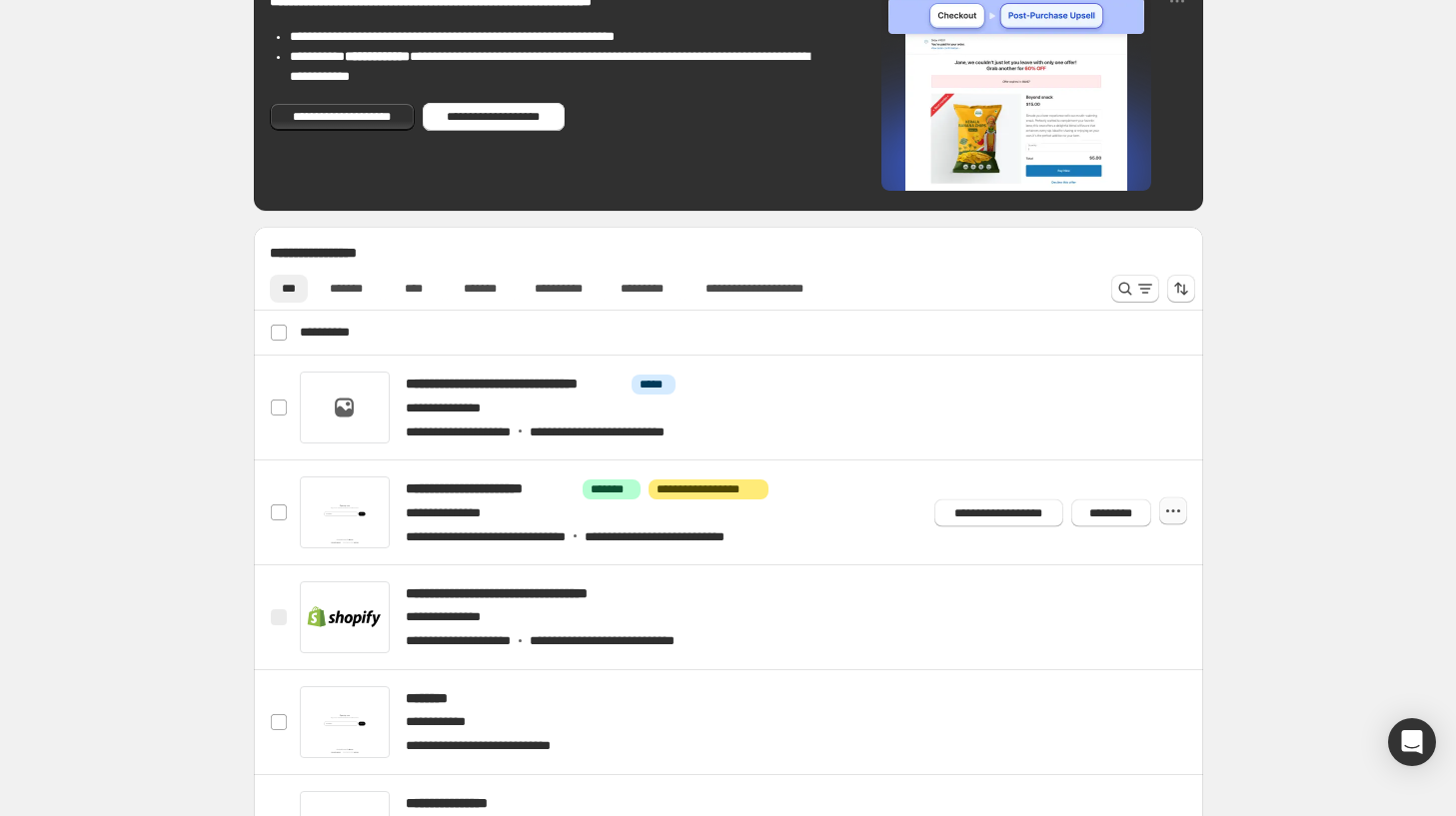 click 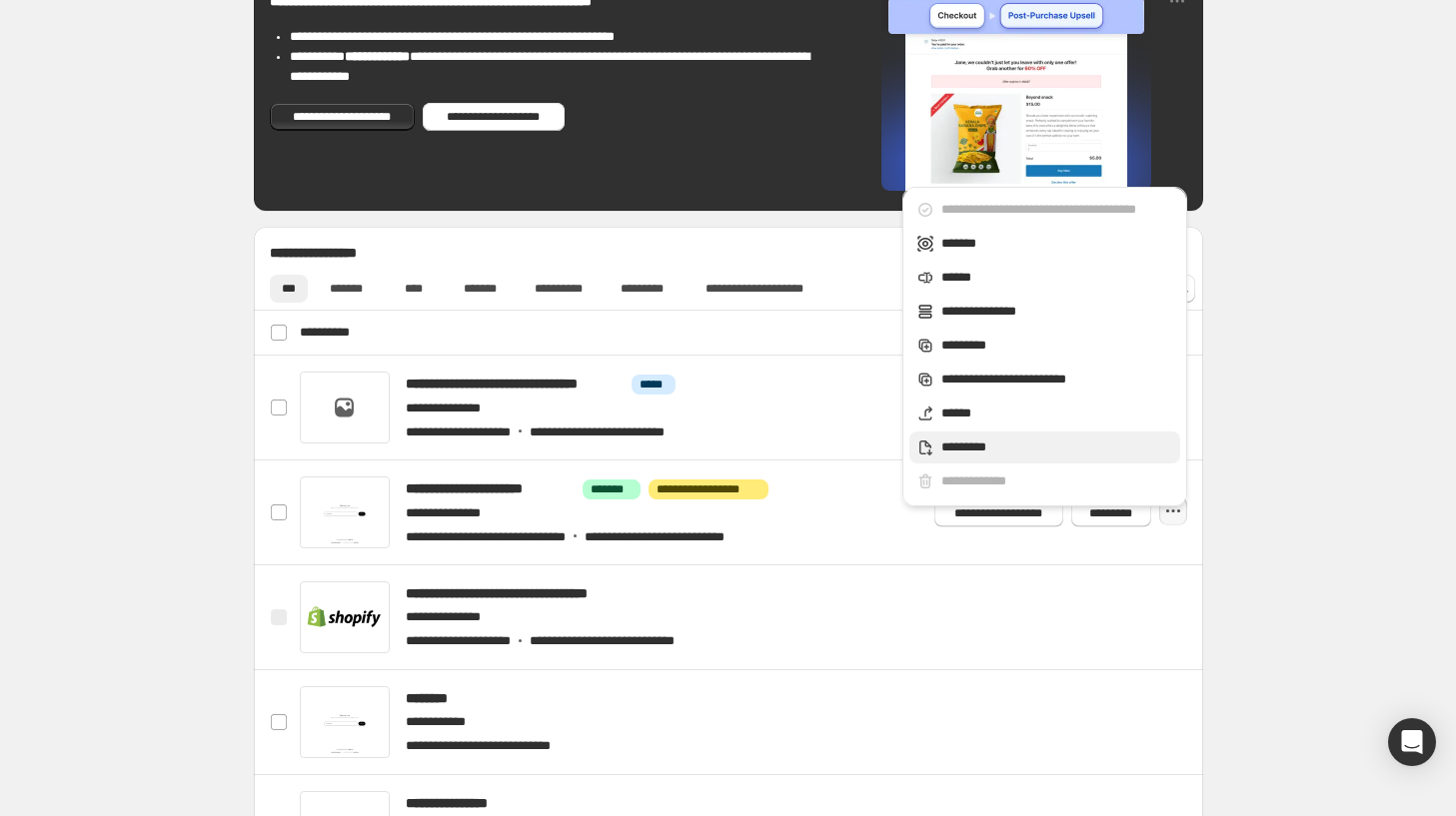 click on "*********" at bounding box center [1057, 447] 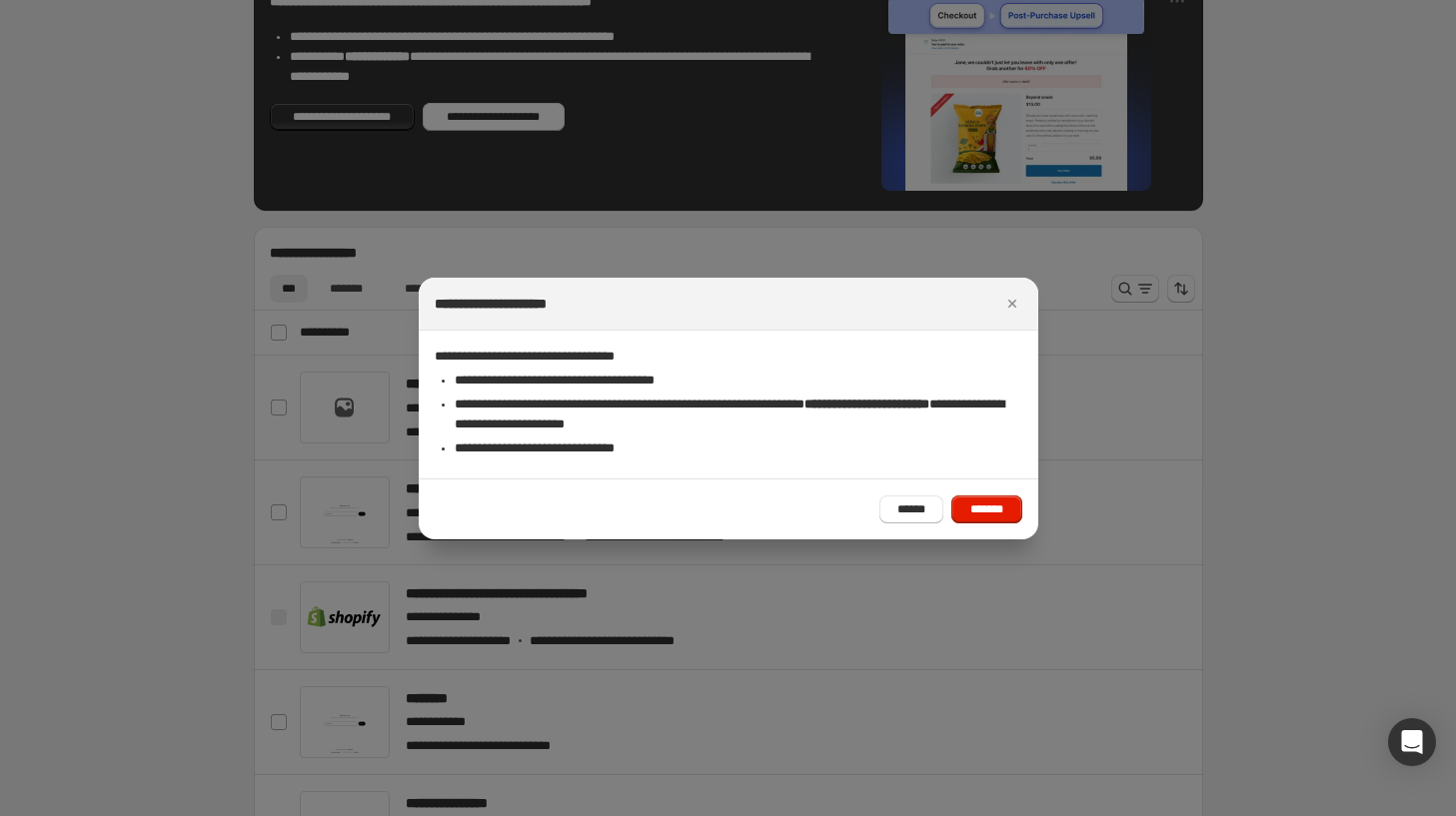 click on "*******" at bounding box center (986, 509) 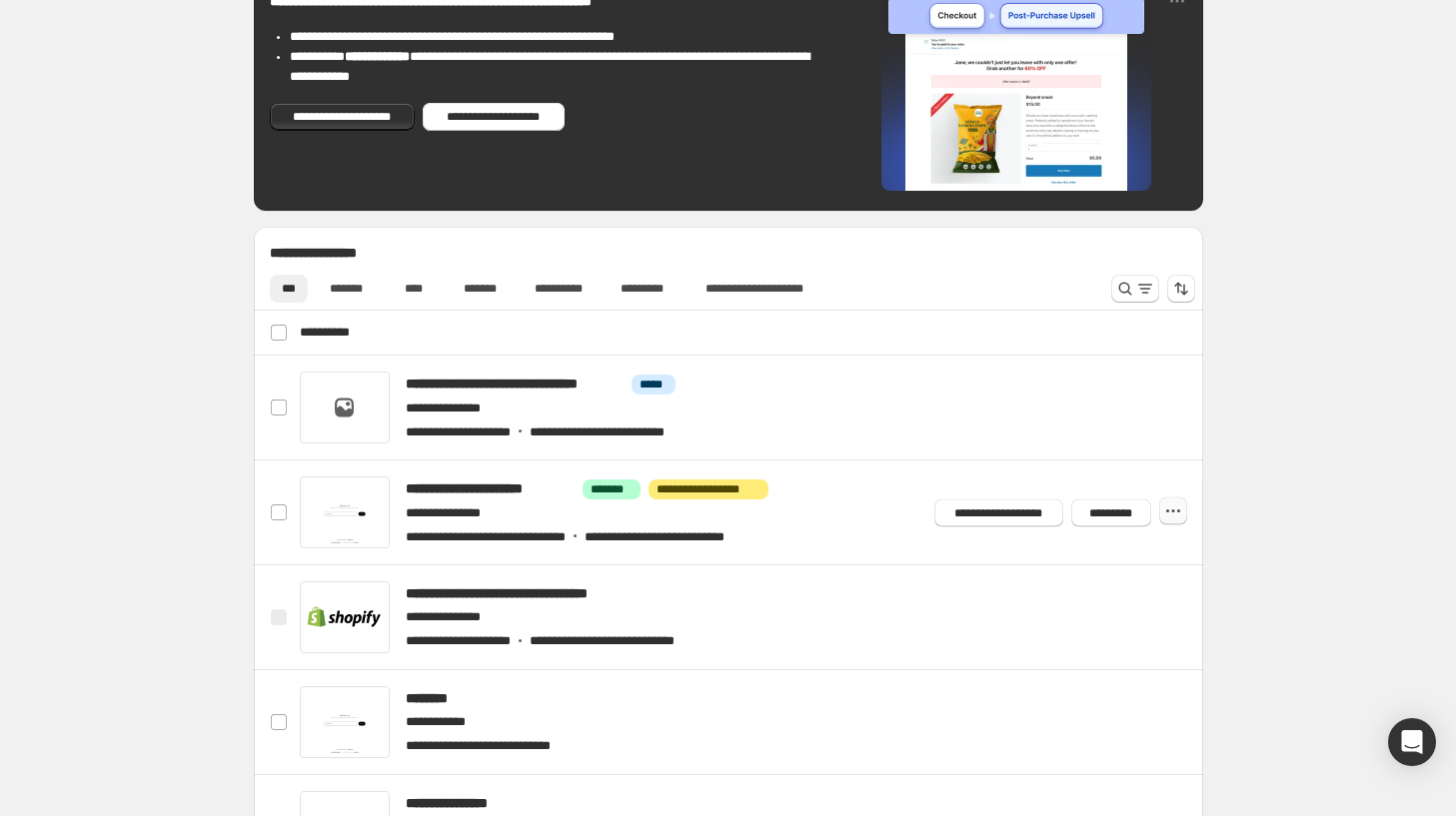 click 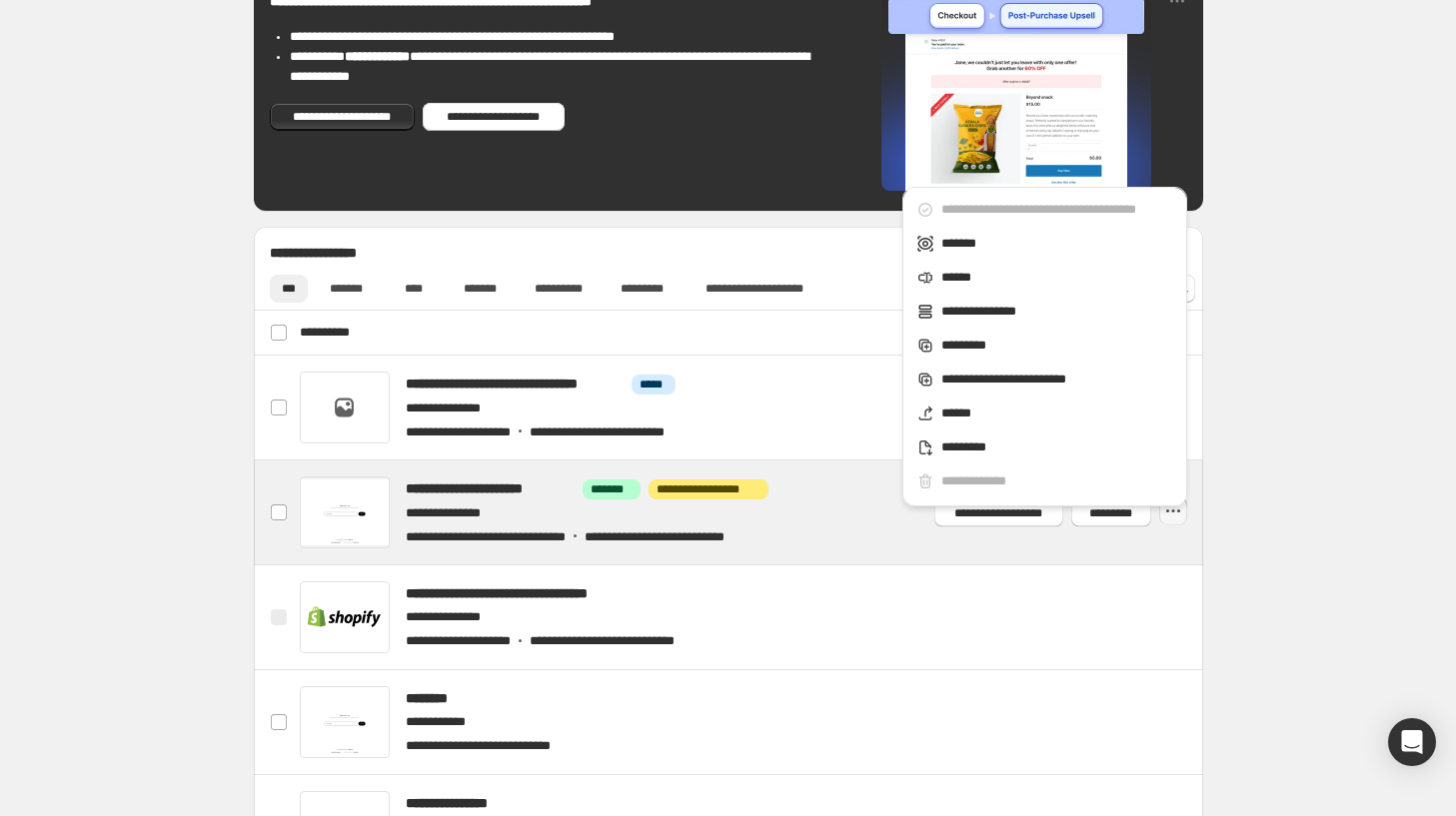click at bounding box center (751, 512) 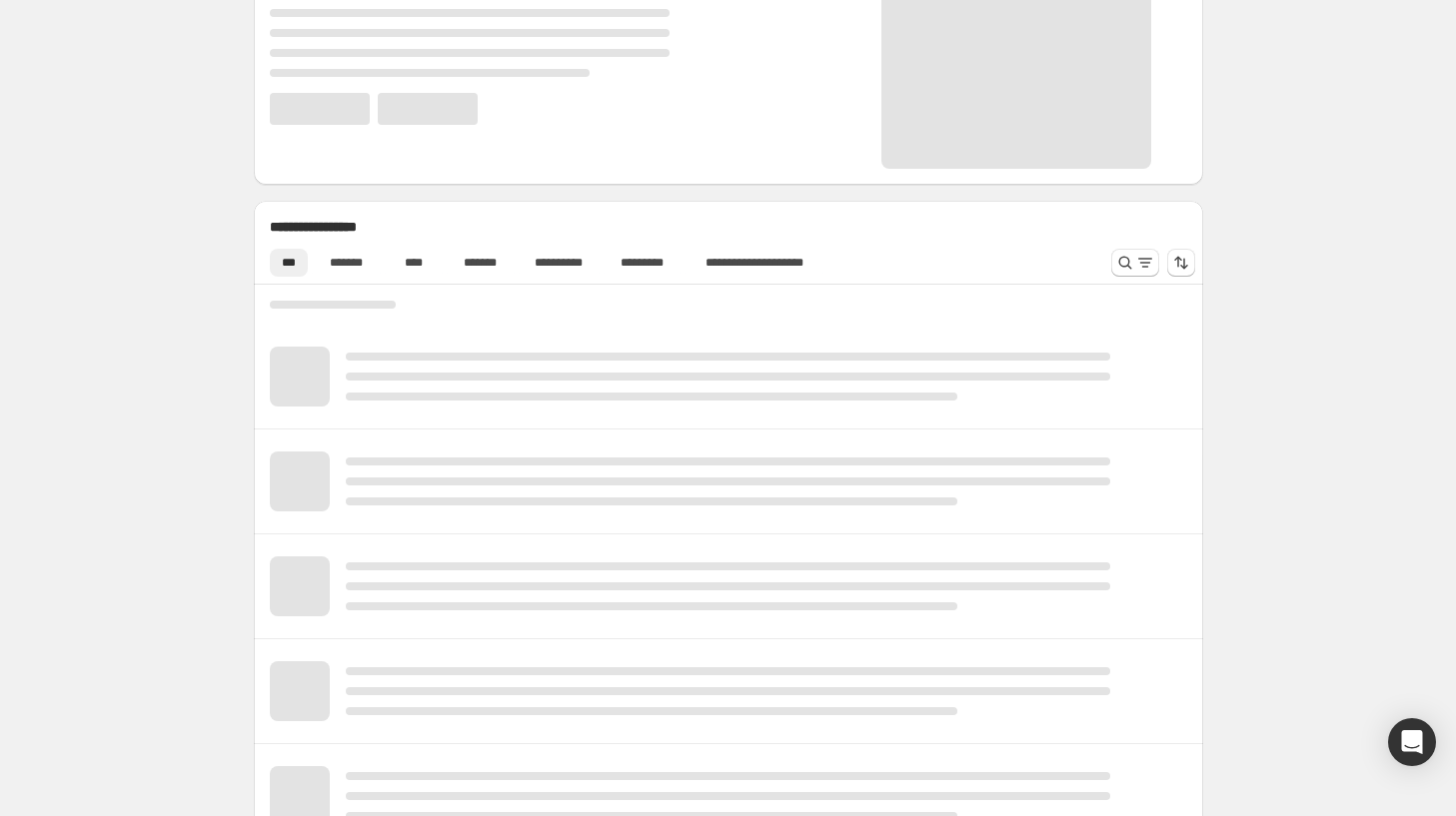 scroll, scrollTop: 515, scrollLeft: 0, axis: vertical 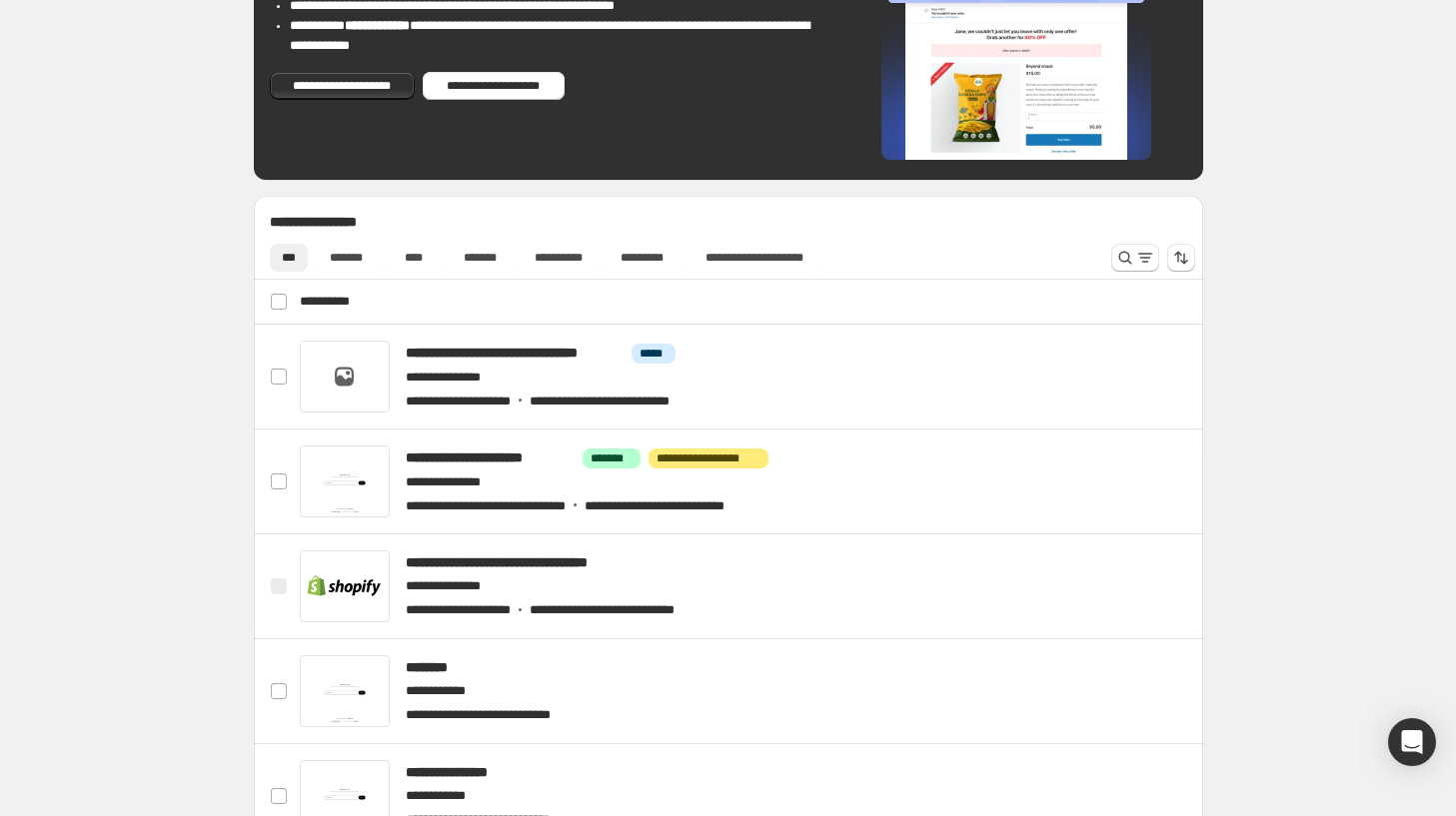 drag, startPoint x: 1178, startPoint y: 484, endPoint x: 1236, endPoint y: 451, distance: 66.730802 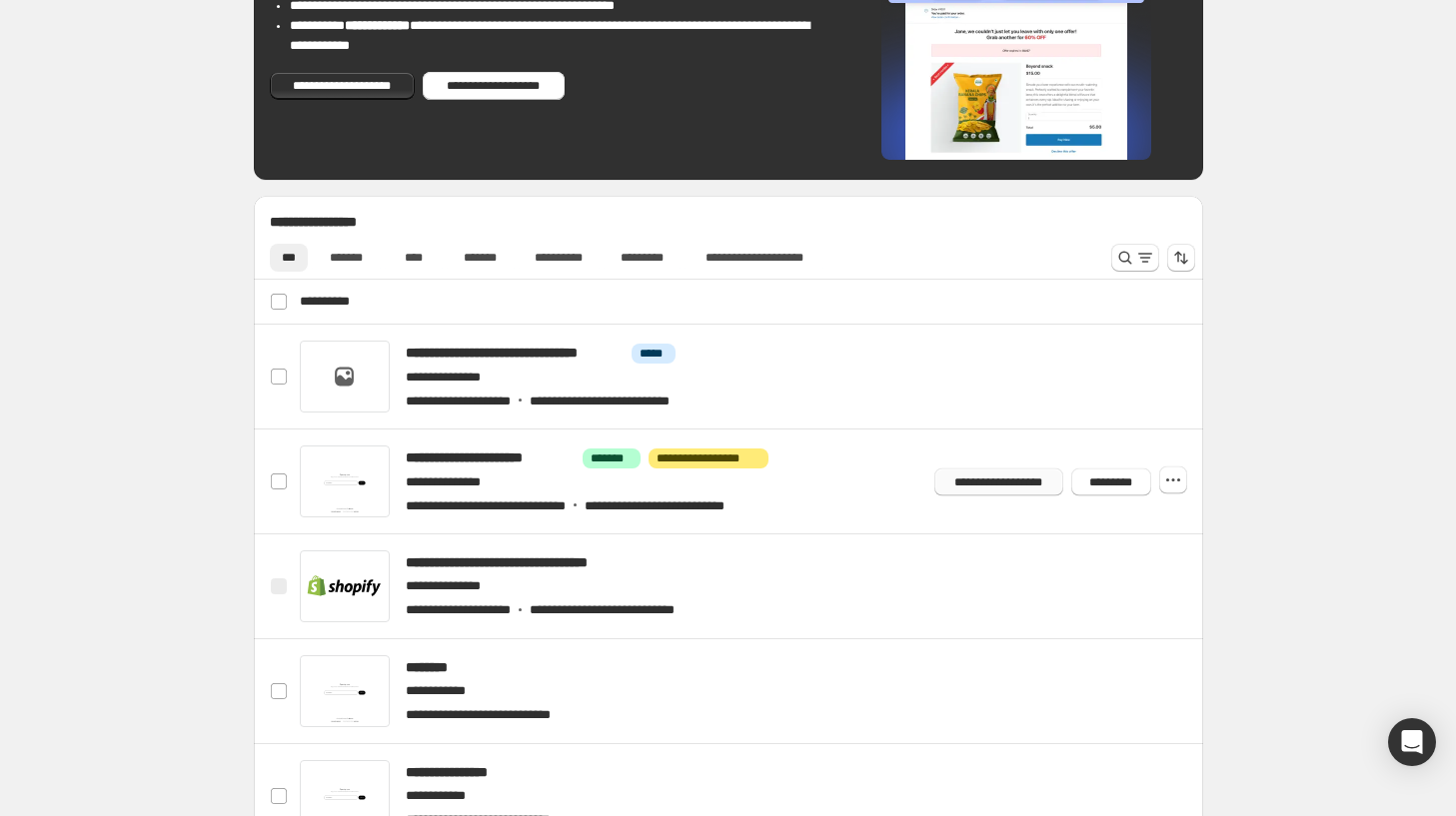click on "**********" at bounding box center [998, 481] 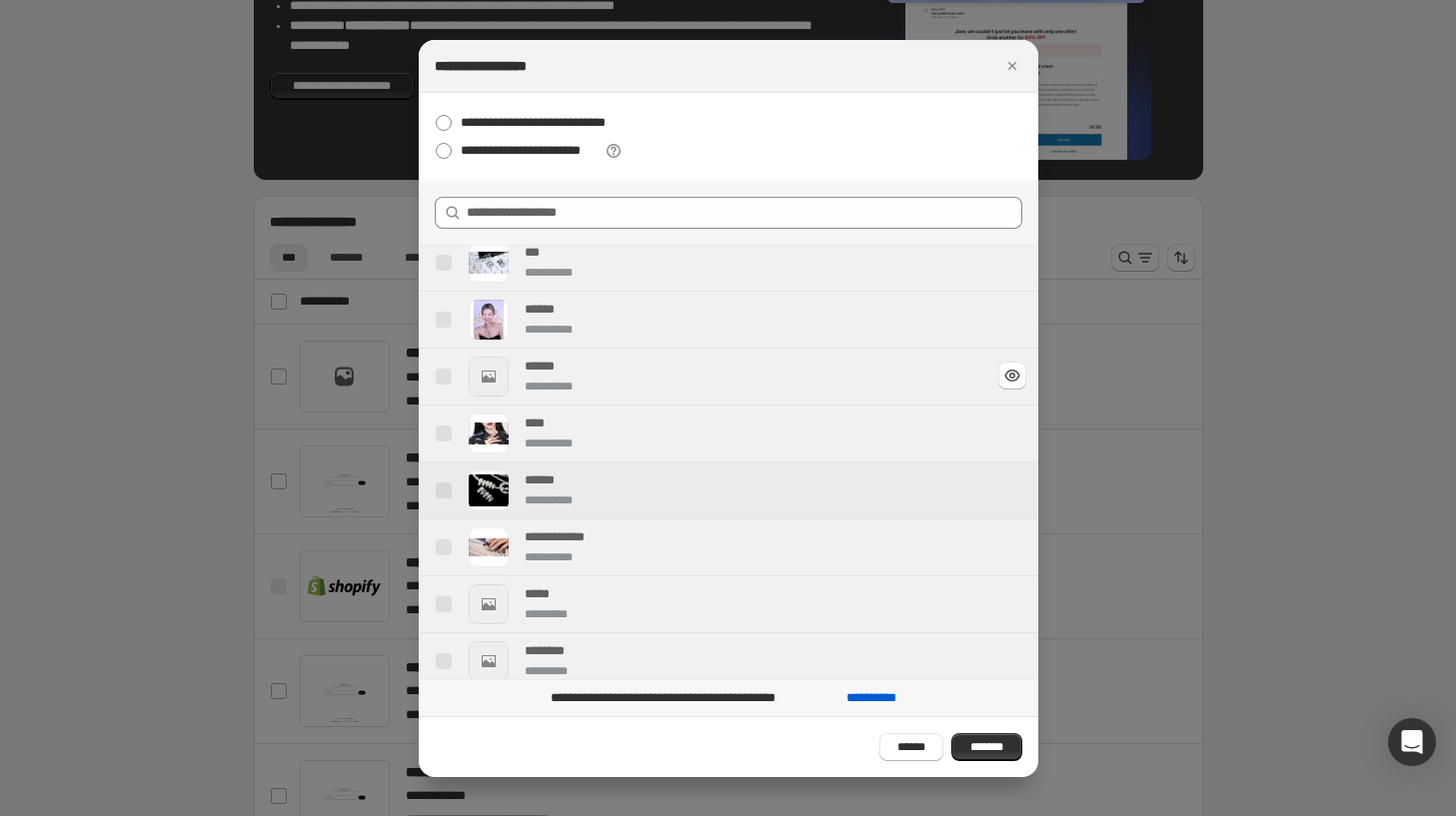 scroll, scrollTop: 192, scrollLeft: 0, axis: vertical 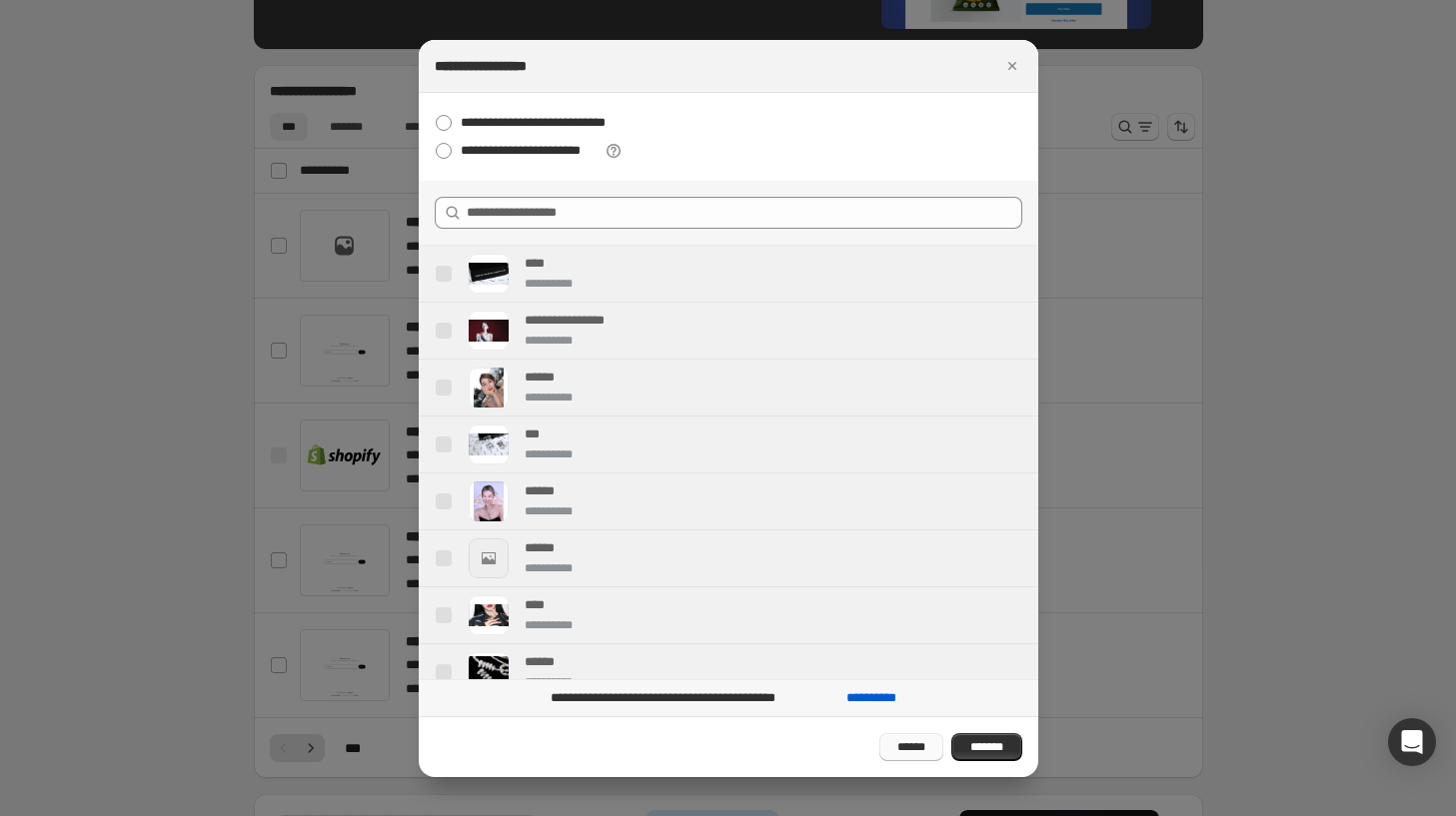 click on "******" at bounding box center [911, 747] 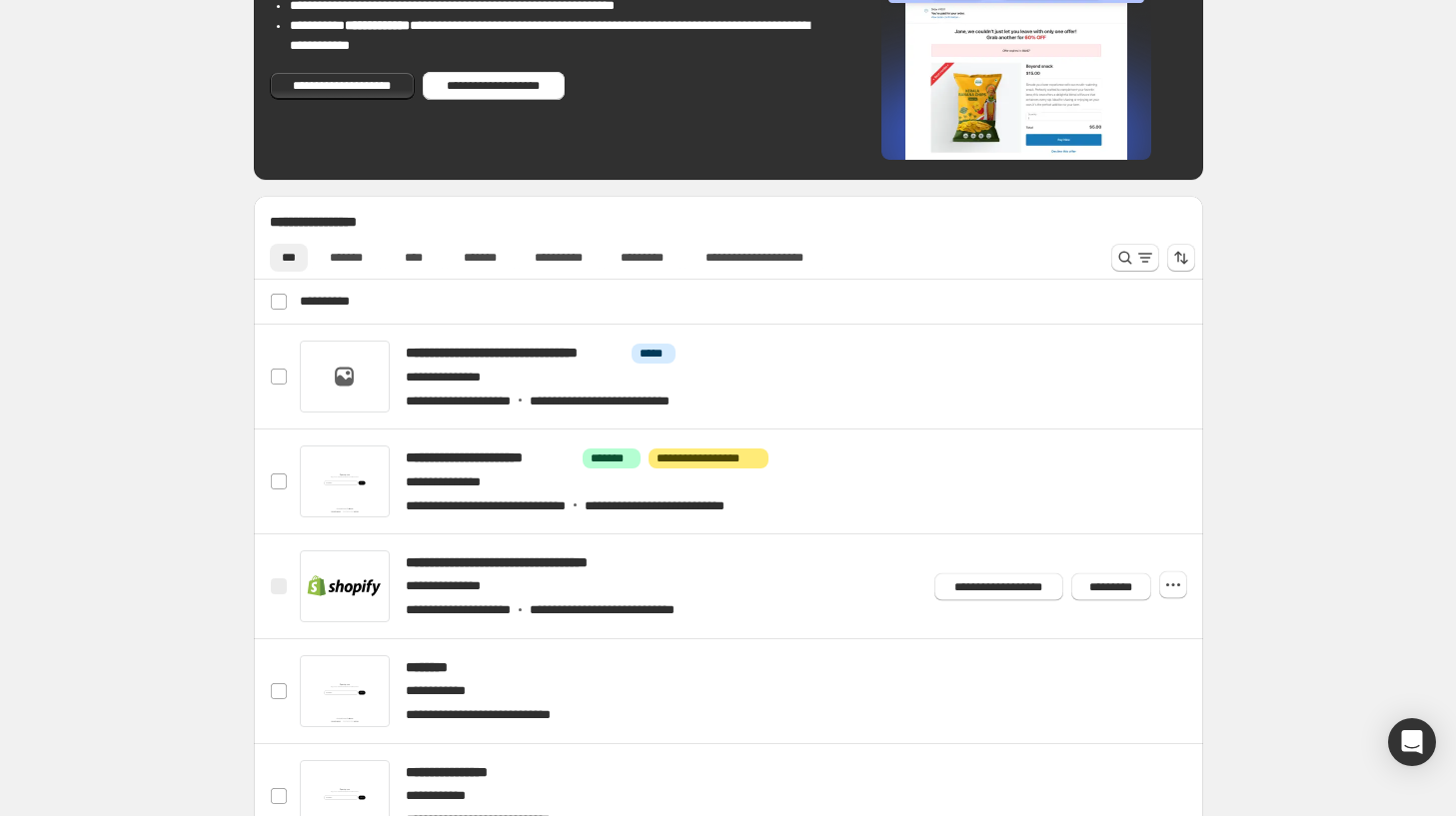 click on "**********" at bounding box center (1056, 582) 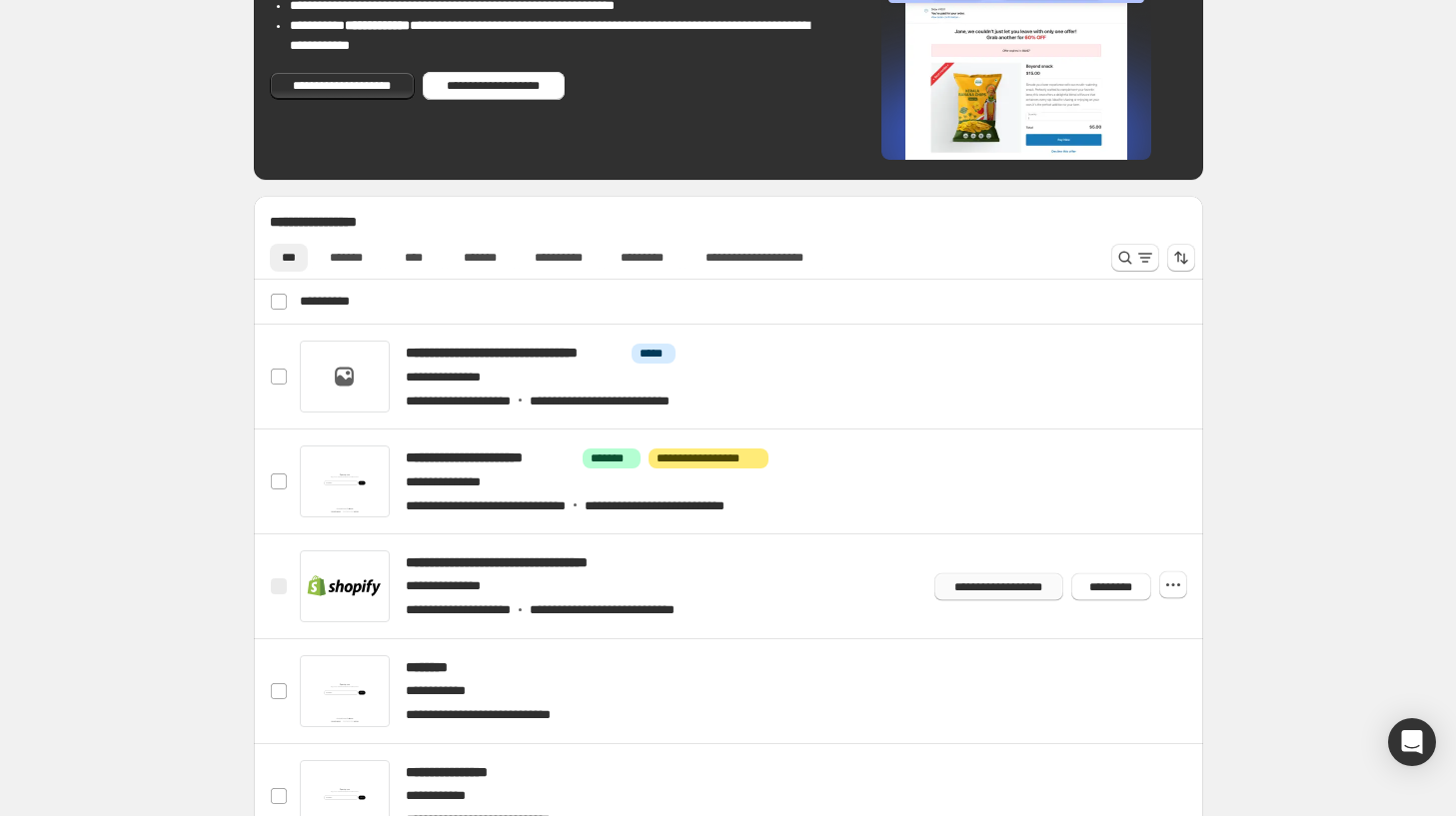 click on "**********" at bounding box center [998, 586] 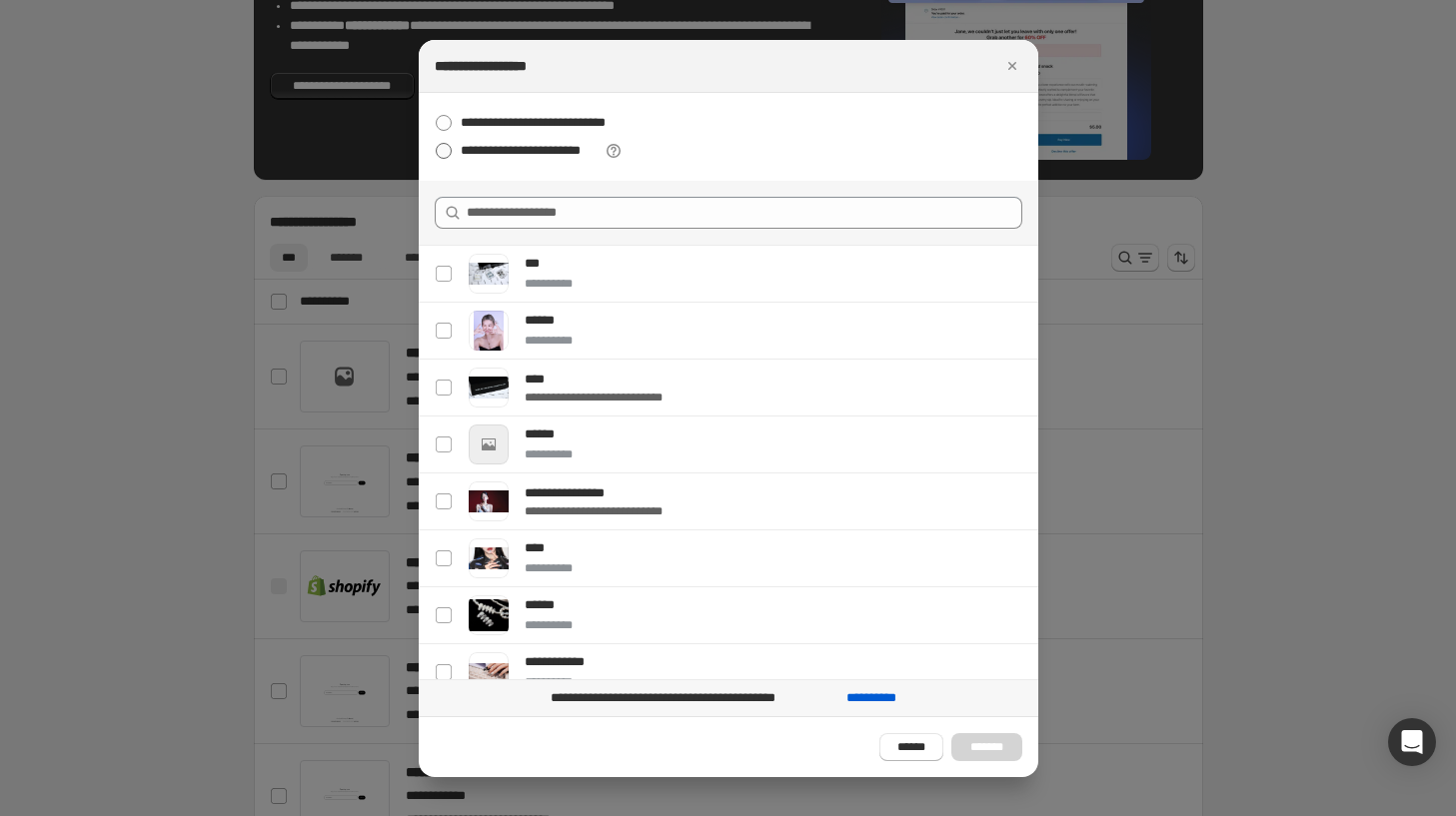 click on "**********" at bounding box center [530, 151] 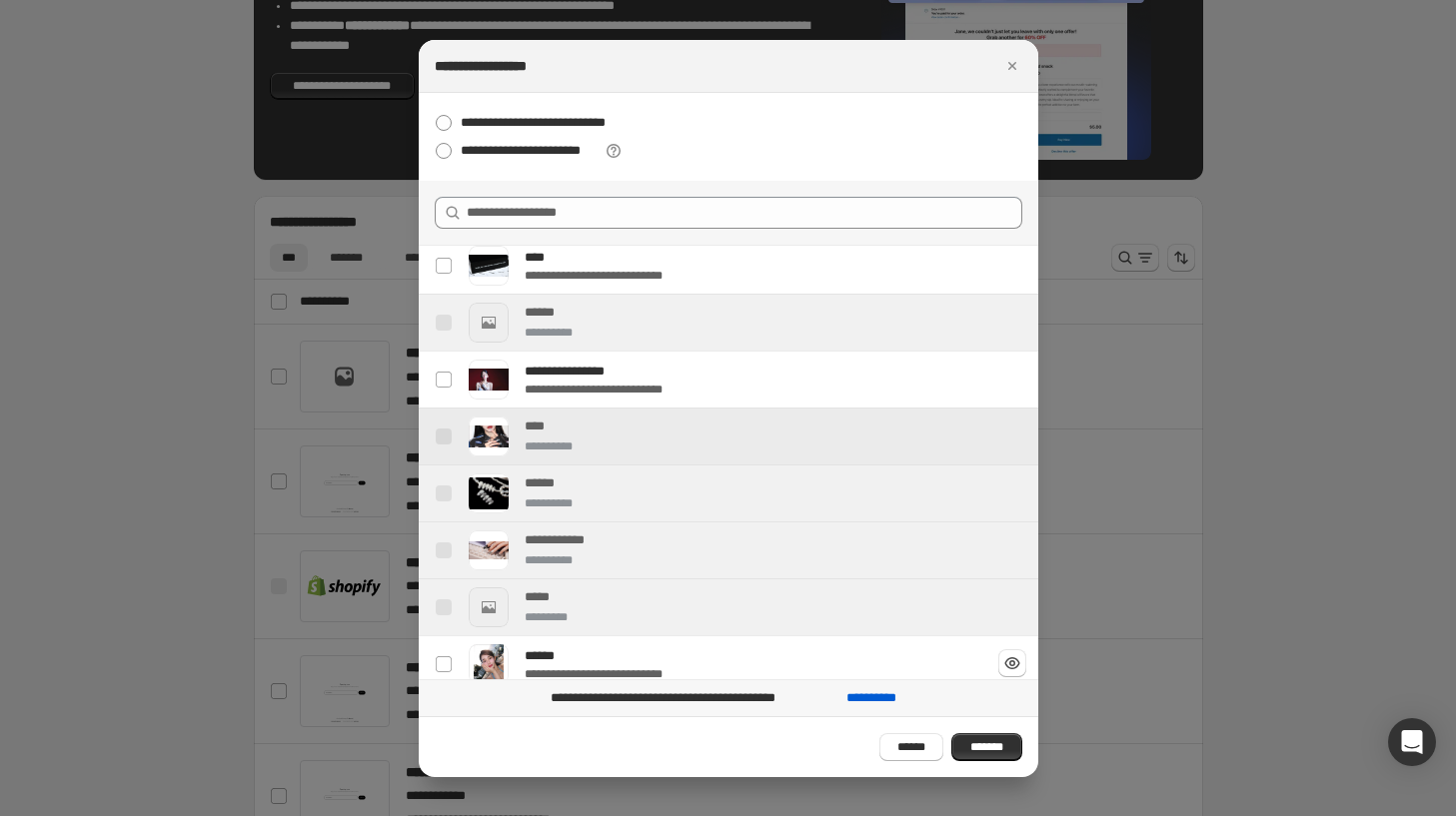 scroll, scrollTop: 192, scrollLeft: 0, axis: vertical 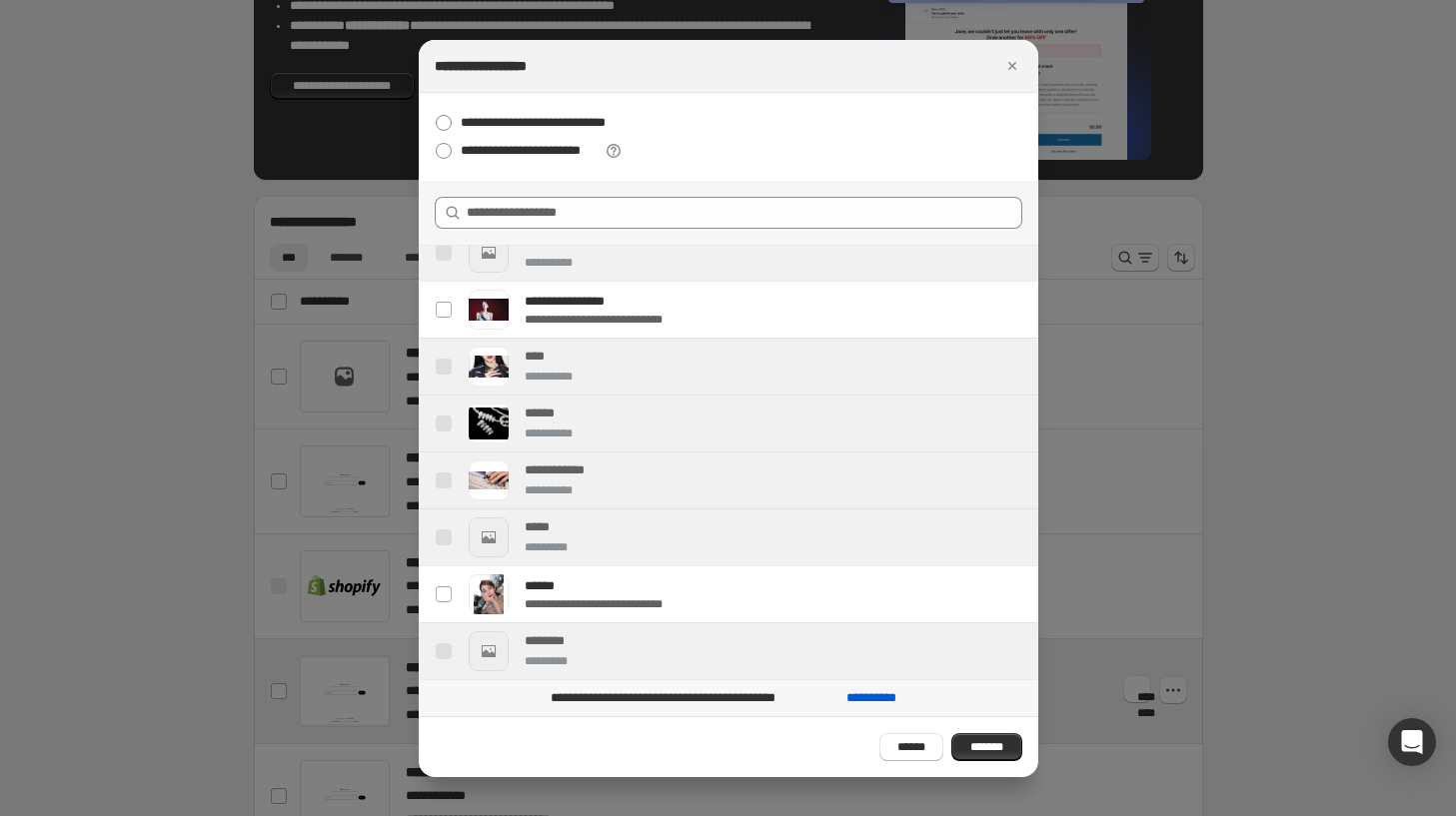 click on "******" at bounding box center [911, 747] 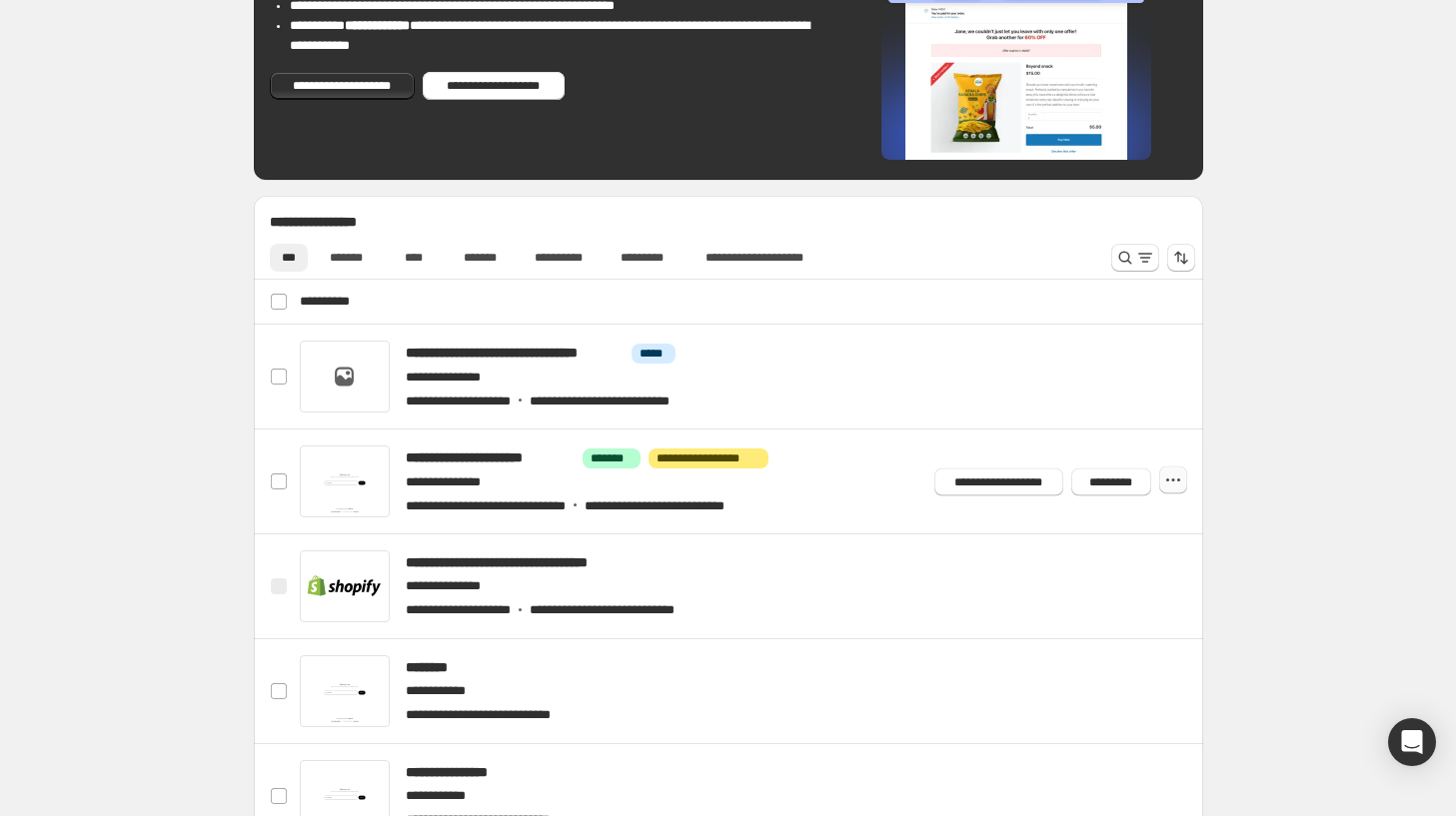 click 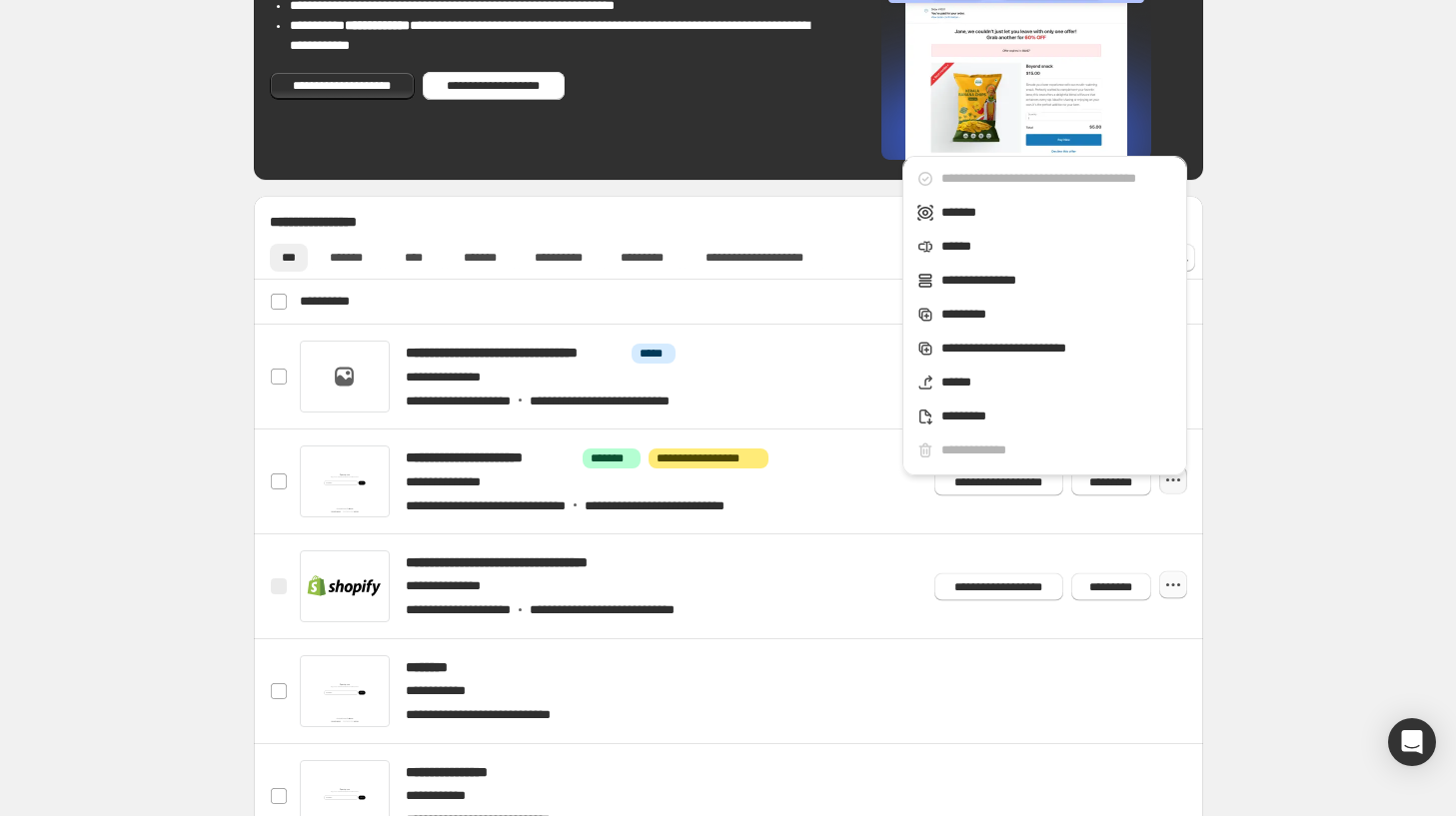 click 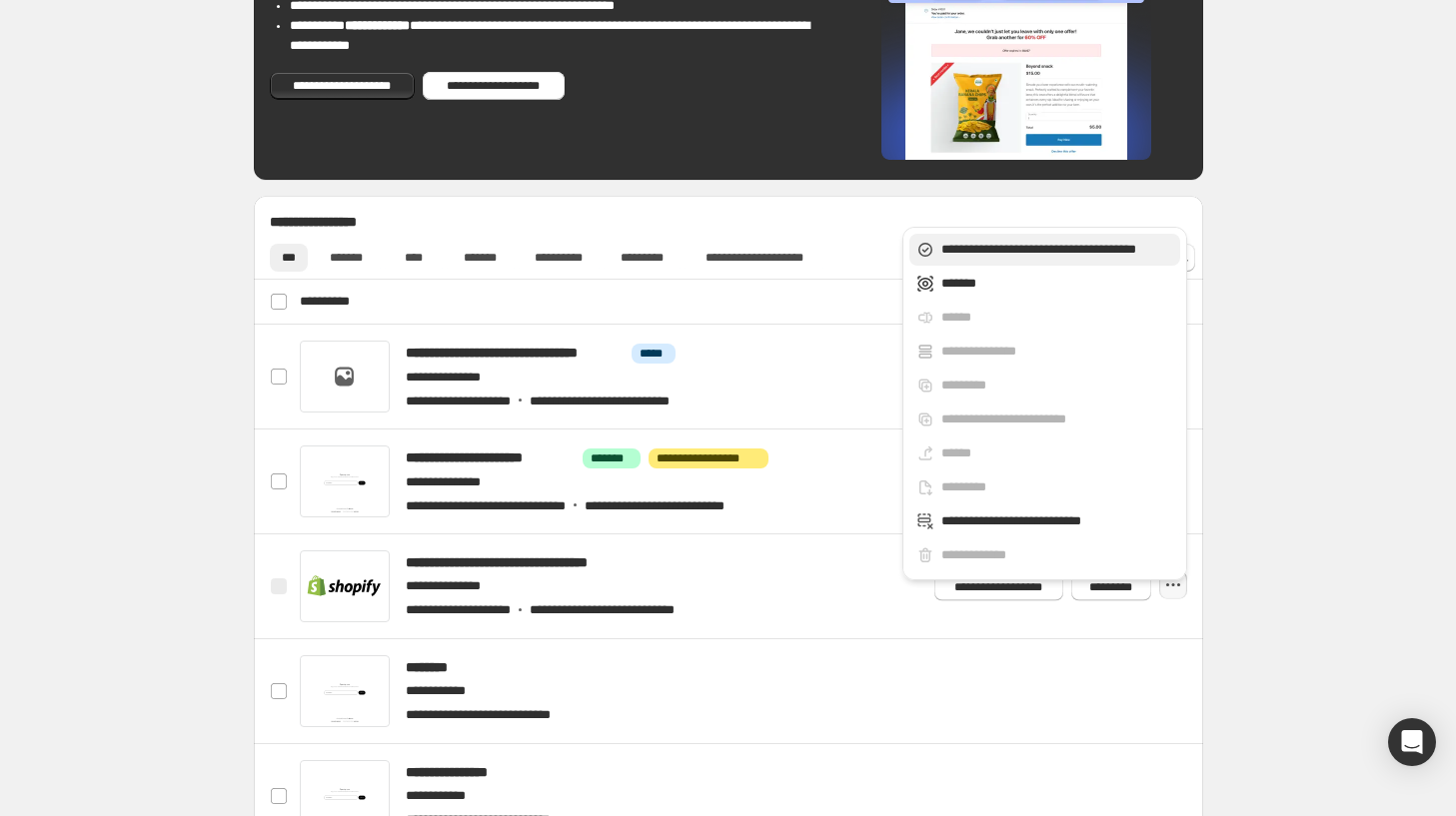 click on "**********" at bounding box center (1044, 250) 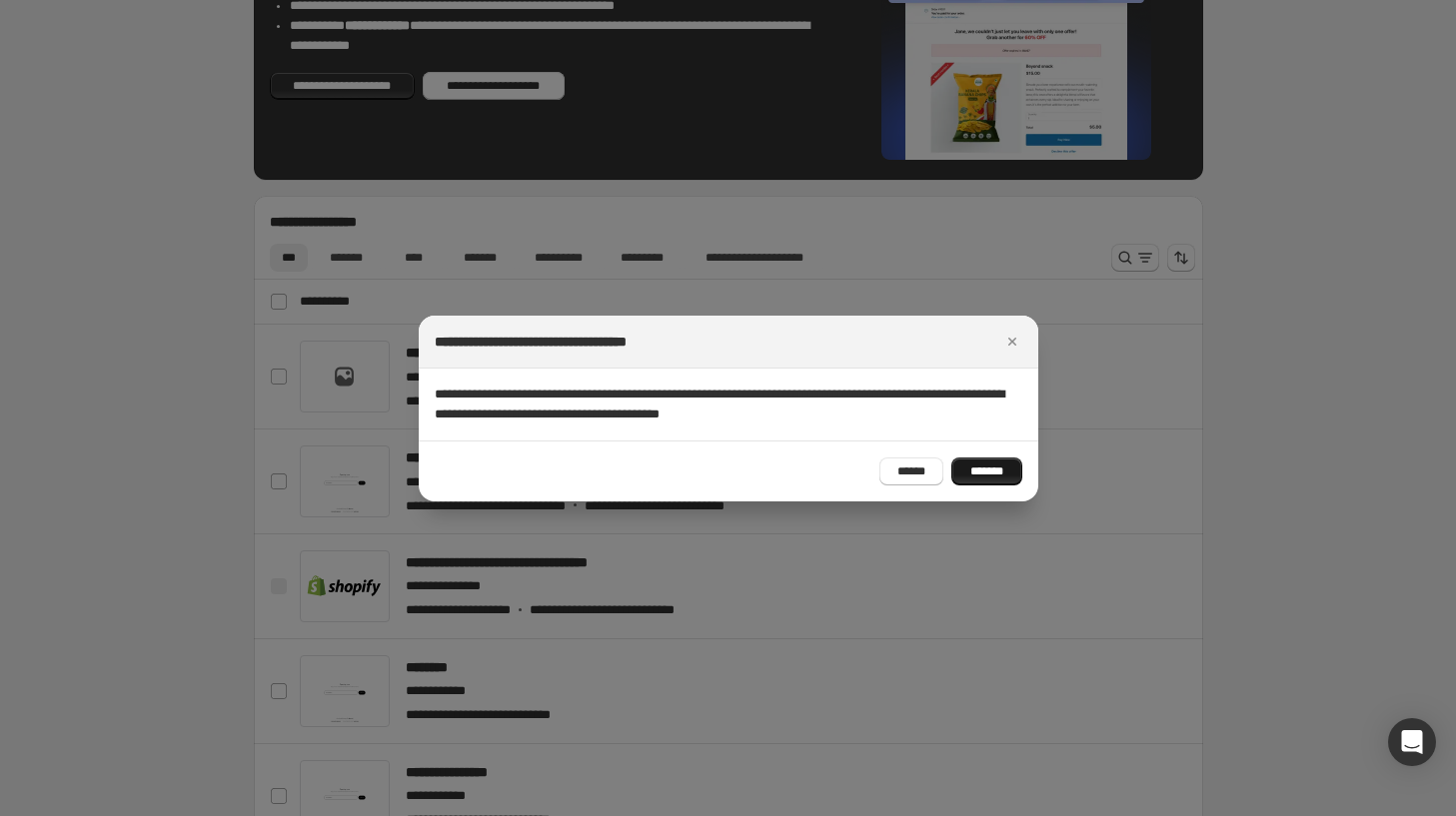 click on "*******" at bounding box center [986, 471] 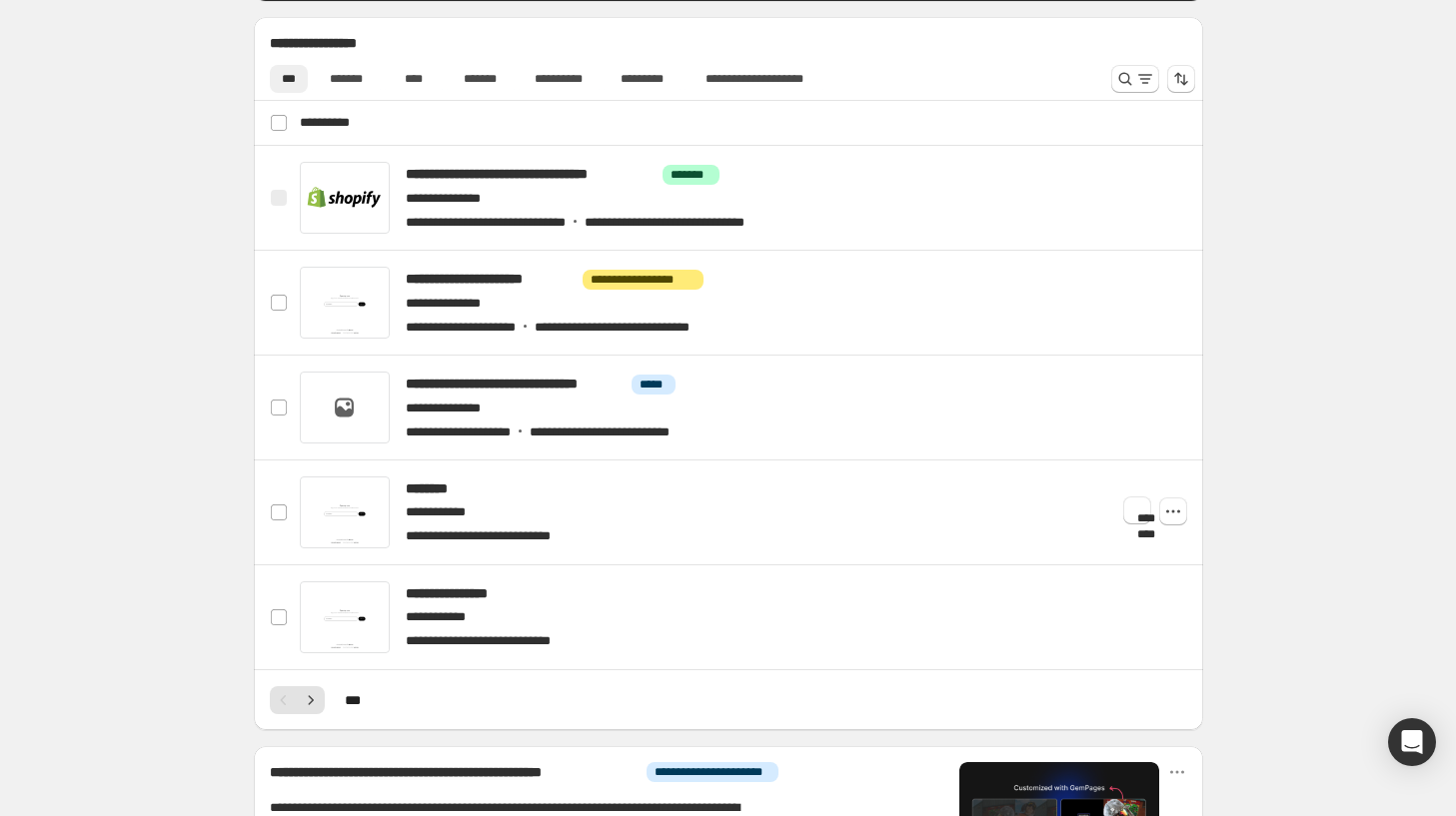 scroll, scrollTop: 753, scrollLeft: 0, axis: vertical 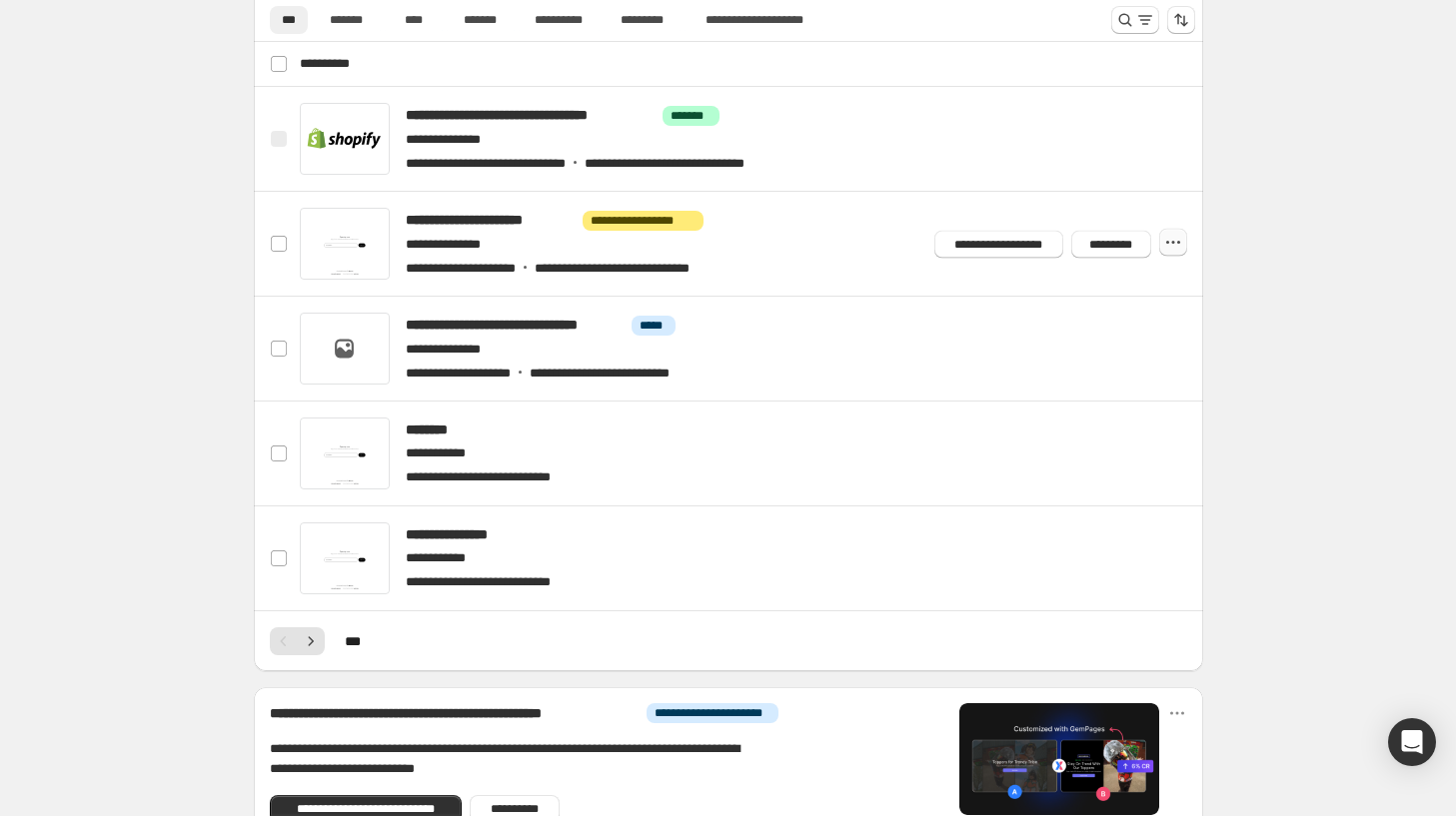 click at bounding box center [1173, 243] 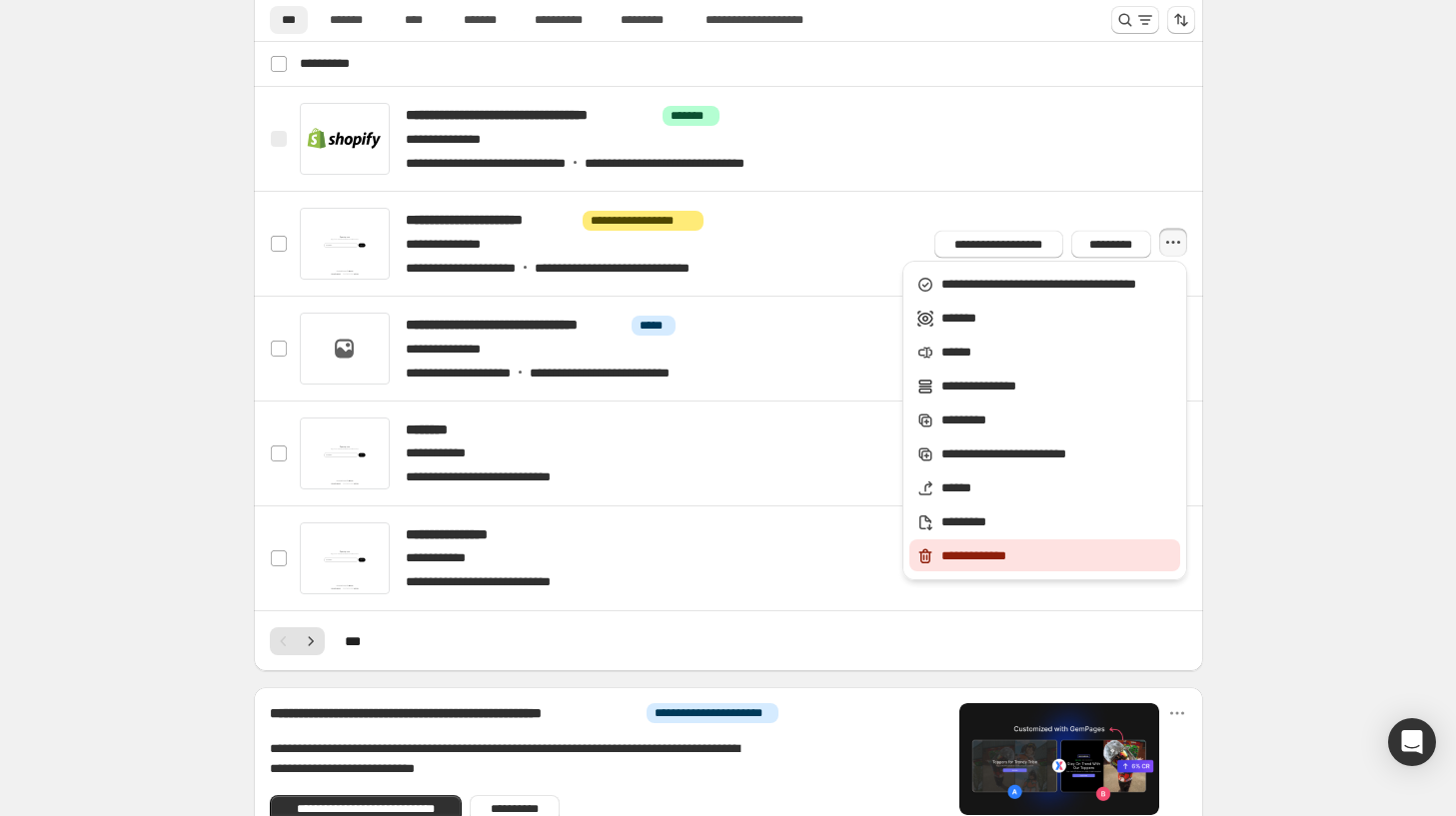 click on "**********" at bounding box center [1044, 555] 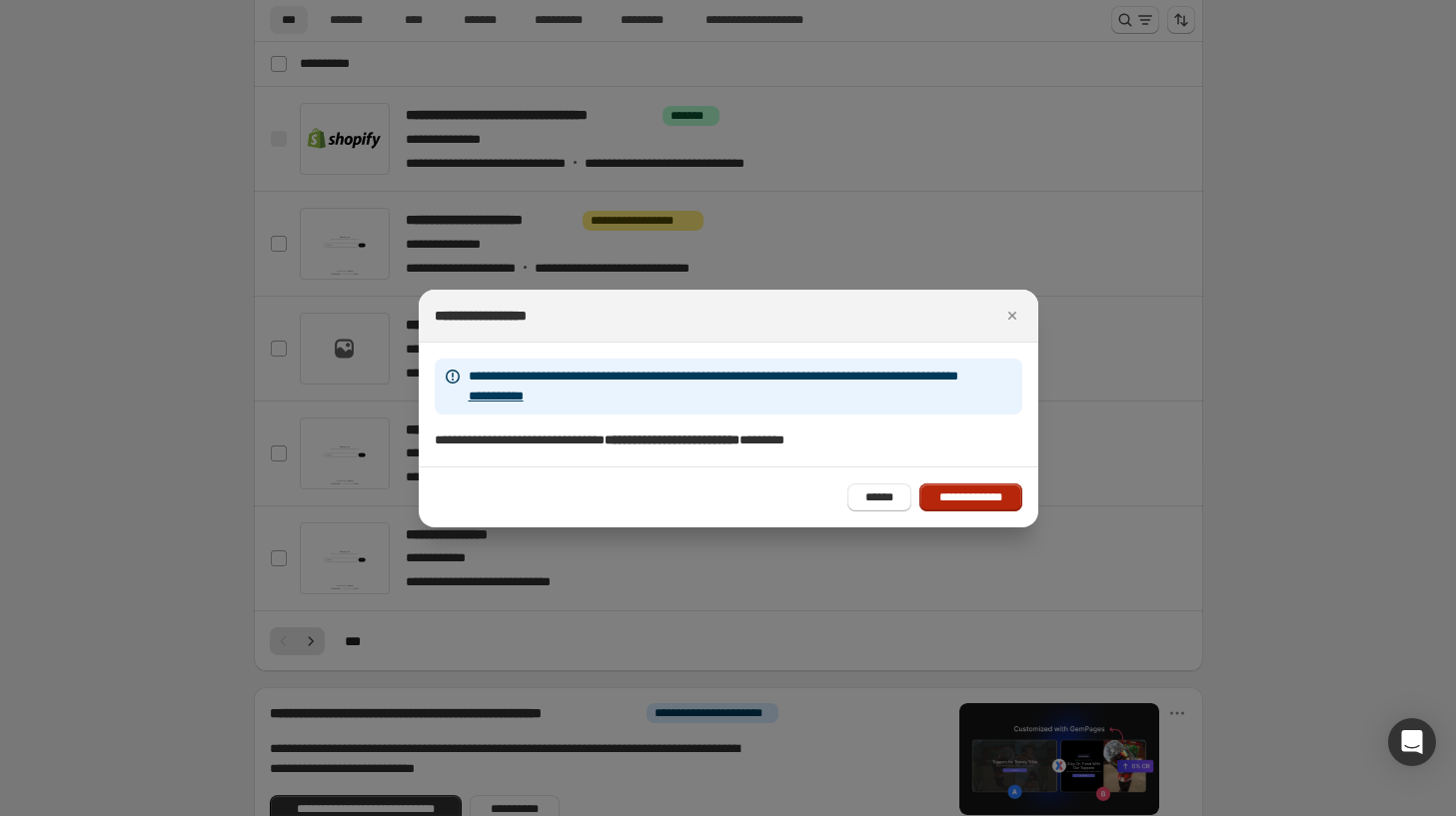 click on "**********" at bounding box center (970, 497) 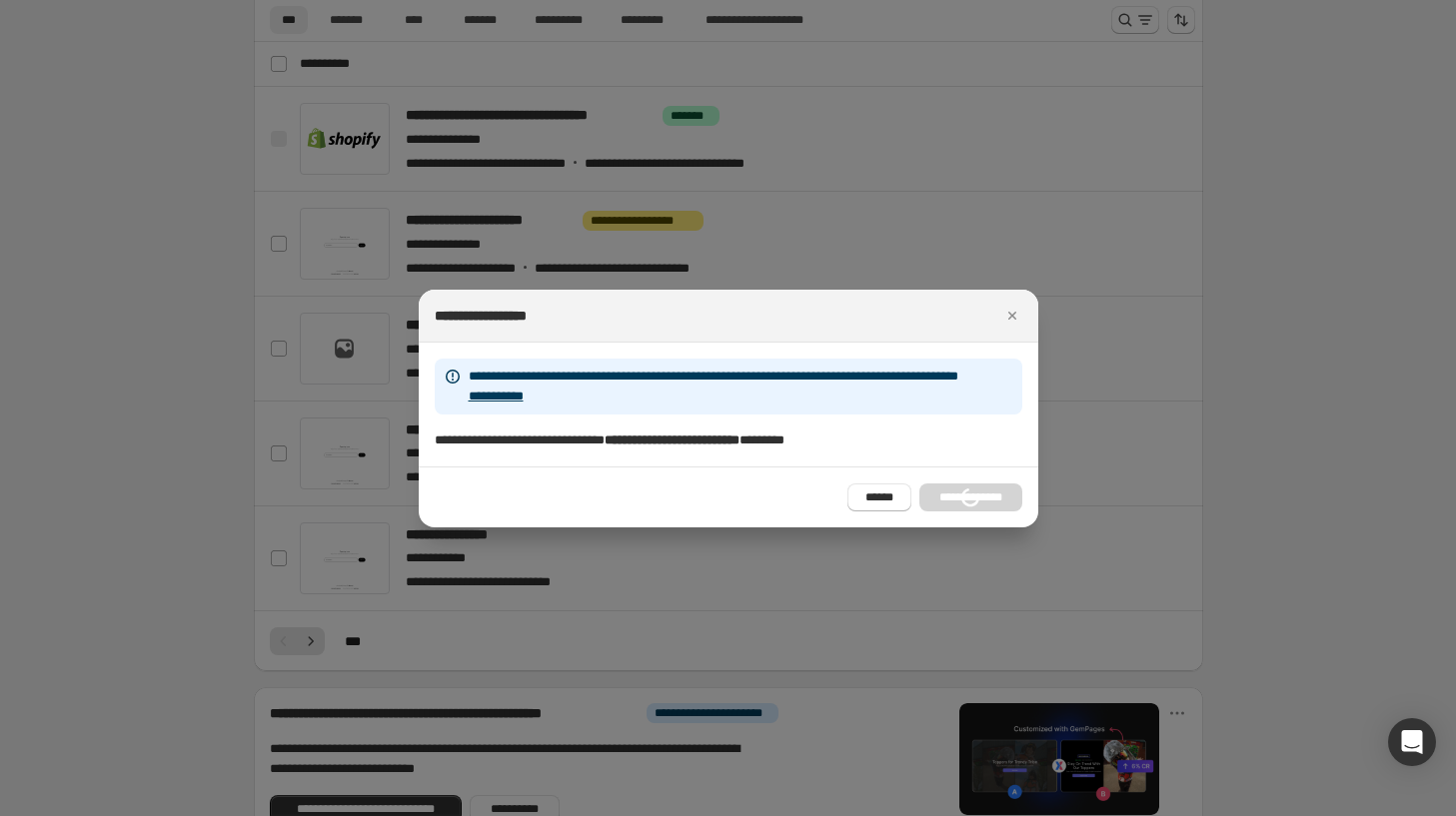 click on "**********" at bounding box center (934, 497) 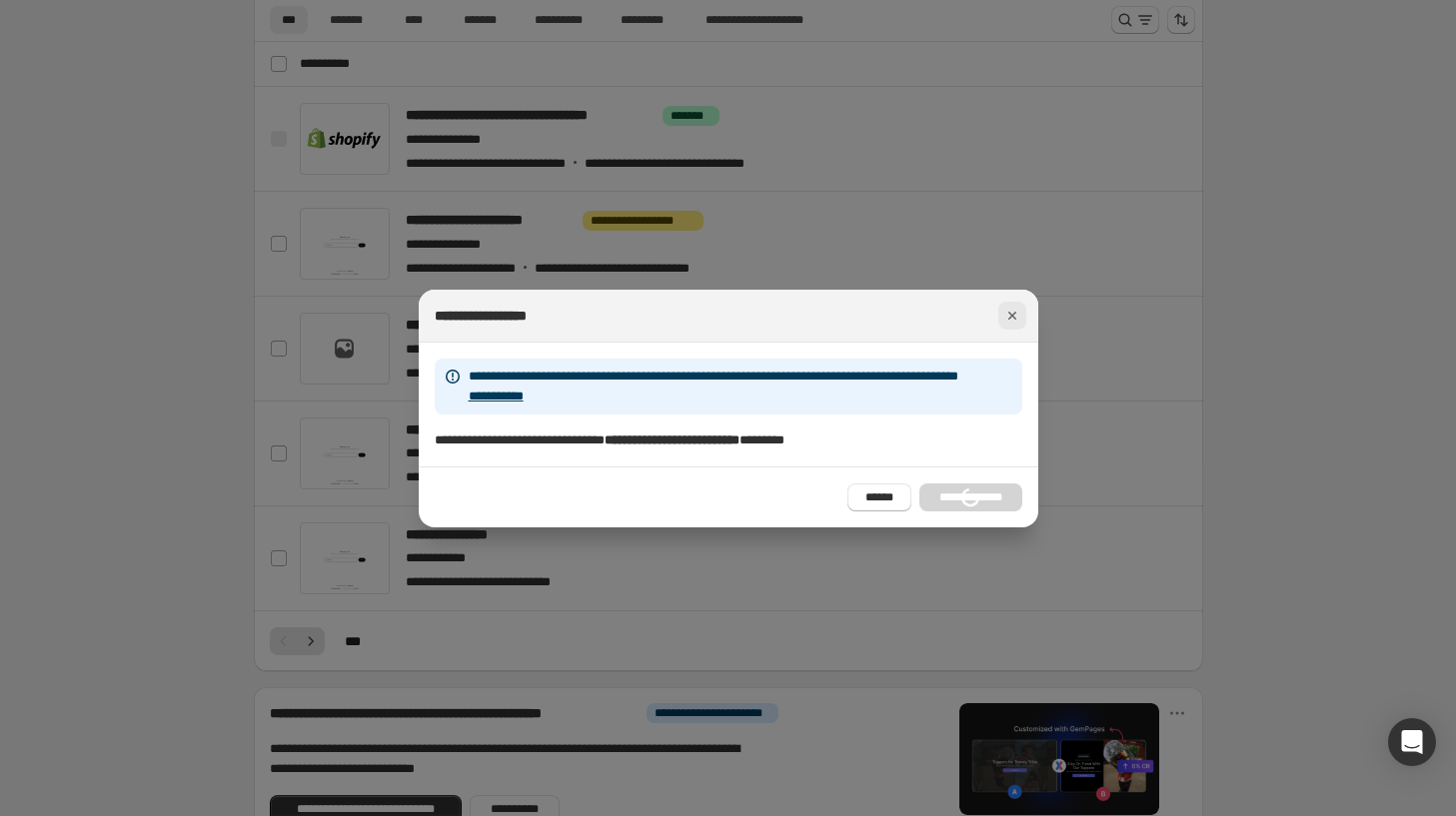 click 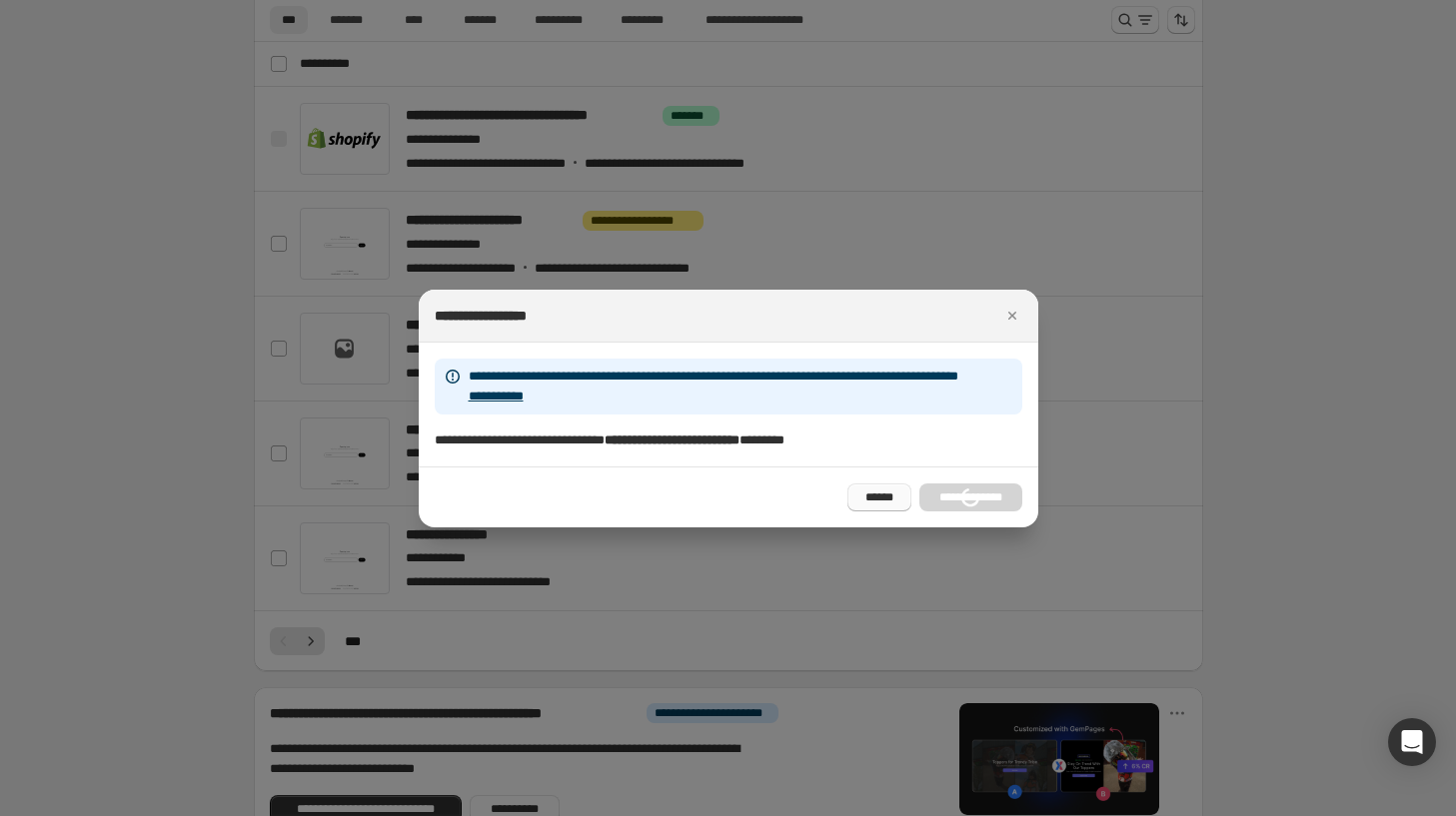 click on "******" at bounding box center (879, 497) 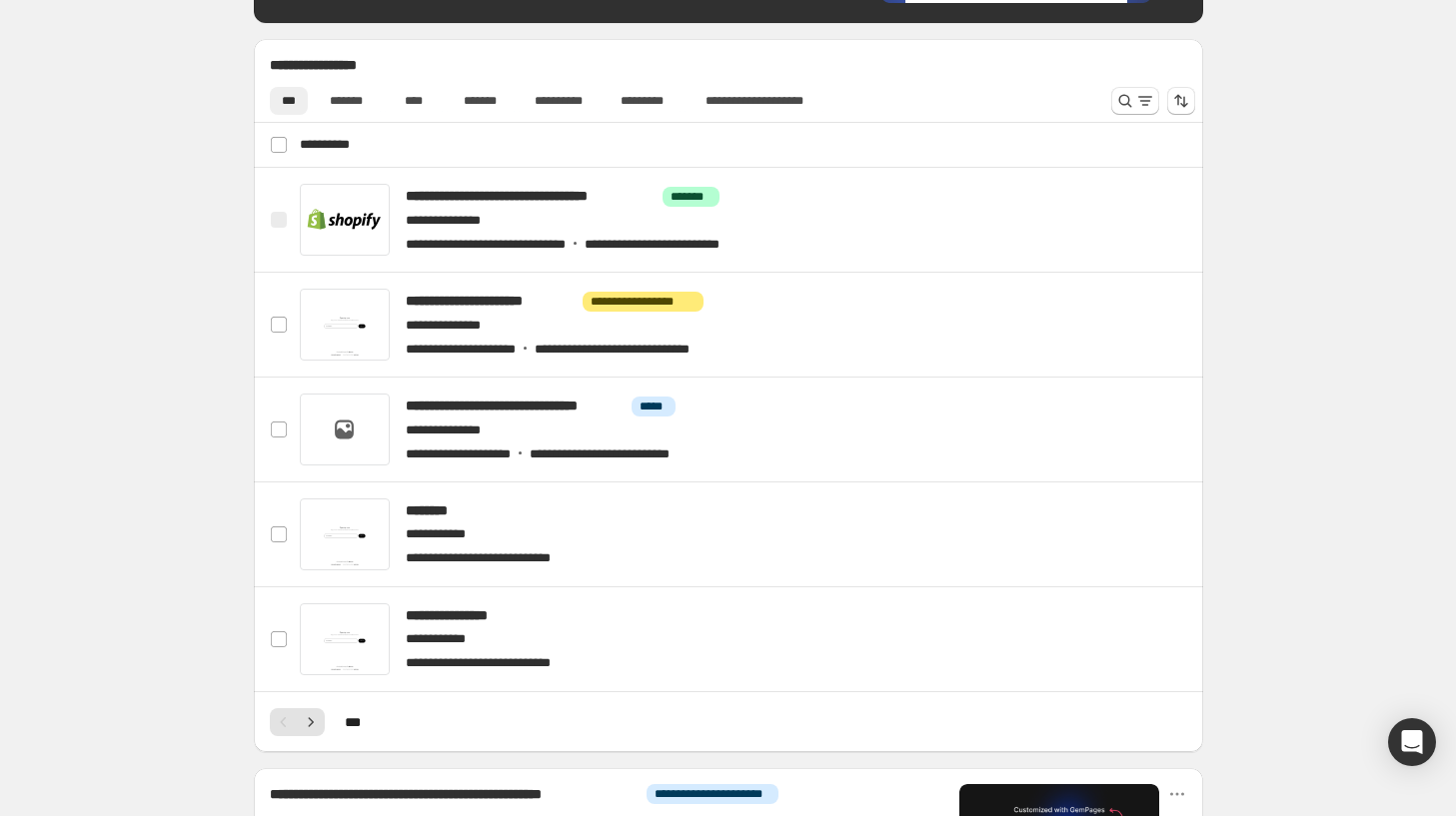 scroll, scrollTop: 715, scrollLeft: 0, axis: vertical 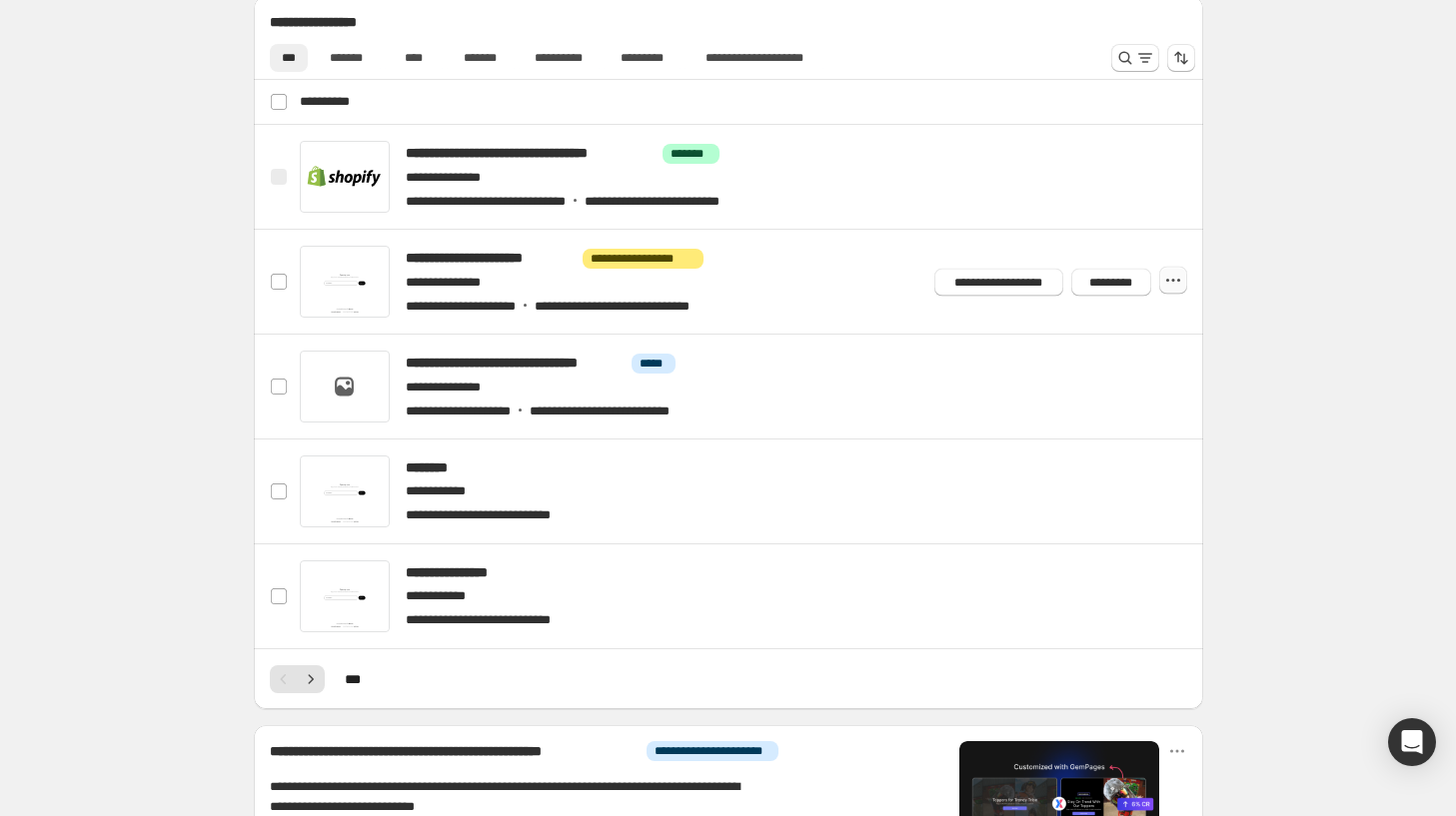 click 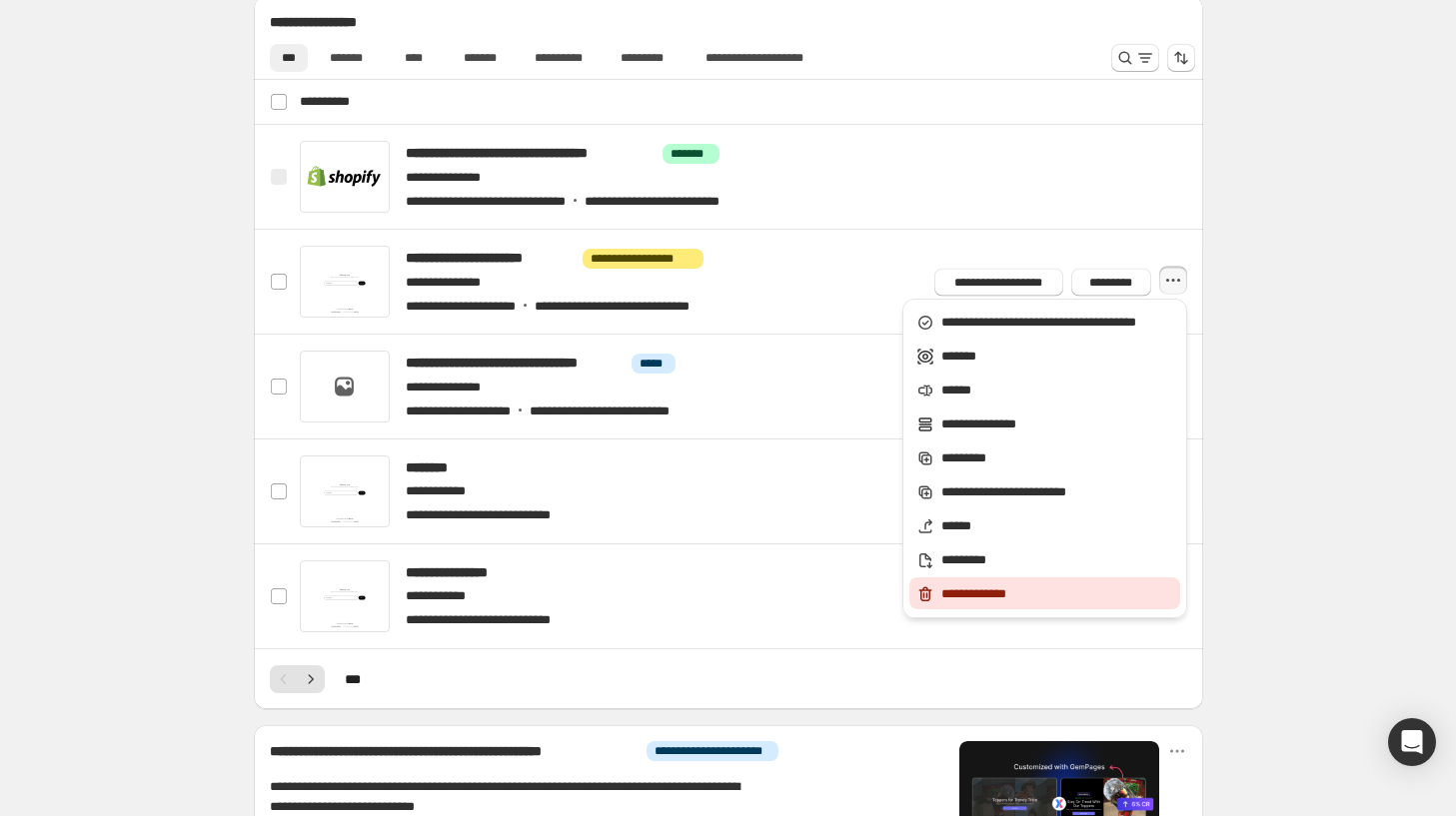 click on "**********" at bounding box center (1057, 594) 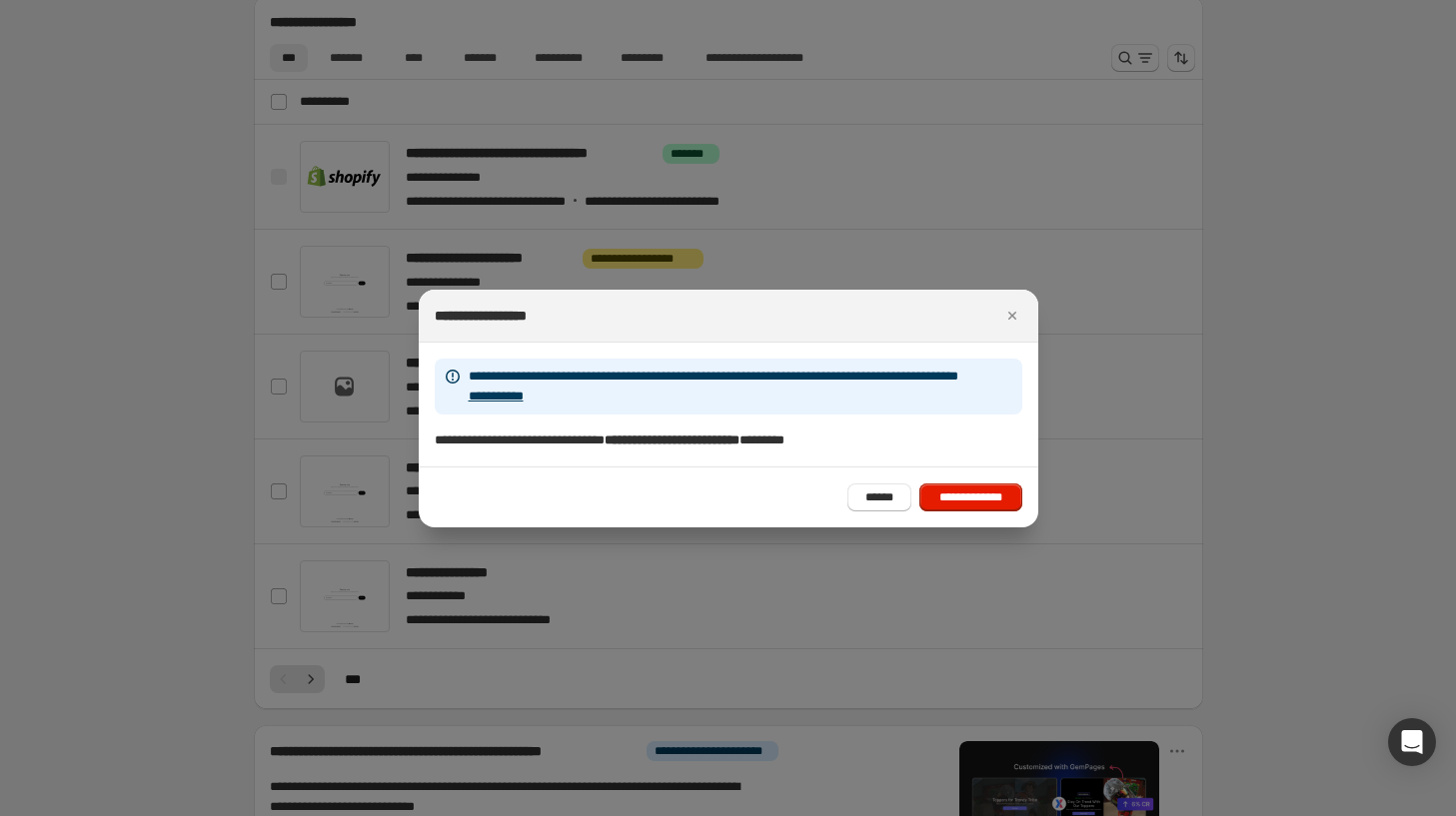 click on "**********" at bounding box center (970, 497) 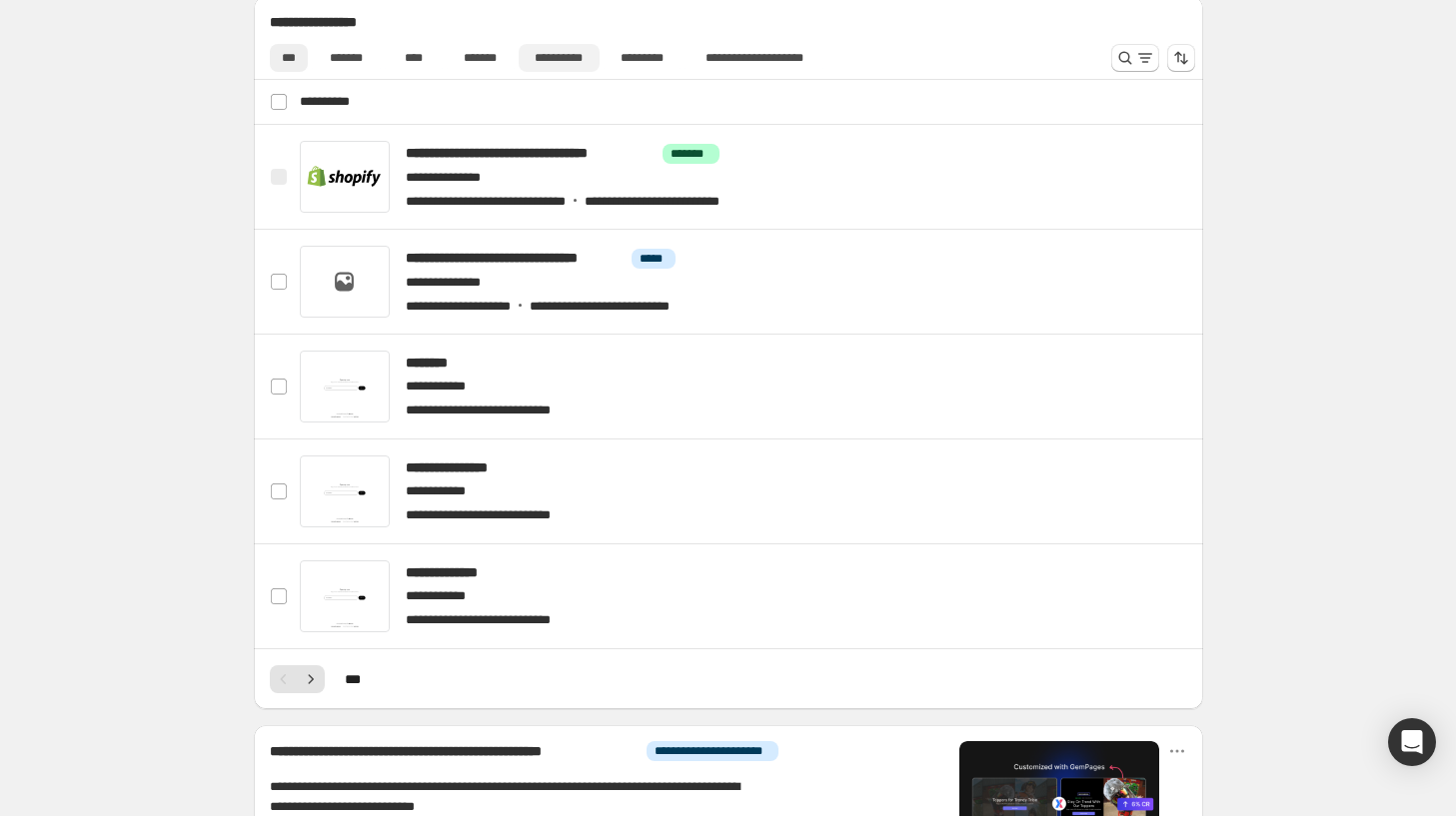 click on "**********" at bounding box center [559, 58] 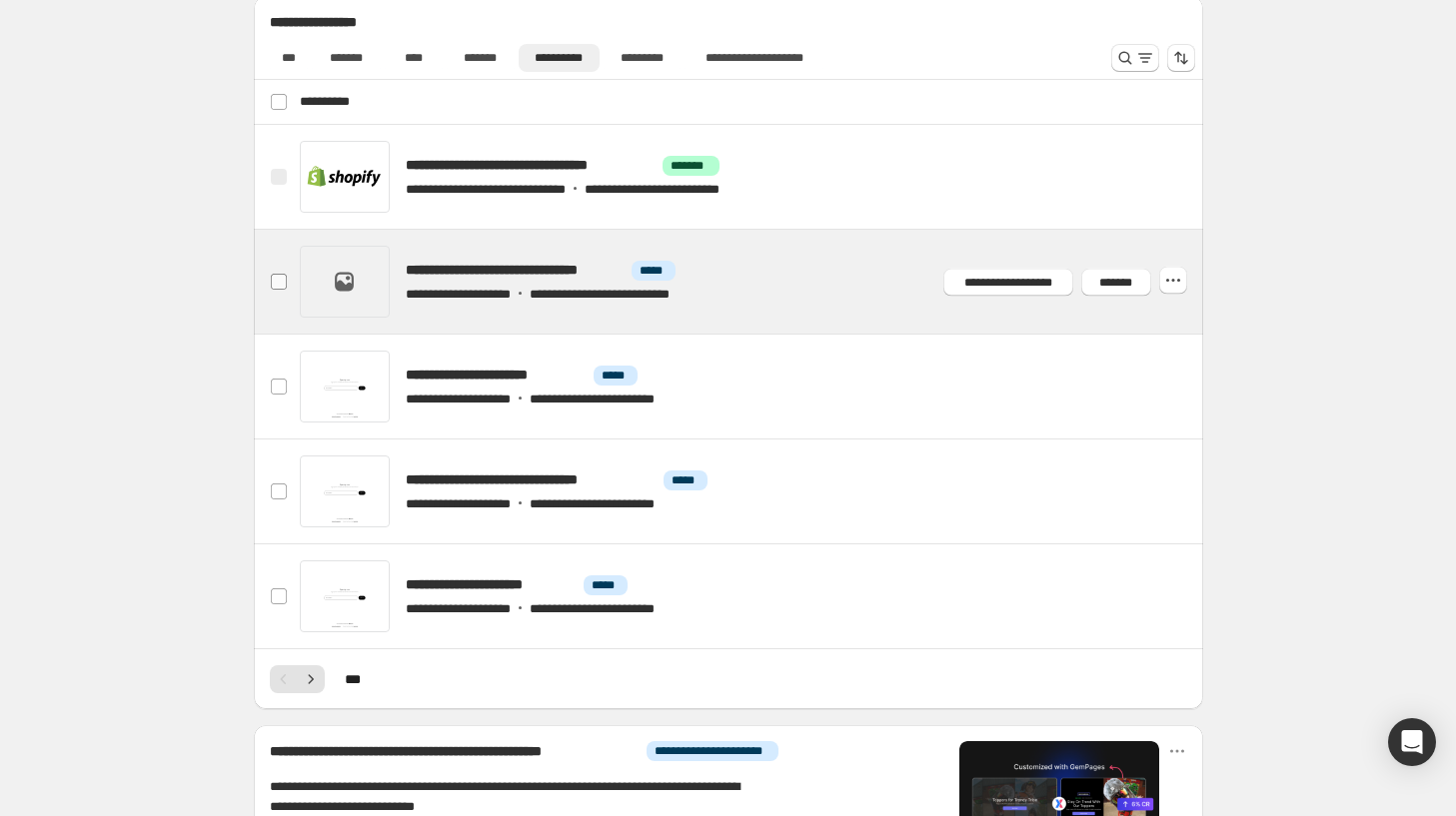 click at bounding box center [279, 282] 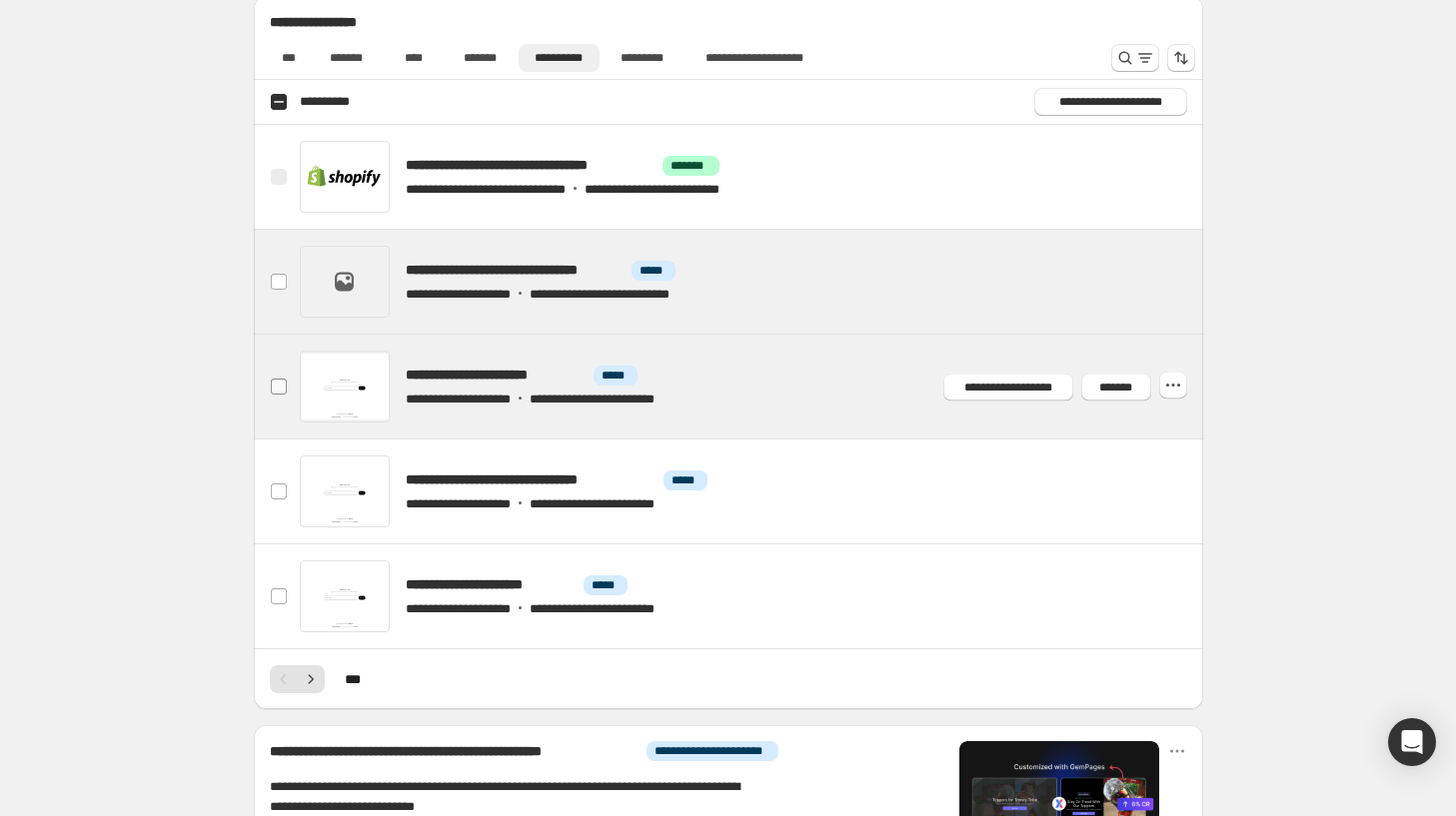 drag, startPoint x: 284, startPoint y: 385, endPoint x: 285, endPoint y: 407, distance: 22.022716 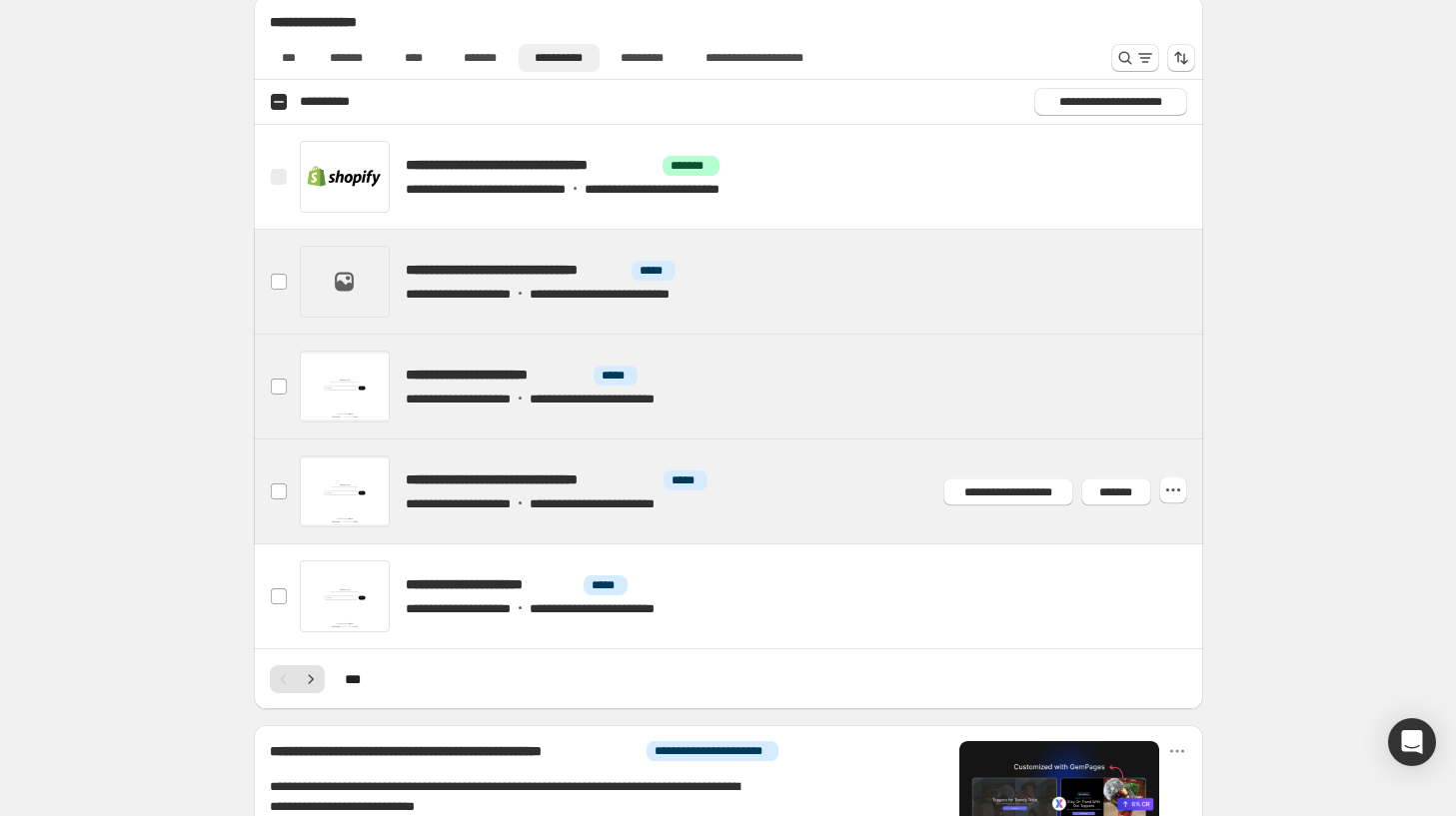 click on "[NUMBER] [STREET], [CITY], [STATE]" at bounding box center [728, 491] 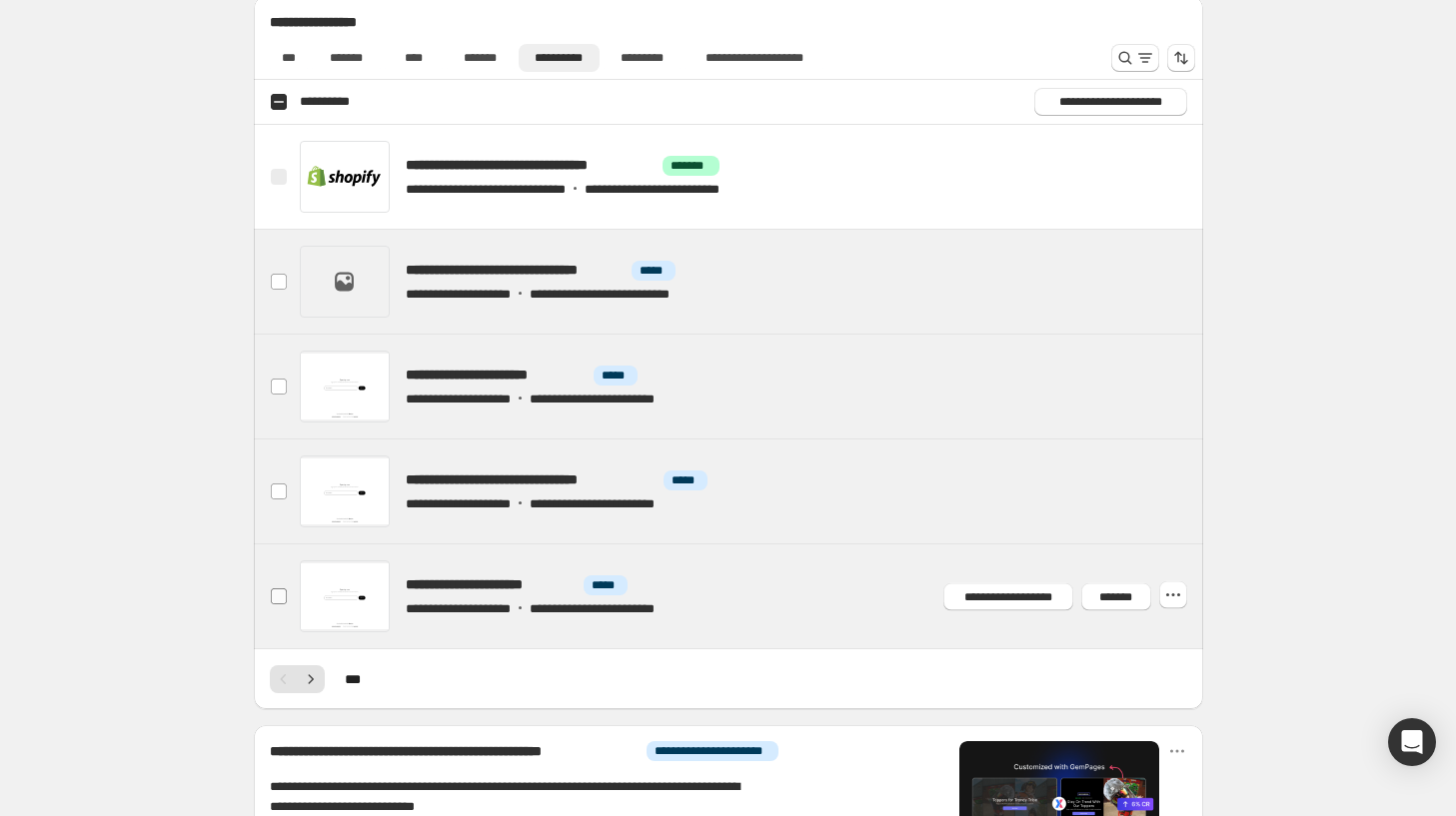 click on "**********" at bounding box center (279, 596) 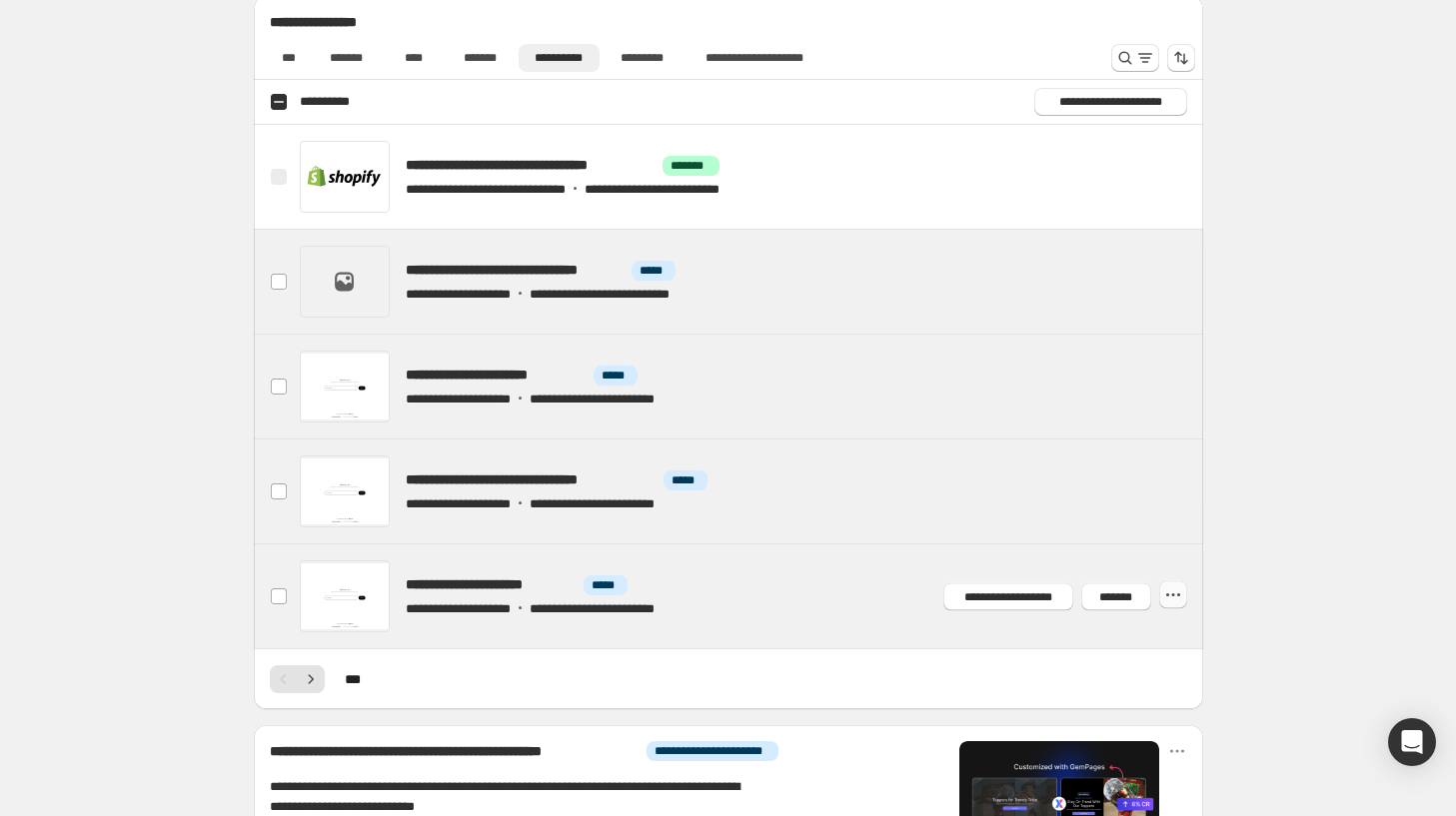 click 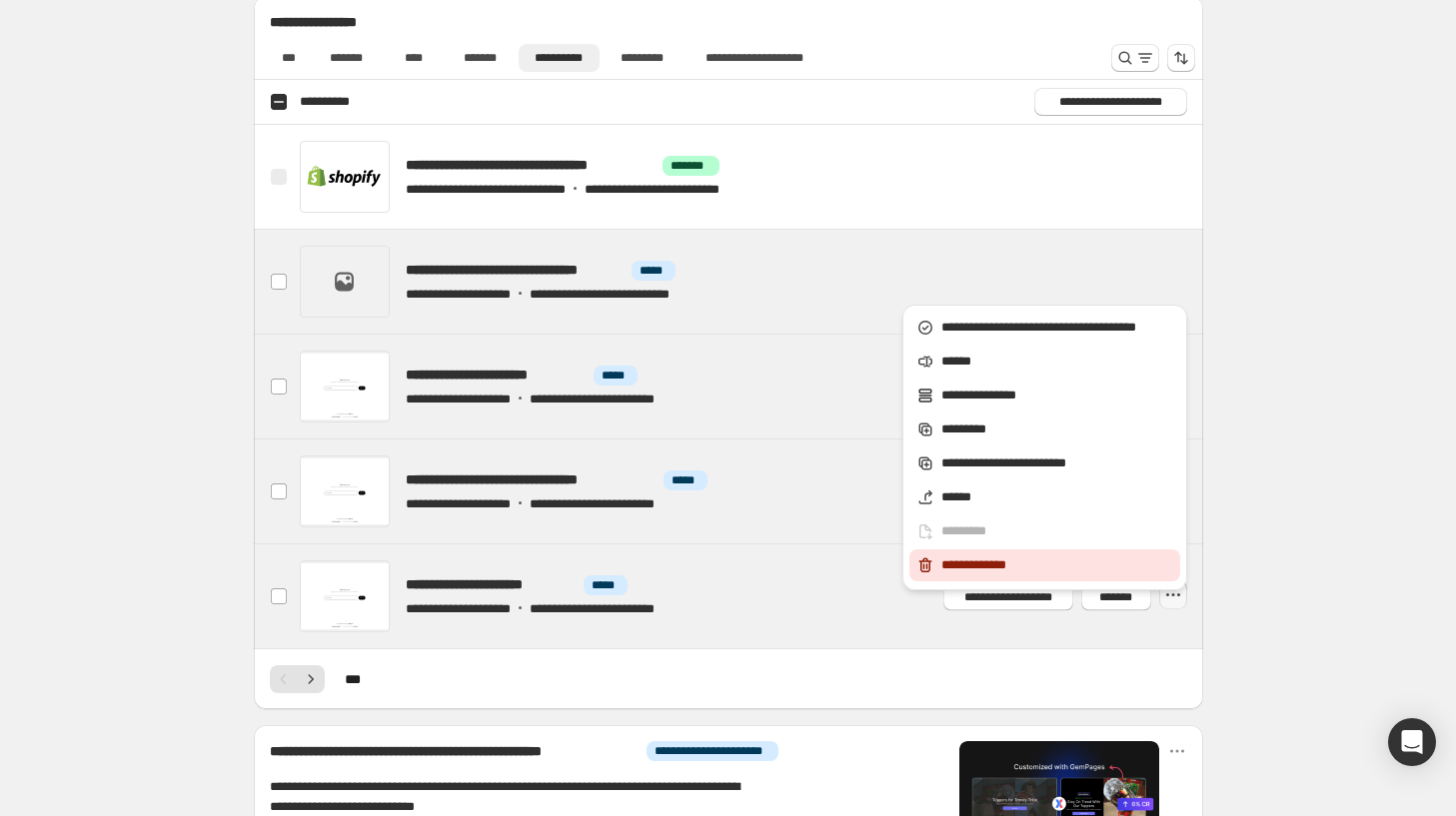 click on "**********" at bounding box center [1057, 565] 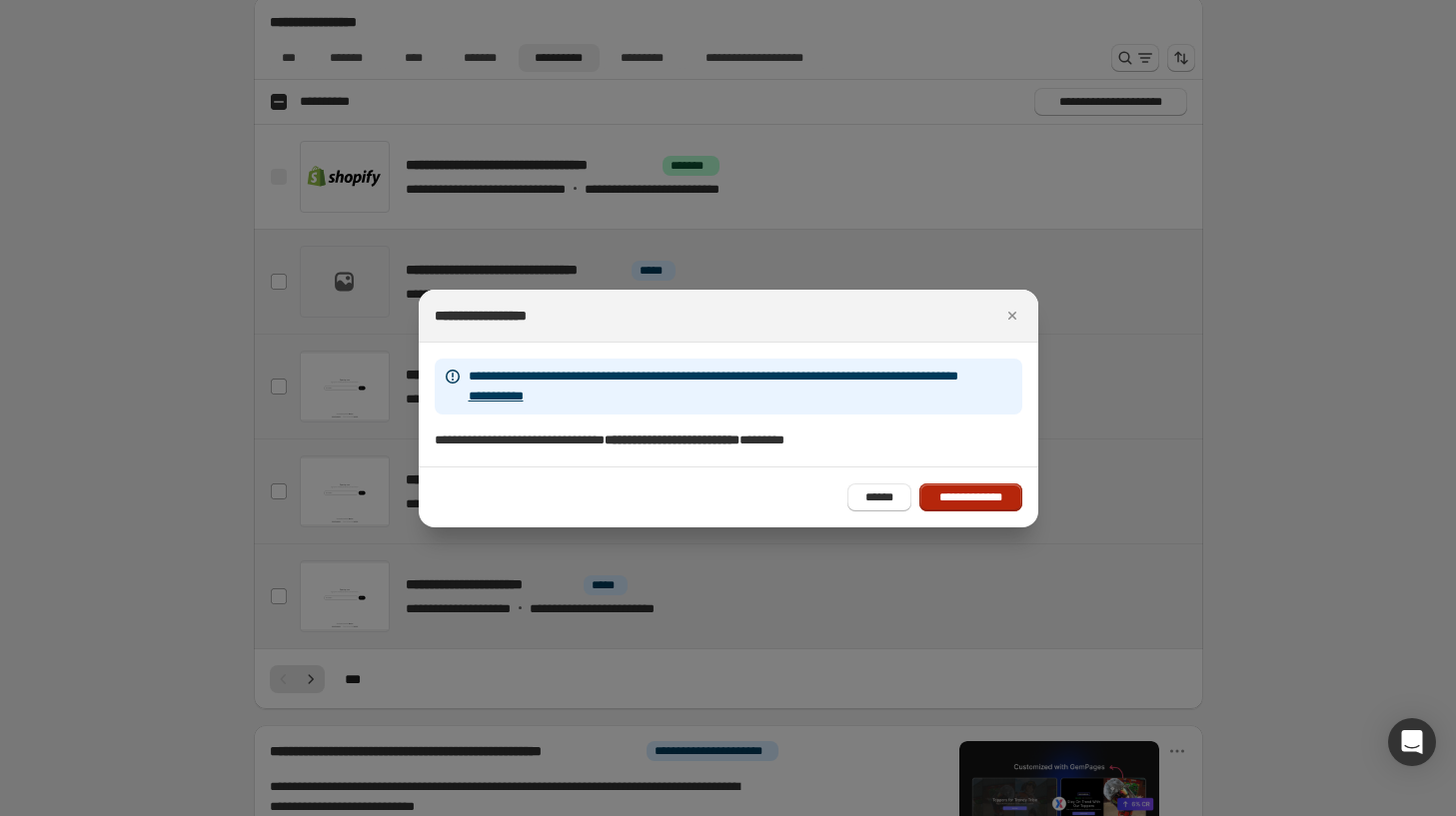 click on "**********" at bounding box center [970, 497] 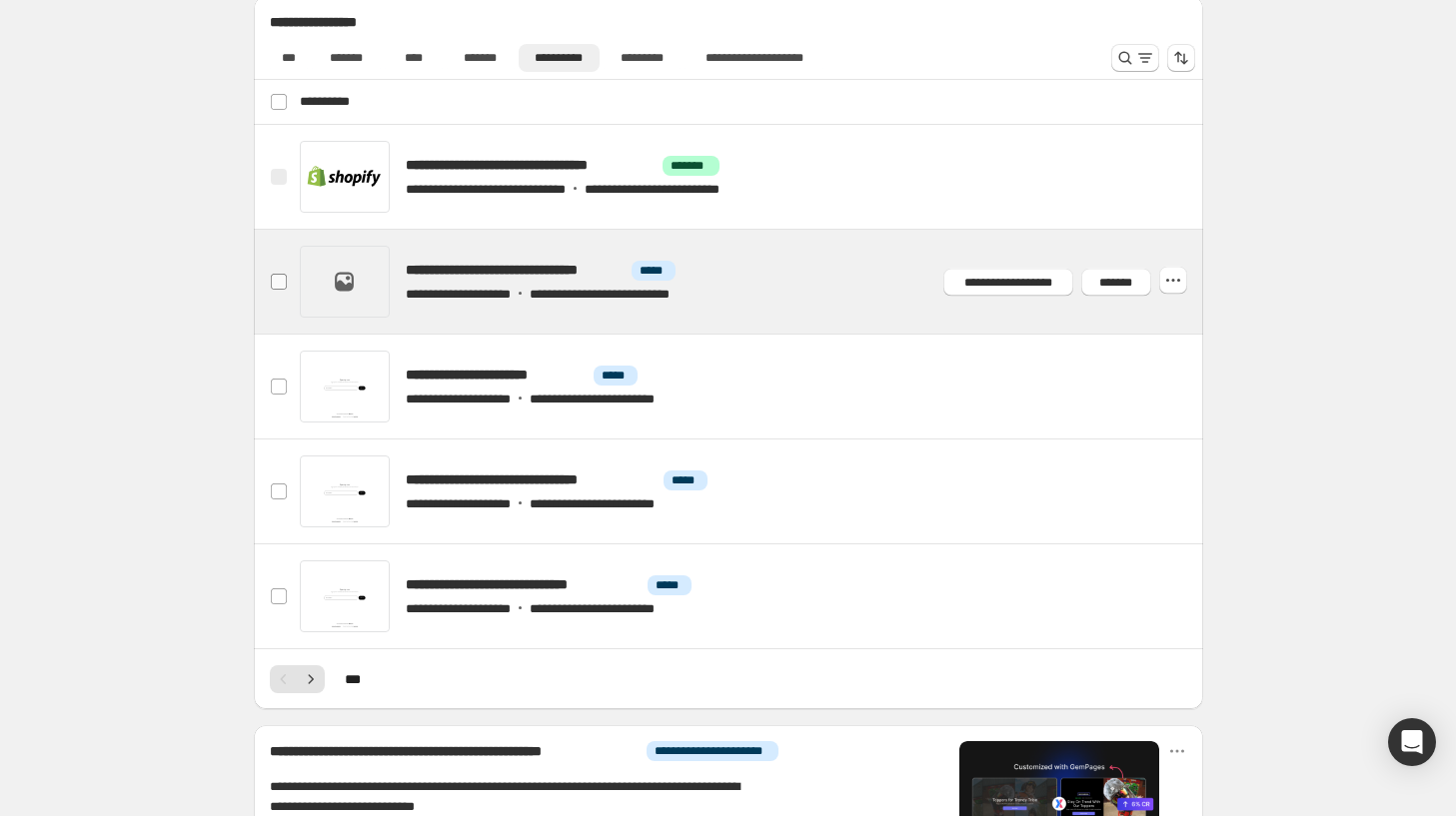 click at bounding box center (279, 282) 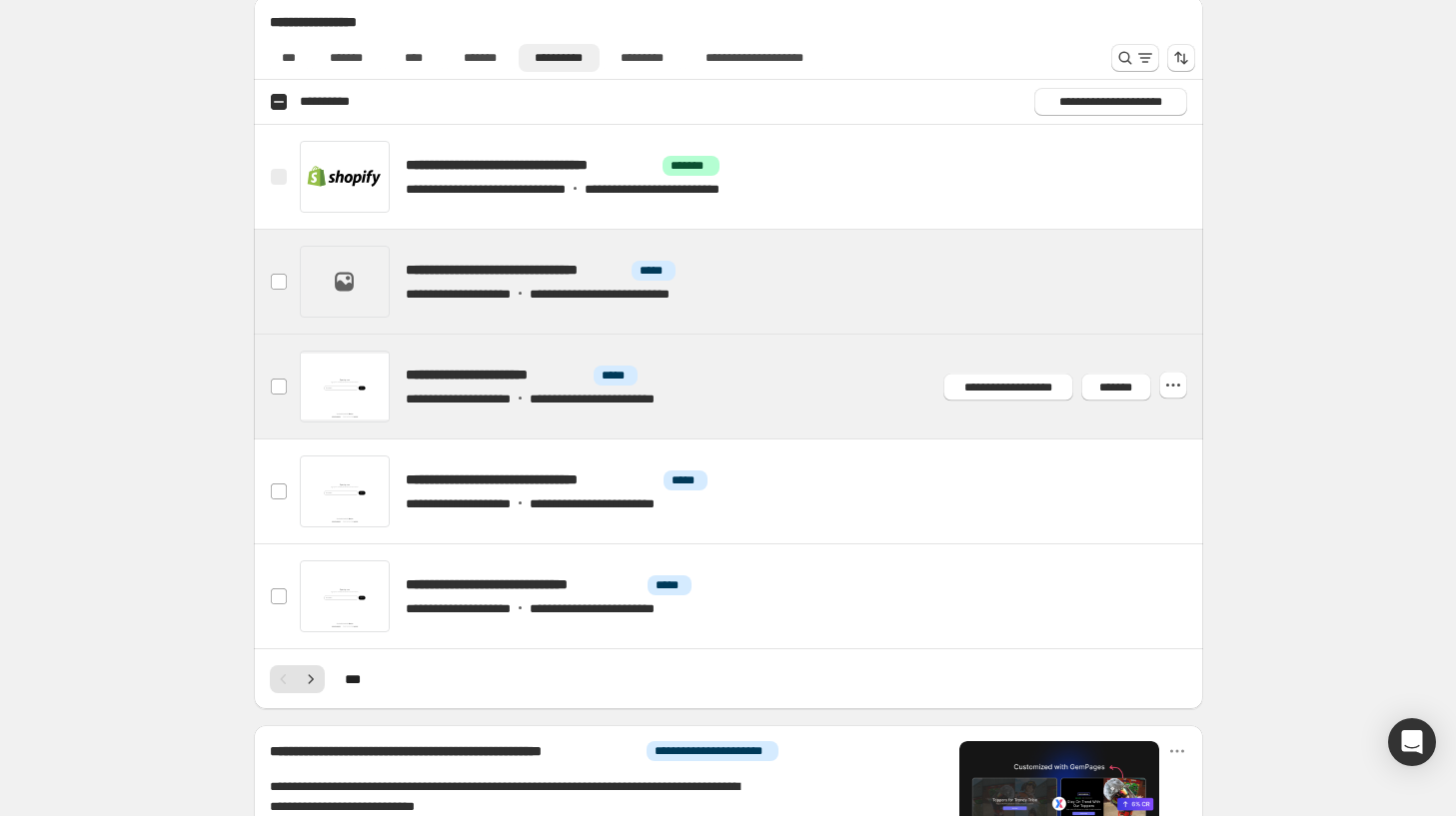 click on "[NUMBER] [STREET], [CITY], [STATE]" at bounding box center (728, 387) 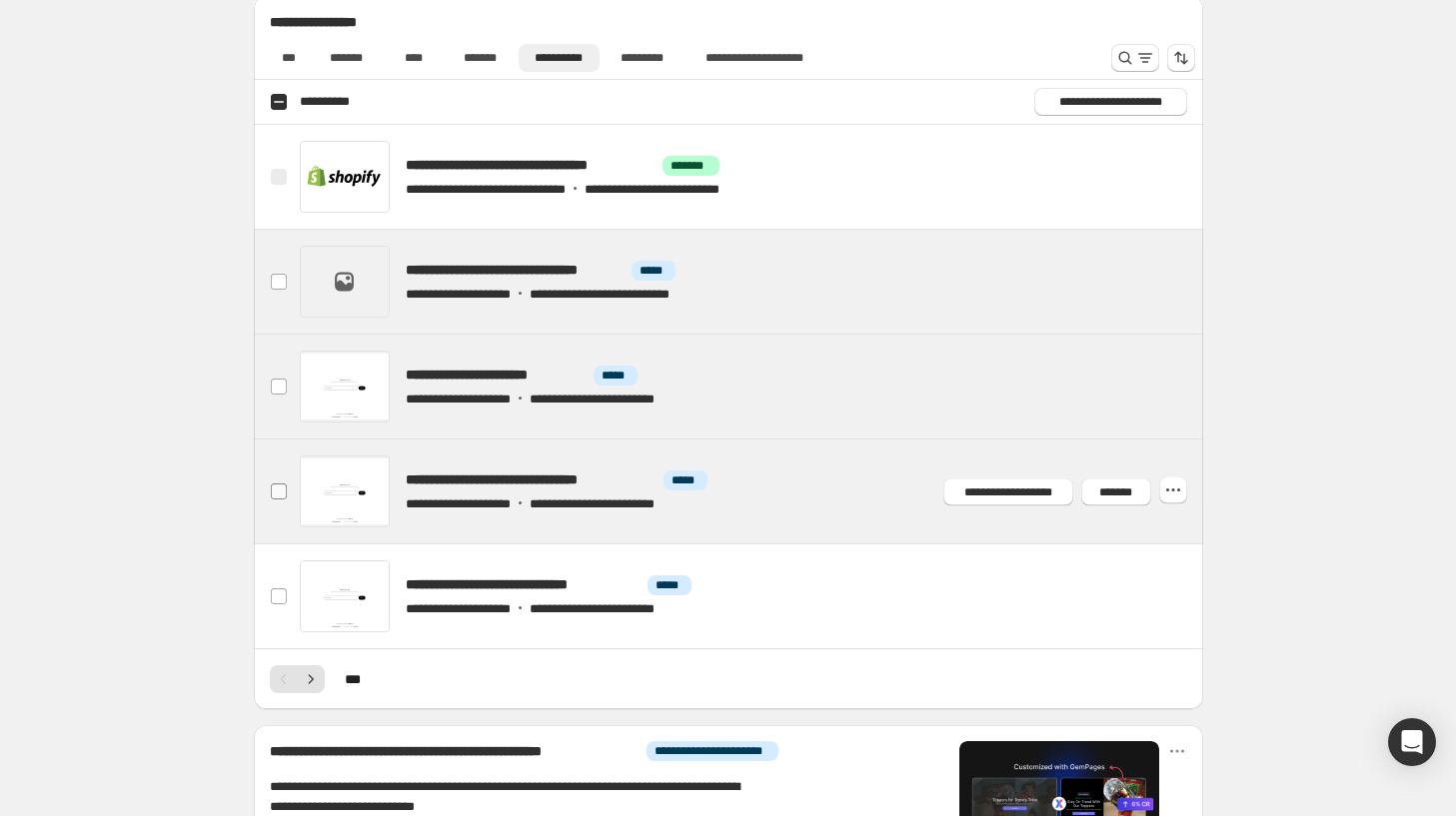 click at bounding box center (279, 491) 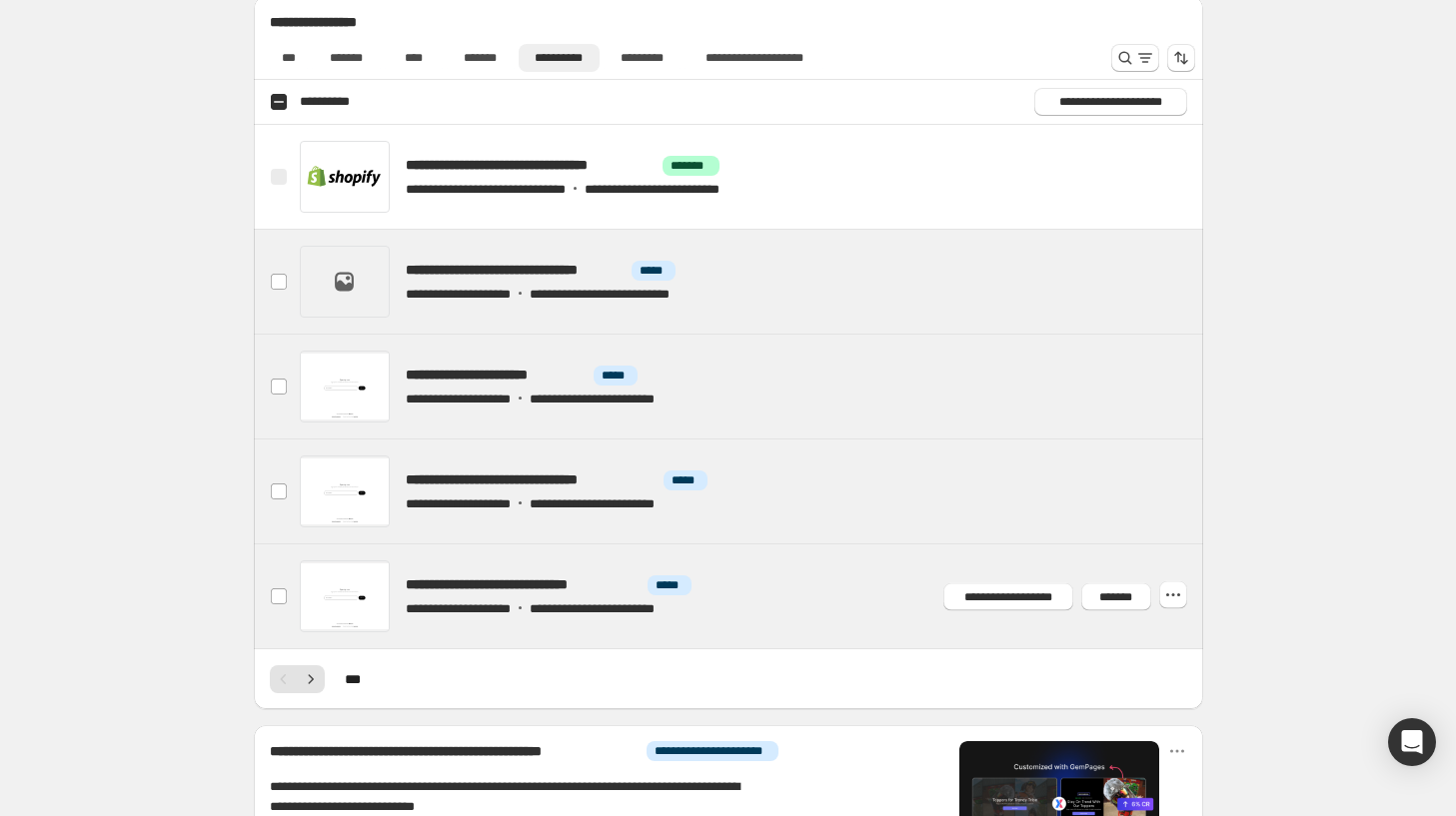 drag, startPoint x: 277, startPoint y: 590, endPoint x: 454, endPoint y: 593, distance: 177.02542 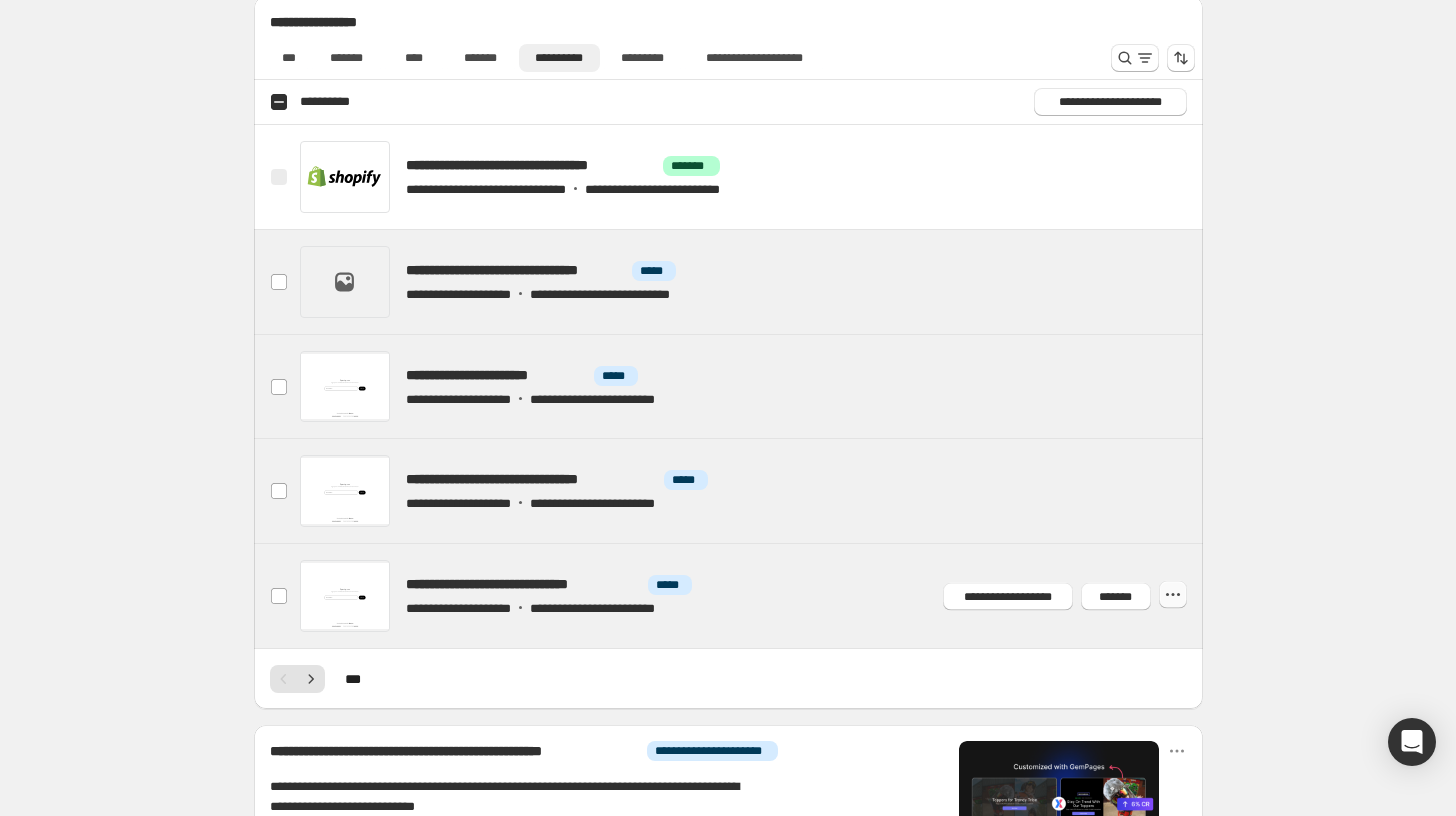 click at bounding box center (1173, 595) 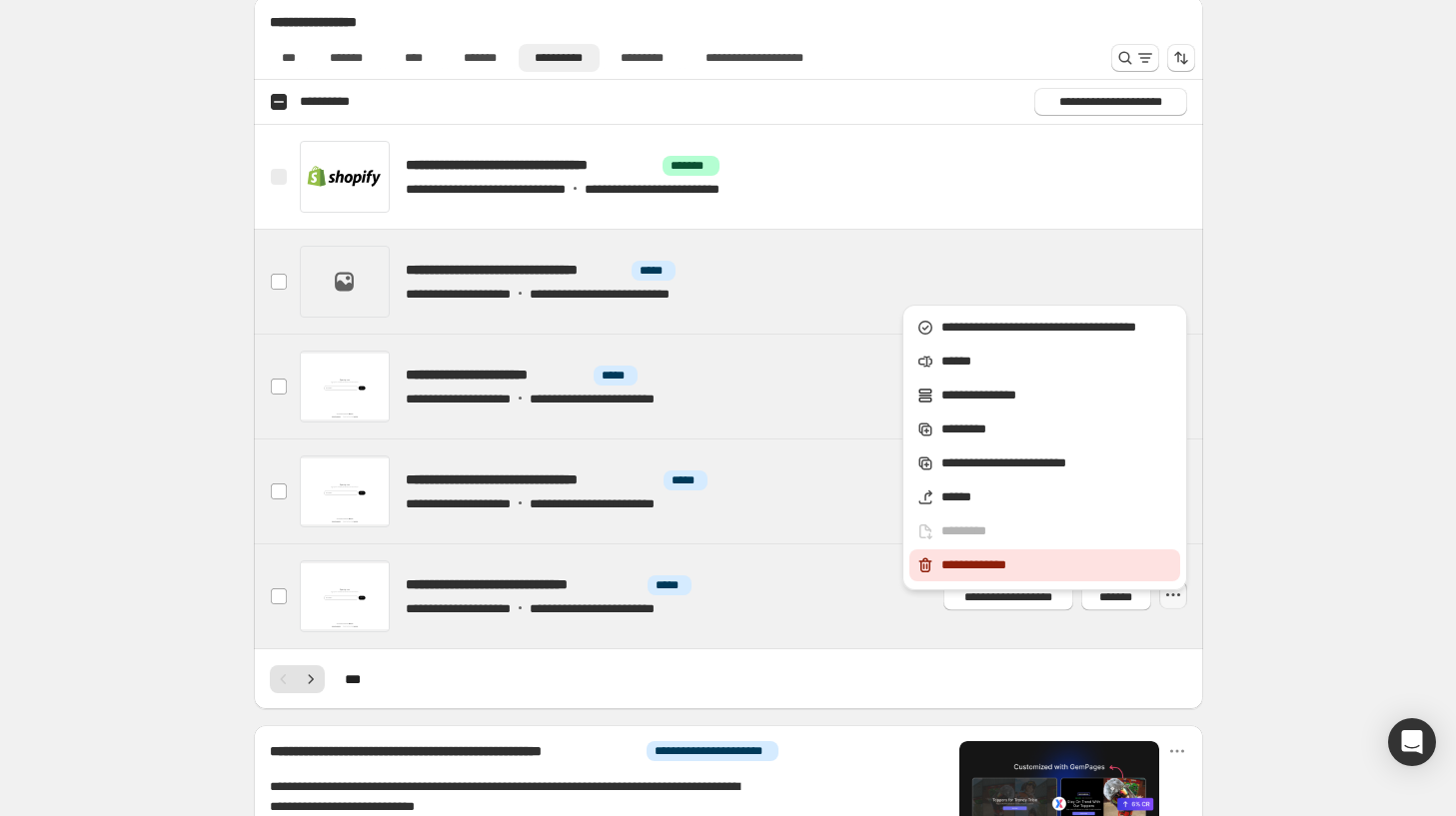 click on "**********" at bounding box center [1057, 565] 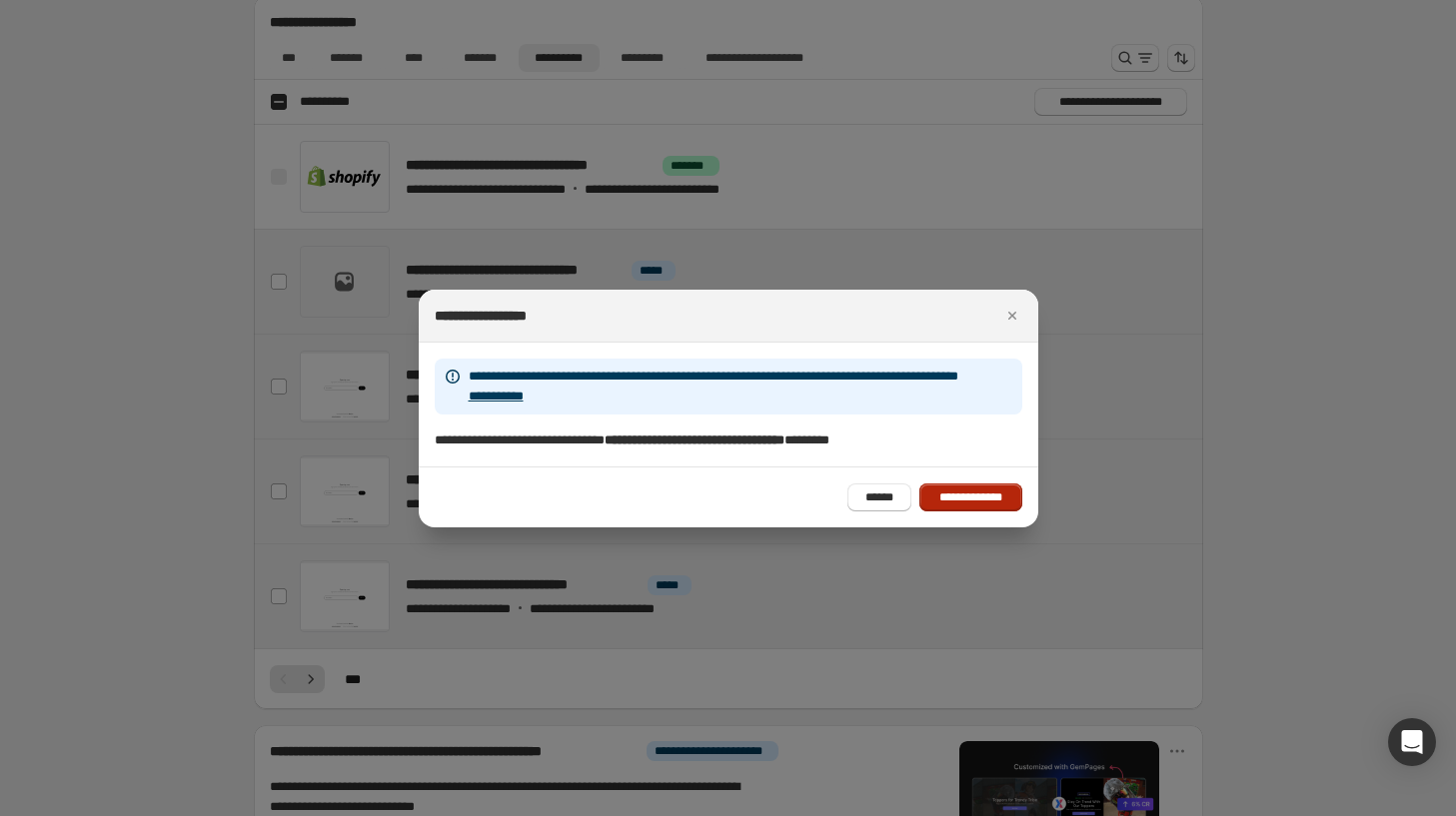 click on "**********" at bounding box center [970, 497] 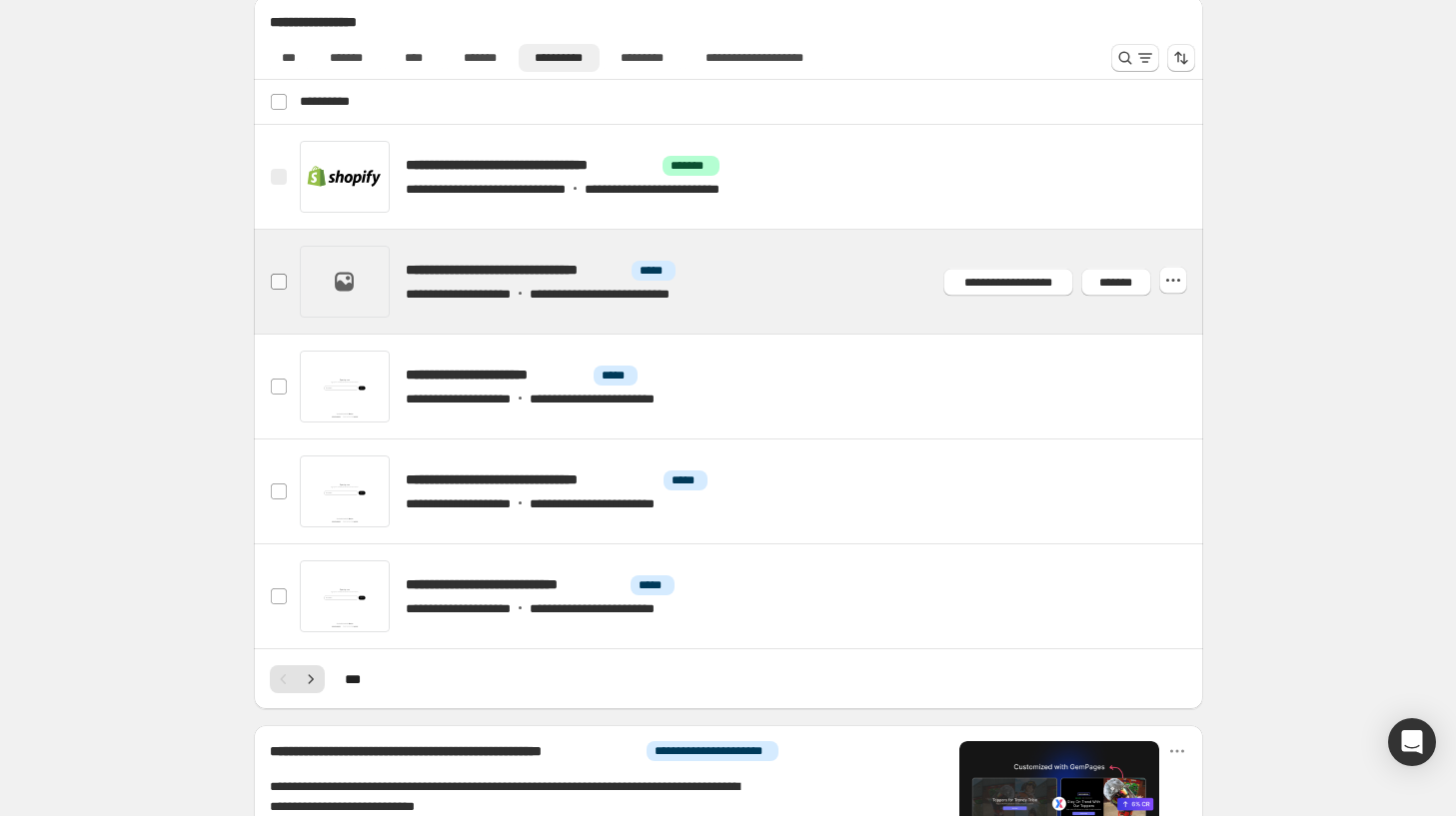 click at bounding box center (279, 282) 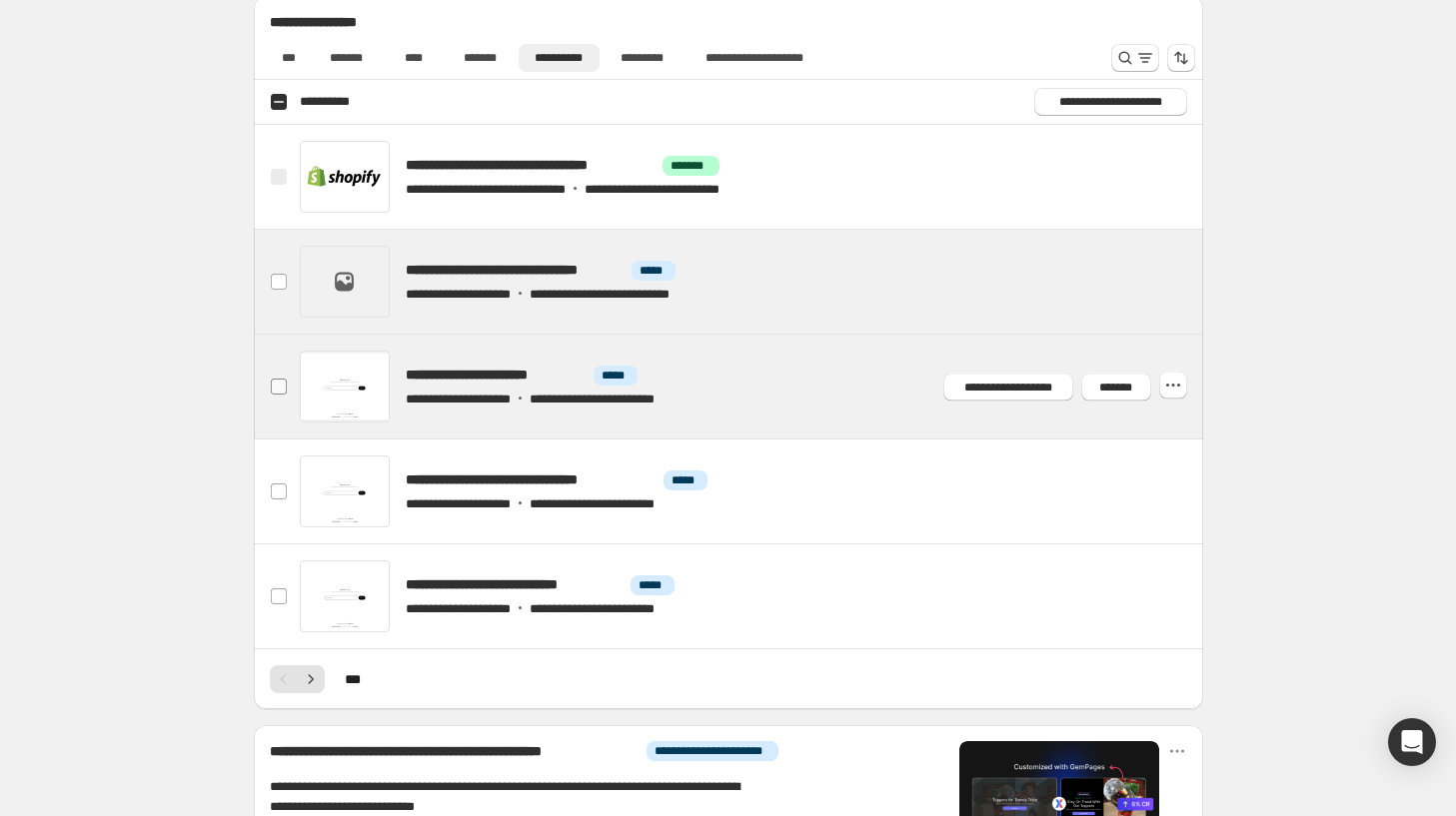 click at bounding box center (279, 387) 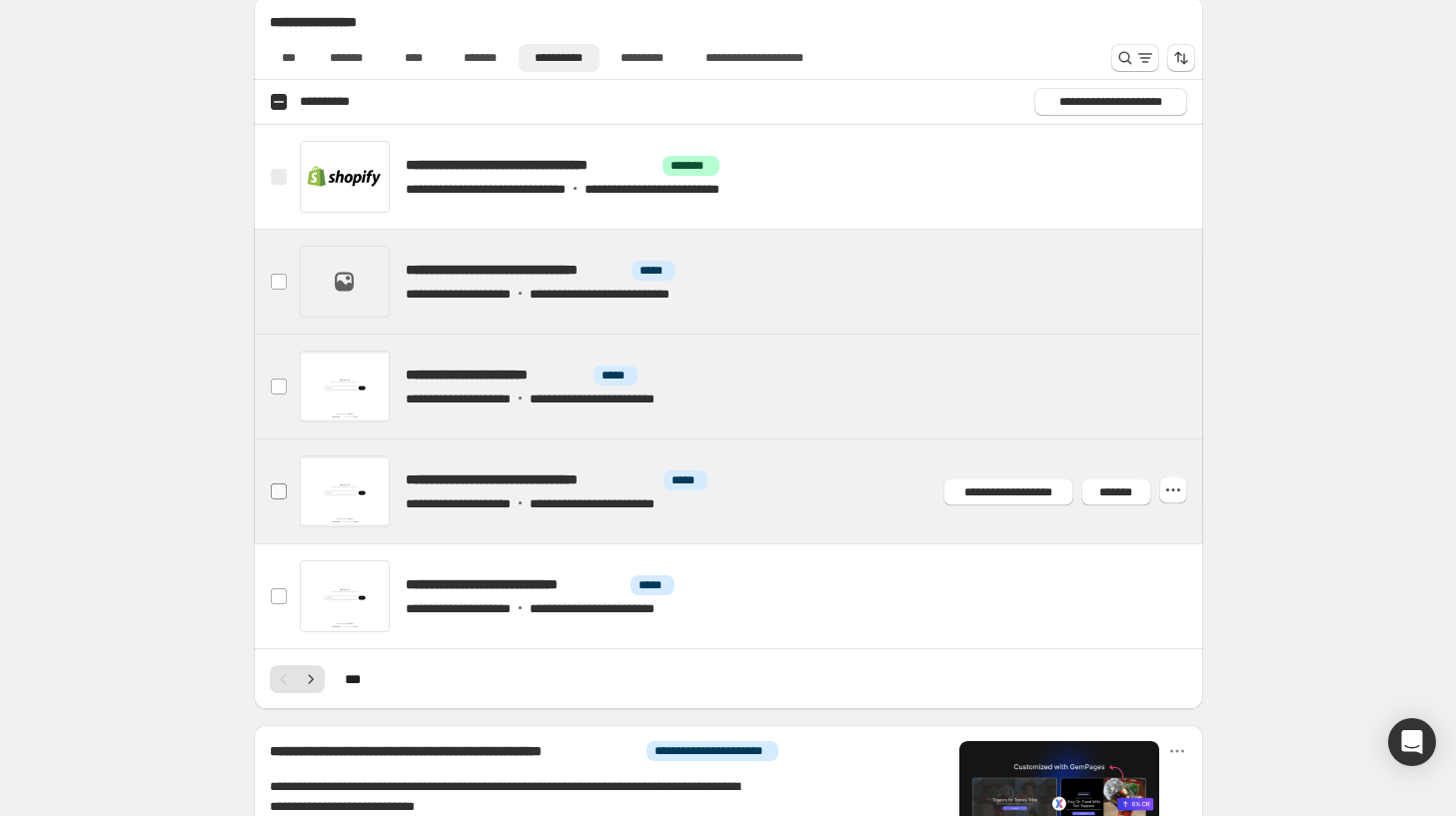 click on "**********" at bounding box center [279, 491] 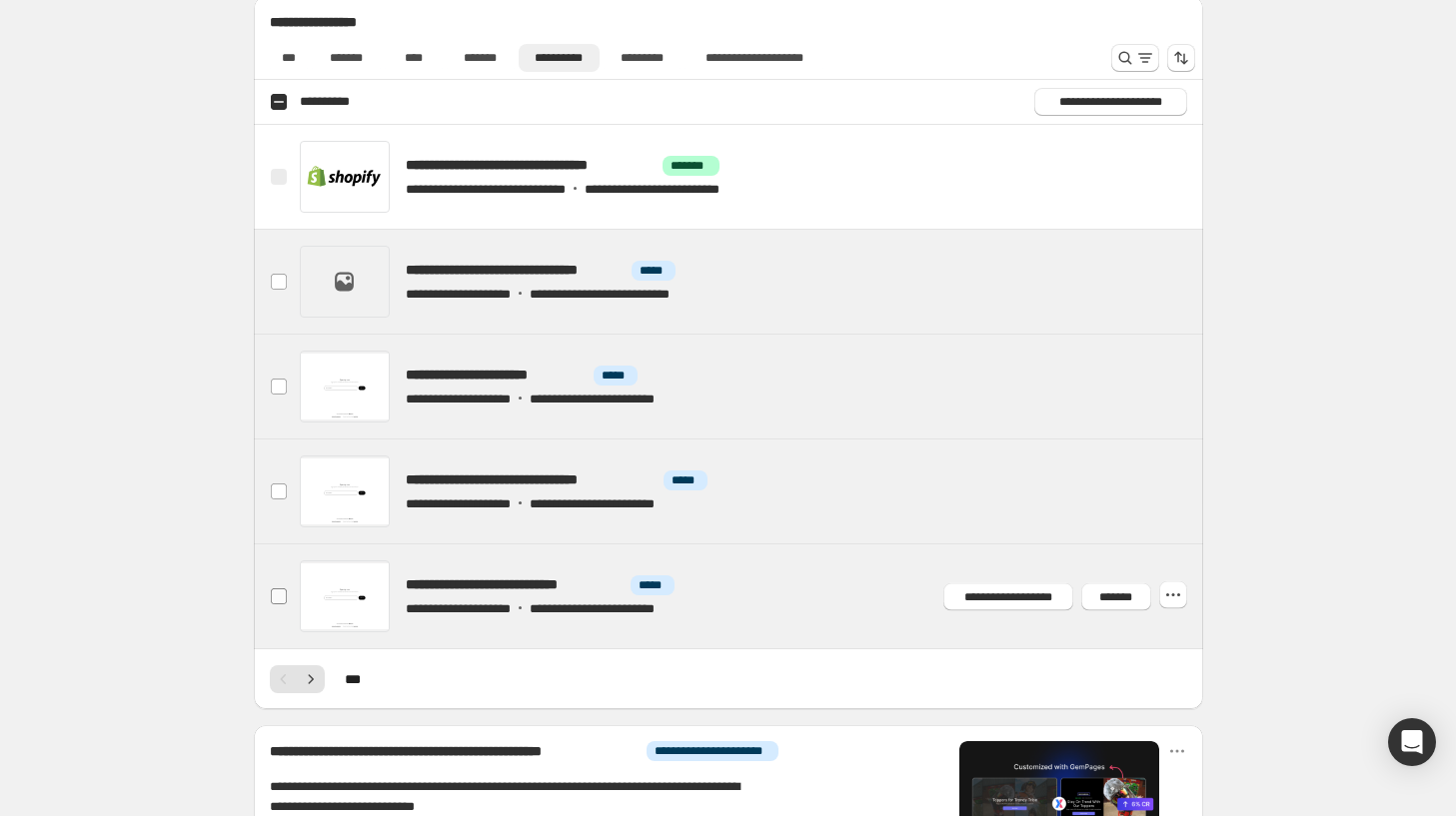 click on "**********" at bounding box center (279, 596) 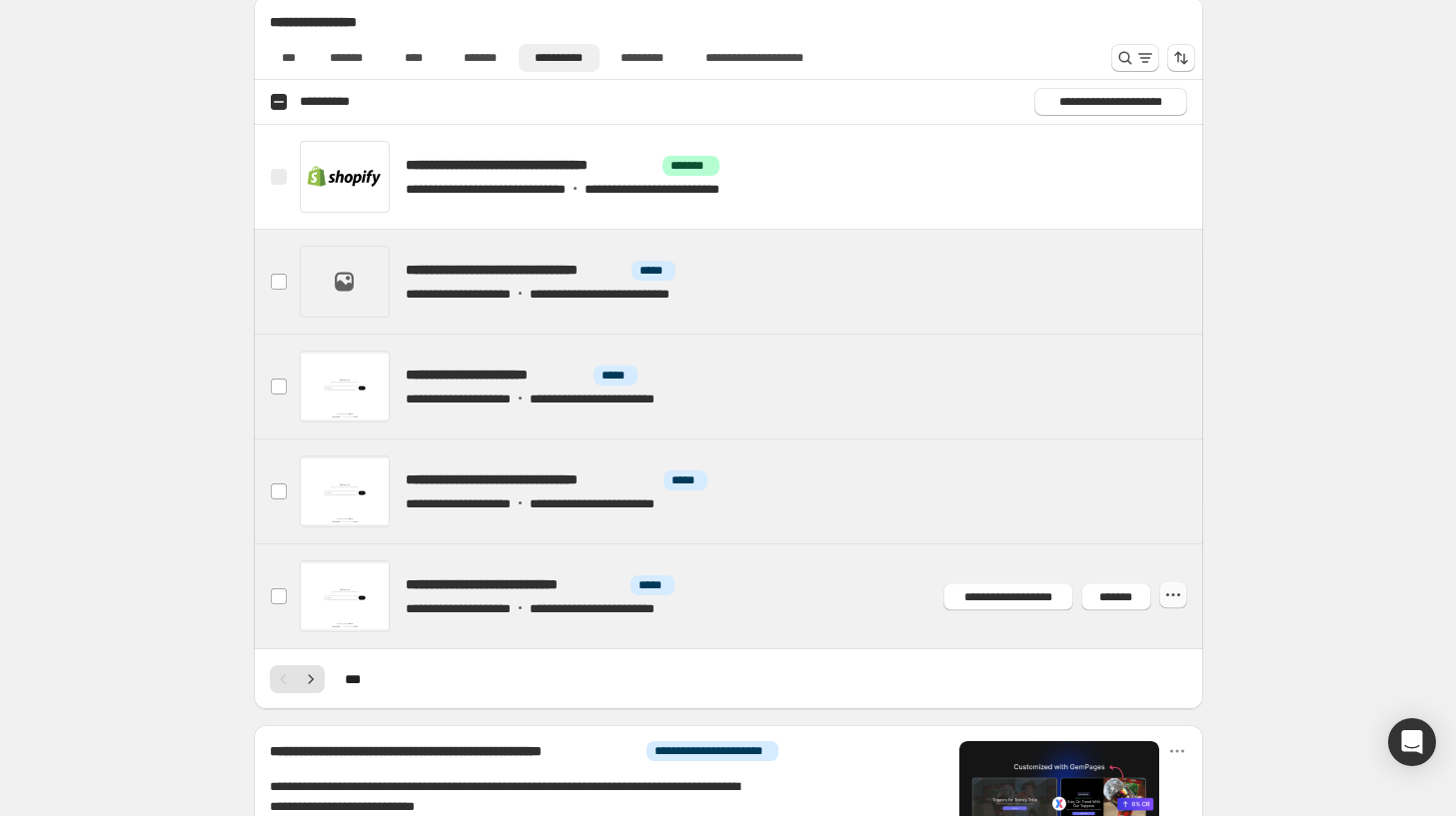 click 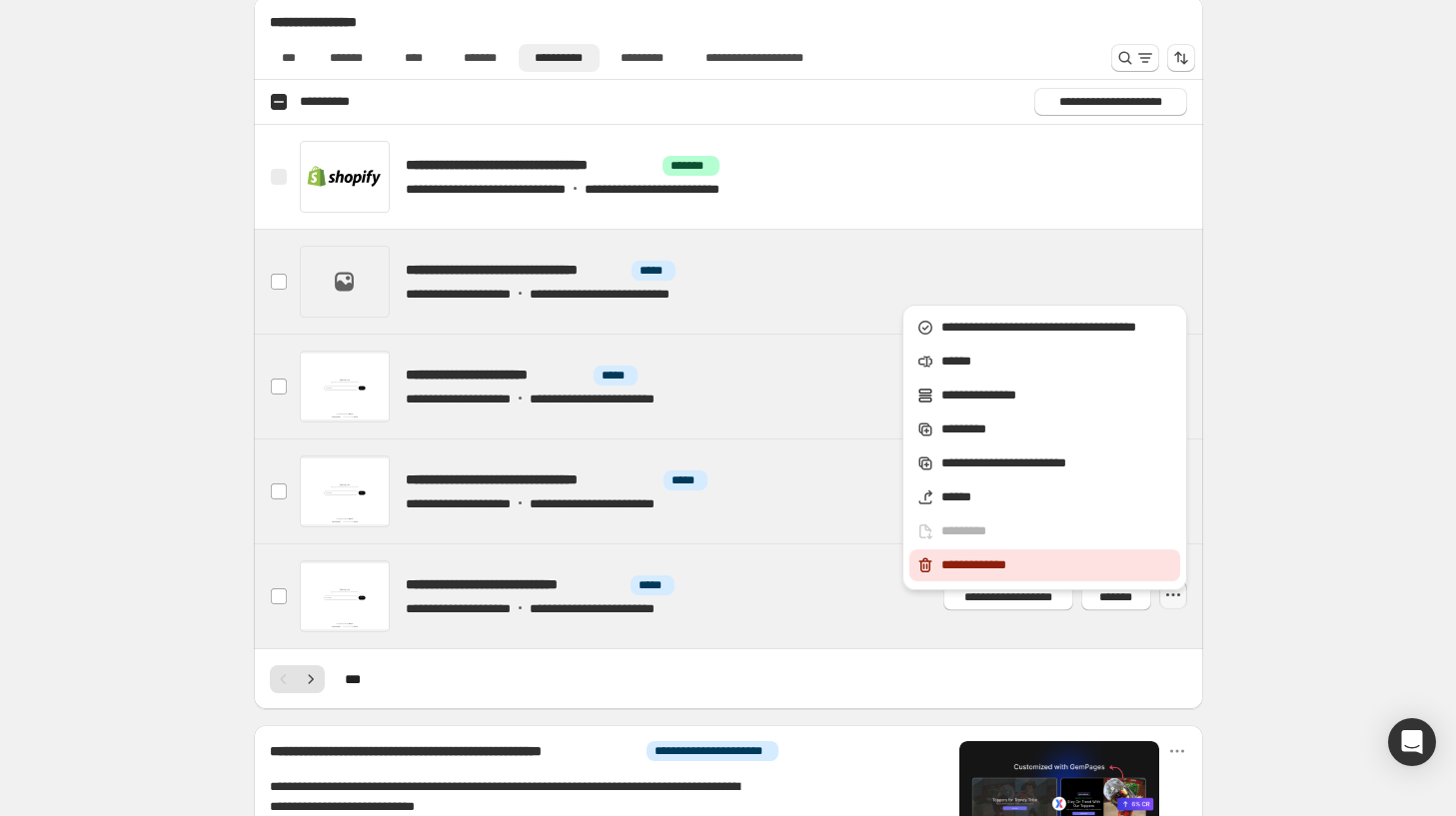 click on "**********" at bounding box center [1057, 565] 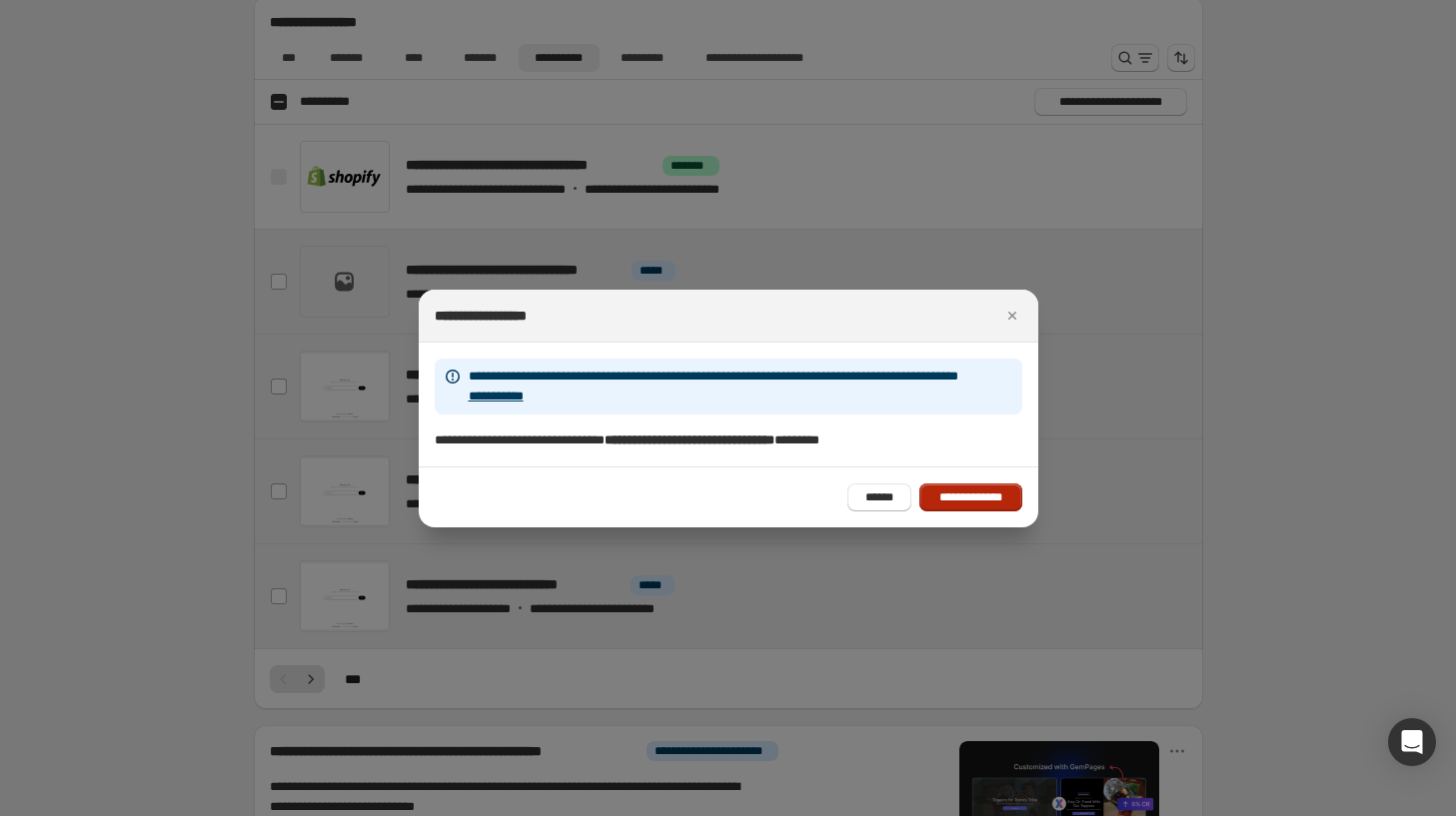click on "**********" at bounding box center [970, 497] 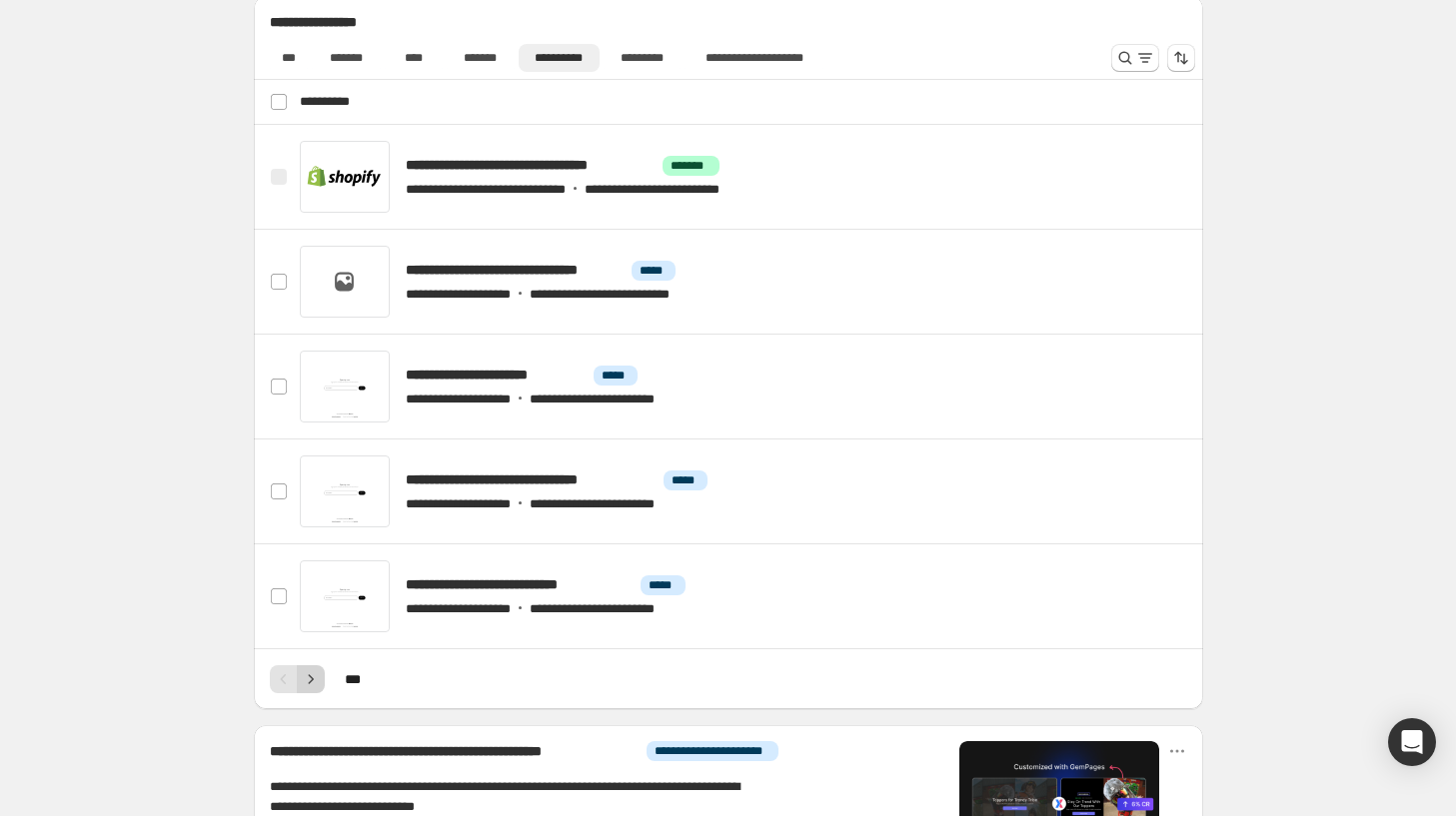 click 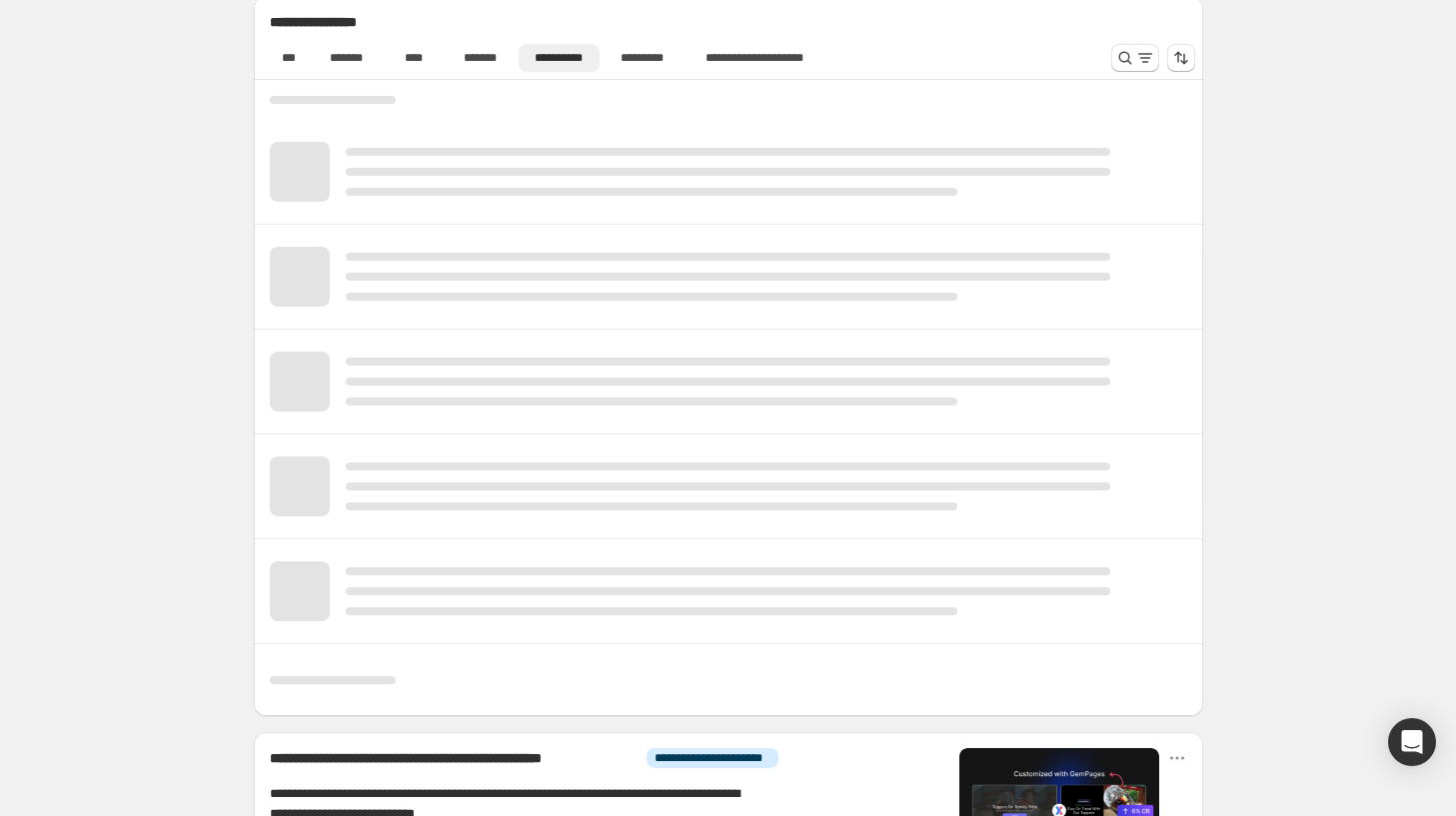 scroll, scrollTop: 711, scrollLeft: 0, axis: vertical 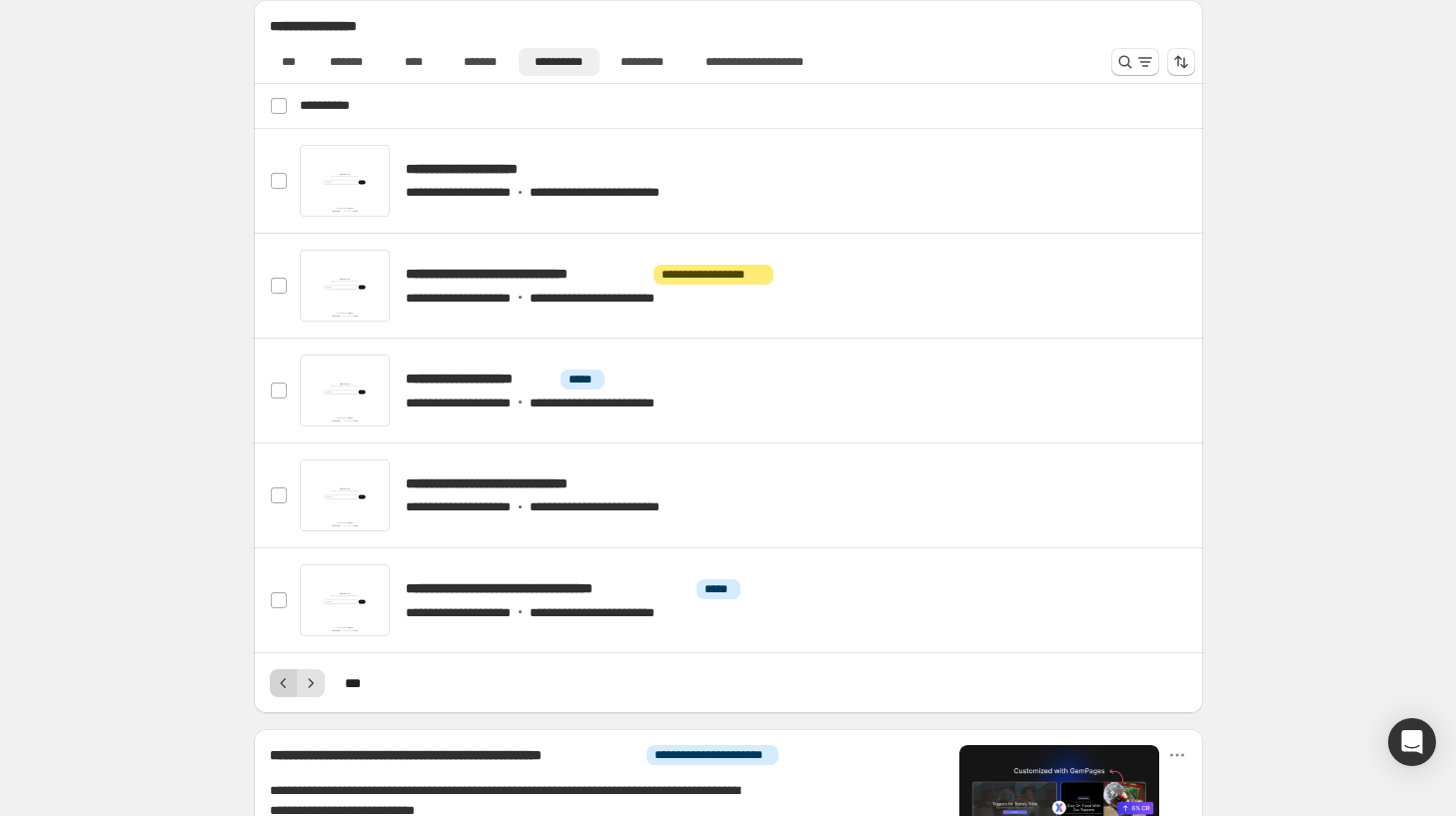 click 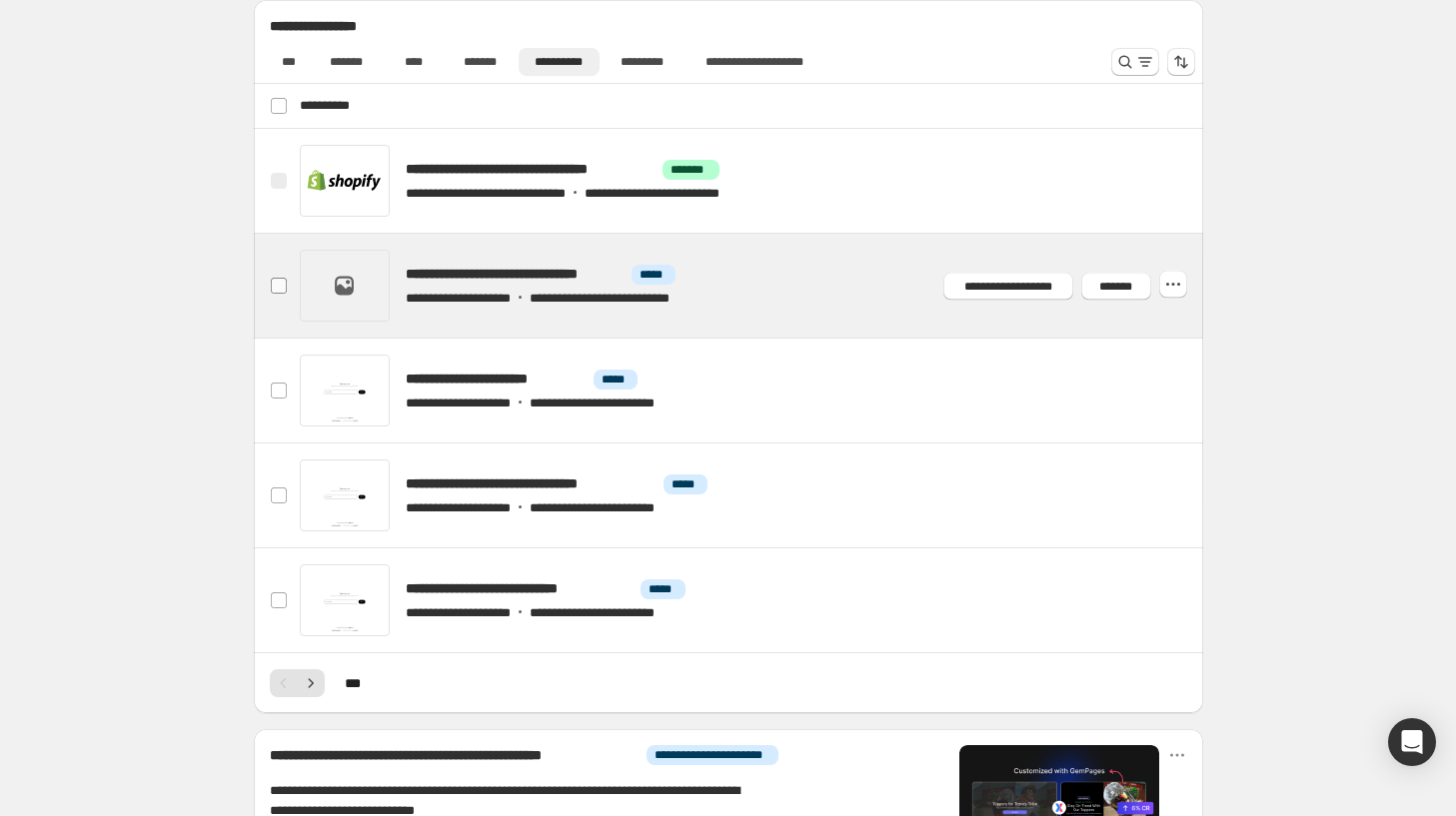 click on "**********" at bounding box center [279, 286] 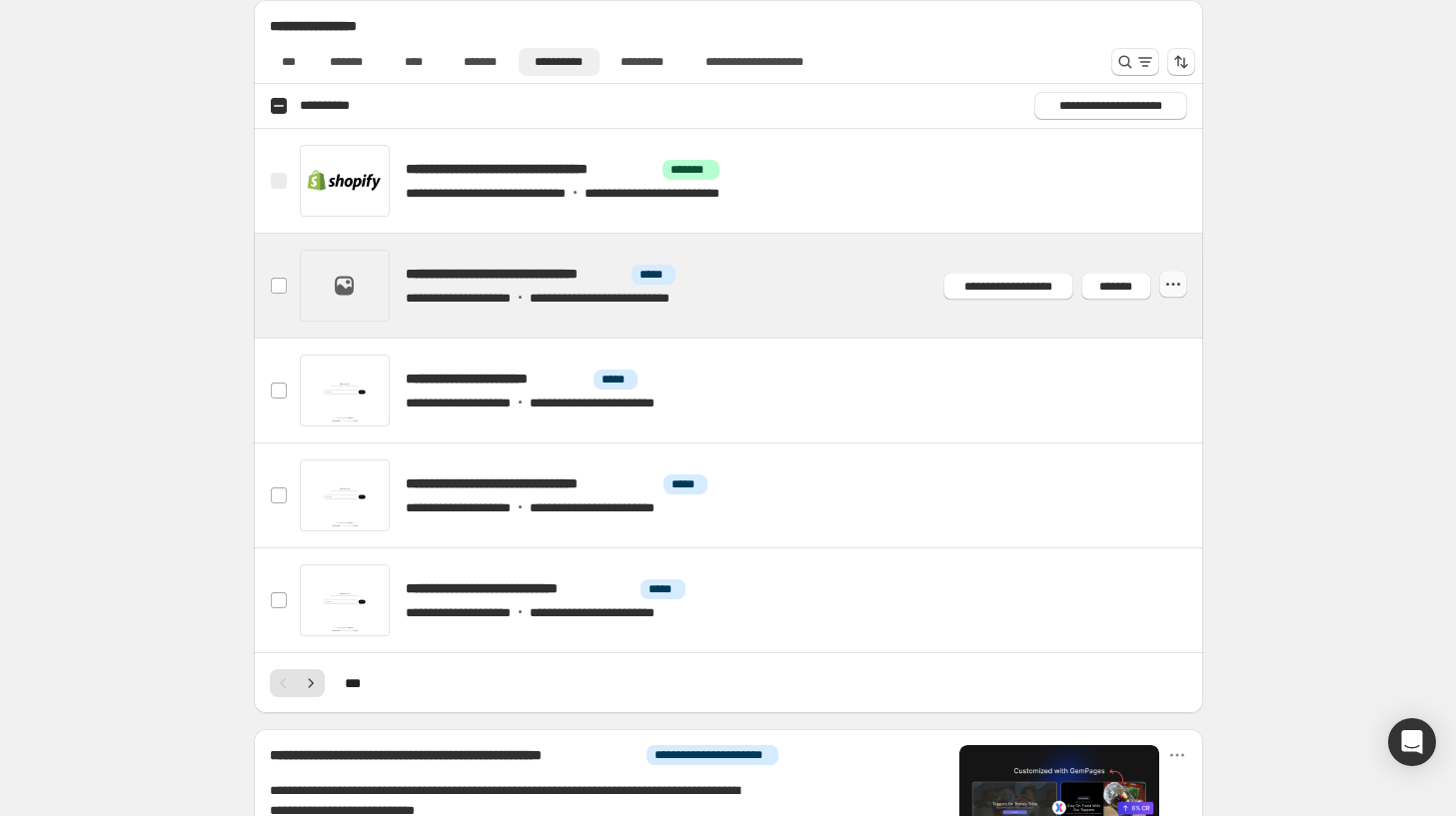 click 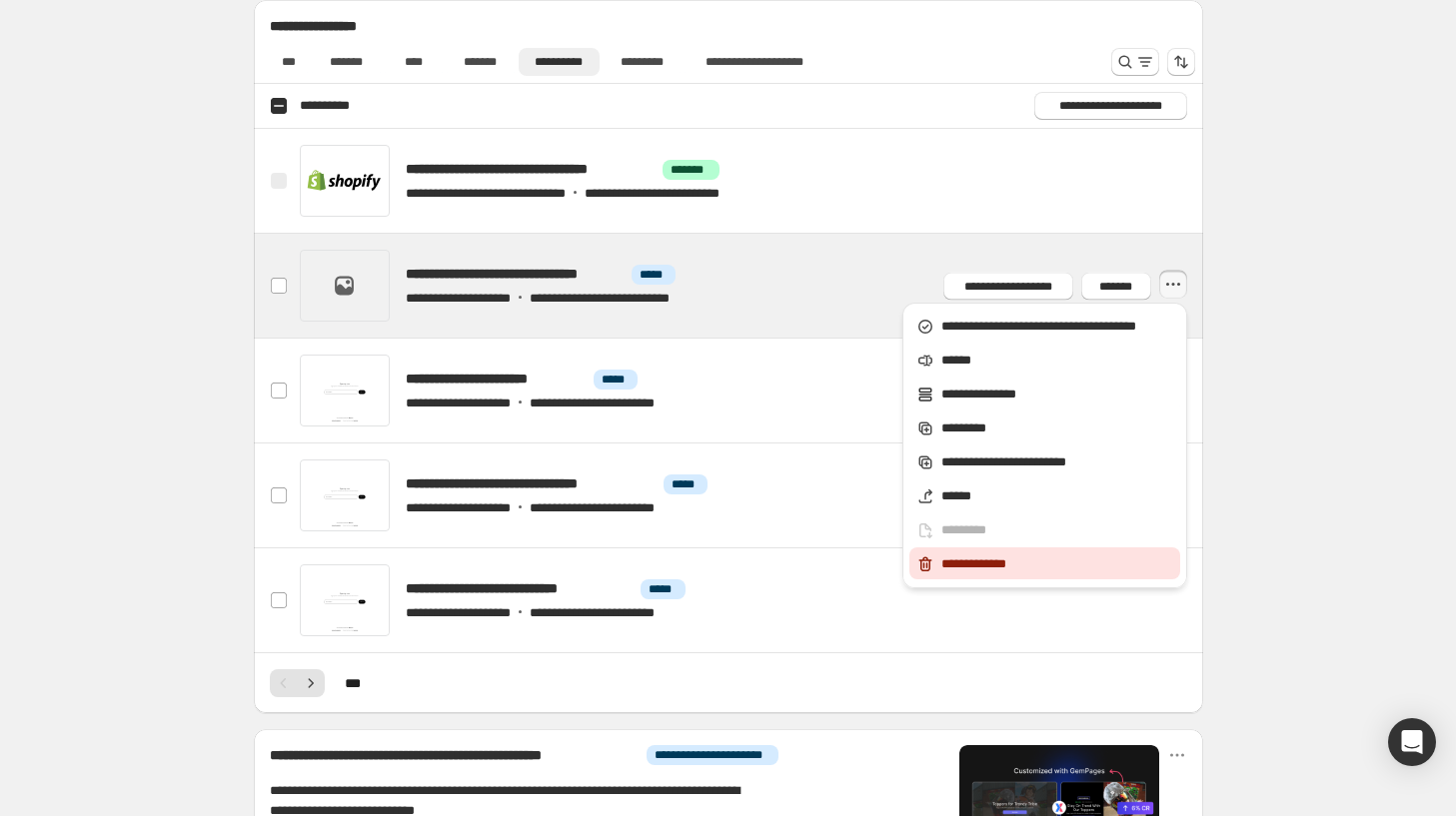 click on "**********" at bounding box center [1057, 564] 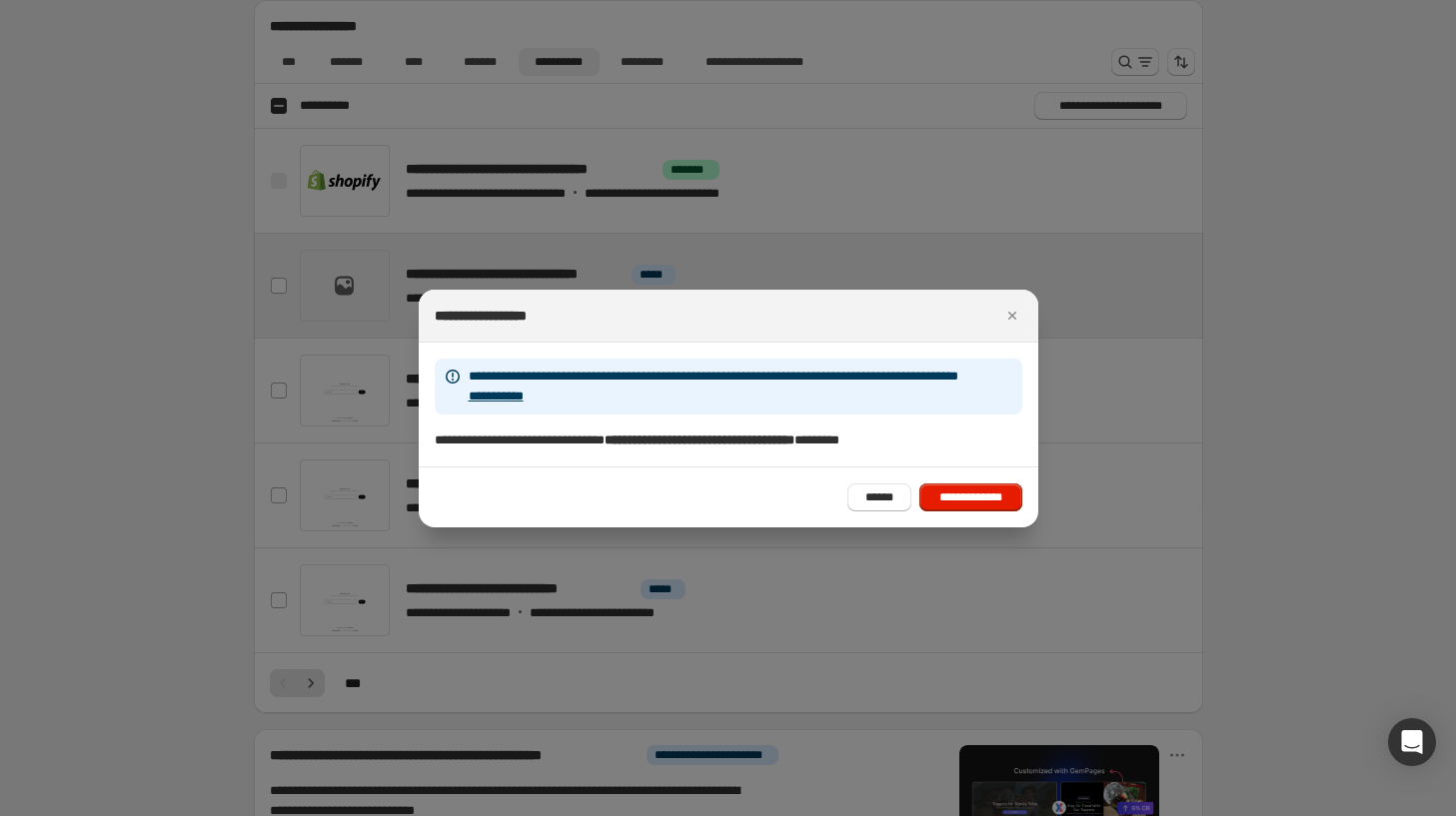 click on "**********" at bounding box center (728, 496) 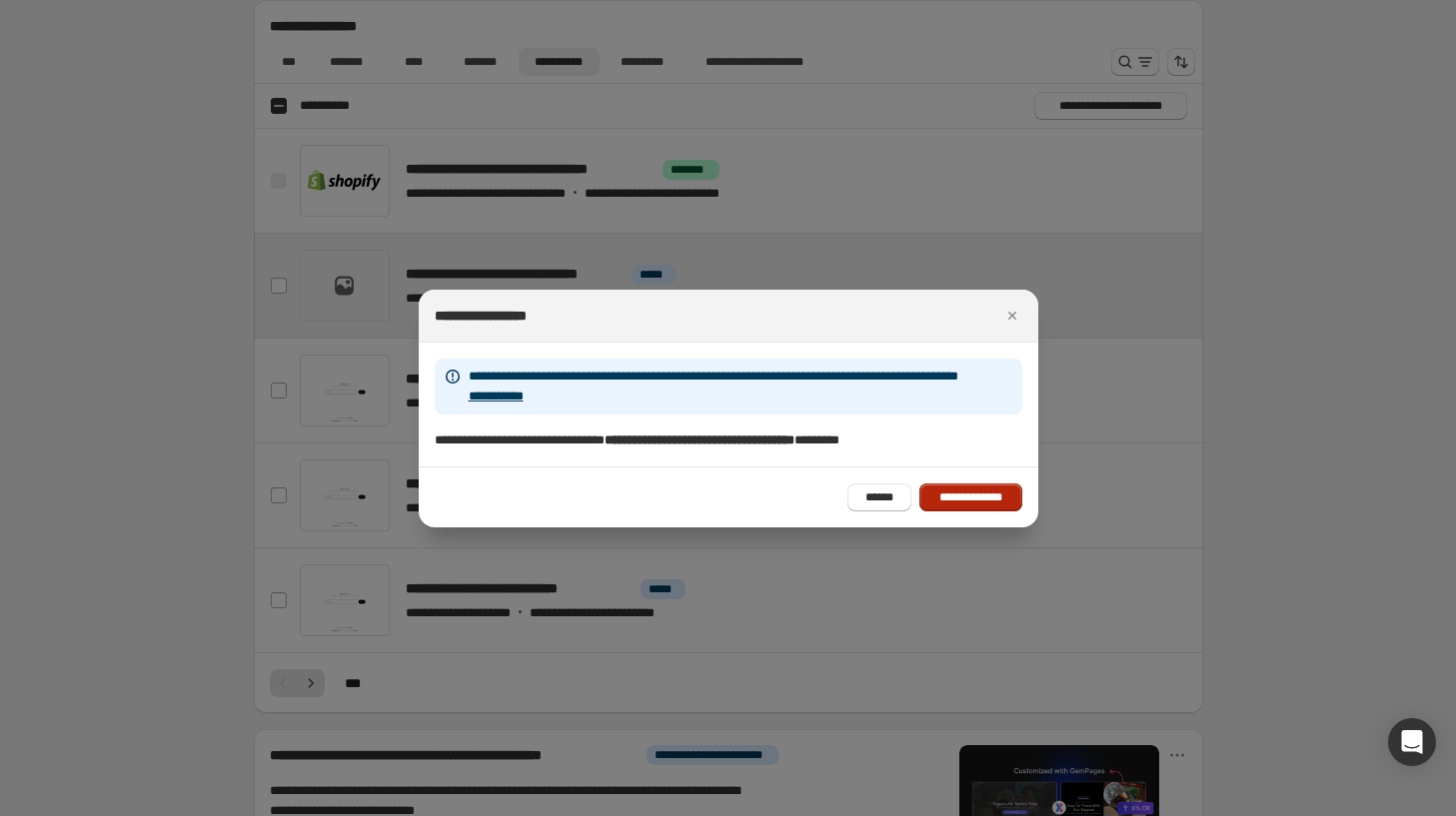 click on "**********" at bounding box center [970, 497] 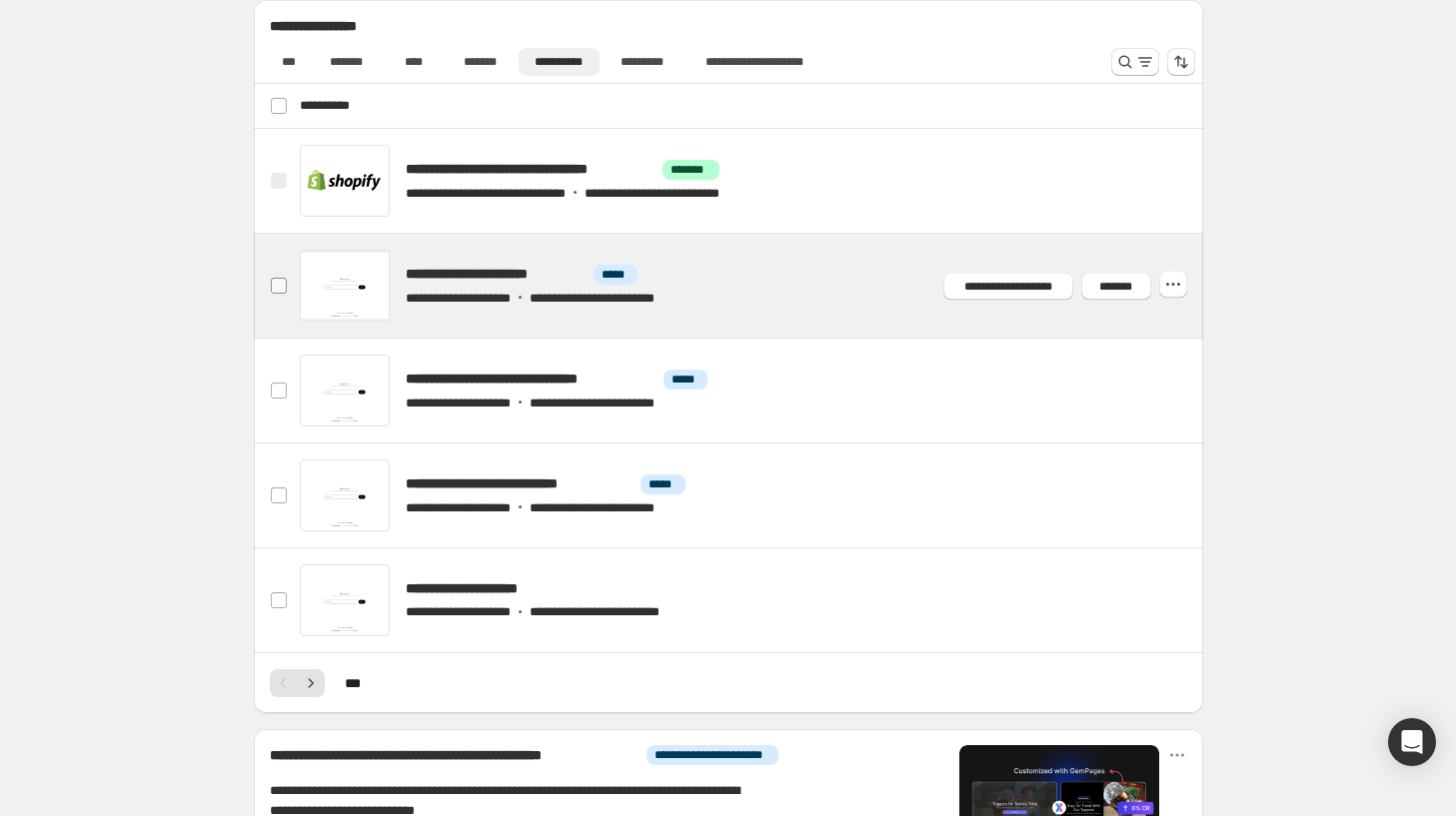 click at bounding box center [279, 286] 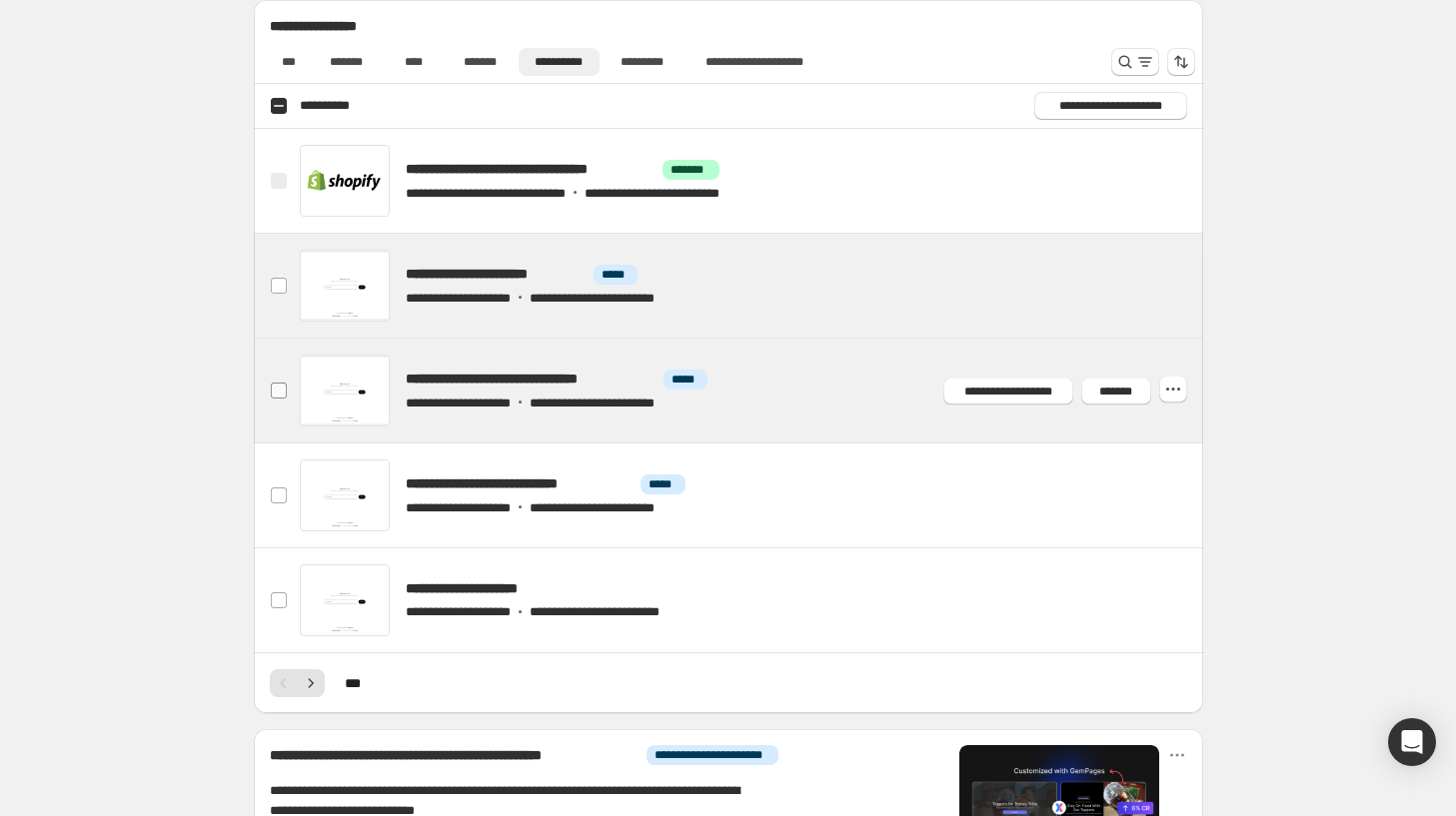 click at bounding box center (279, 391) 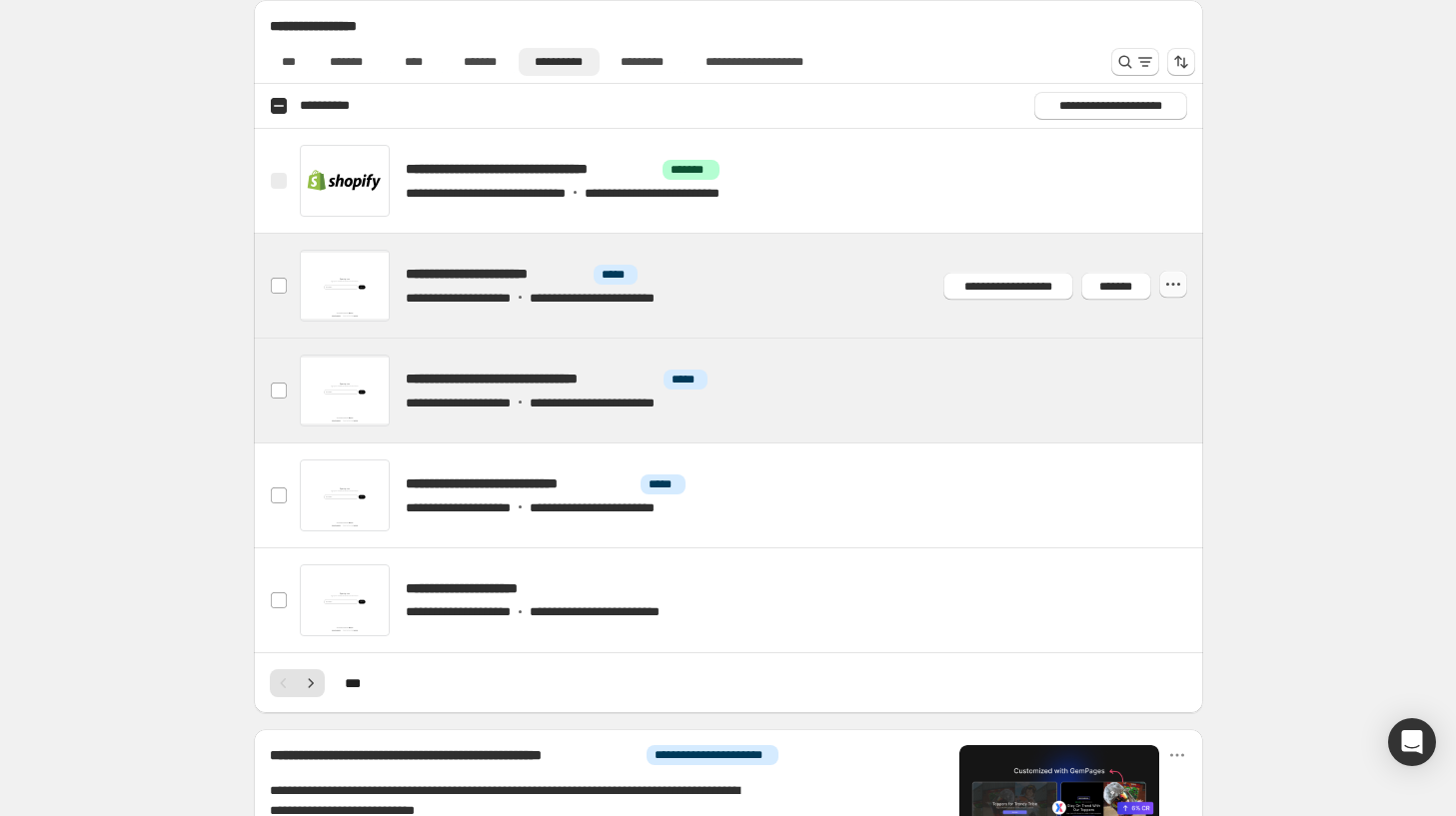 click 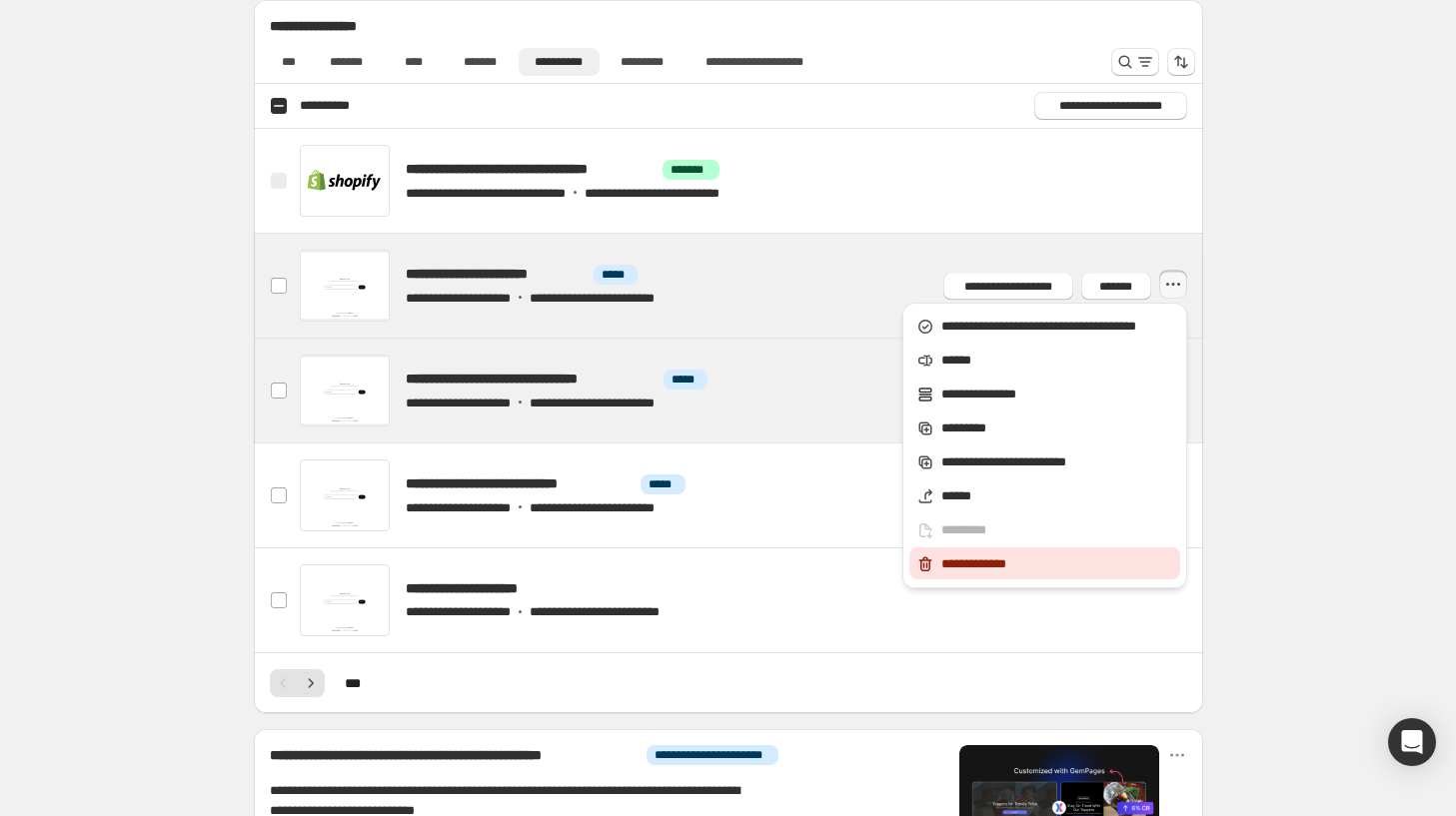 click on "**********" at bounding box center [1057, 564] 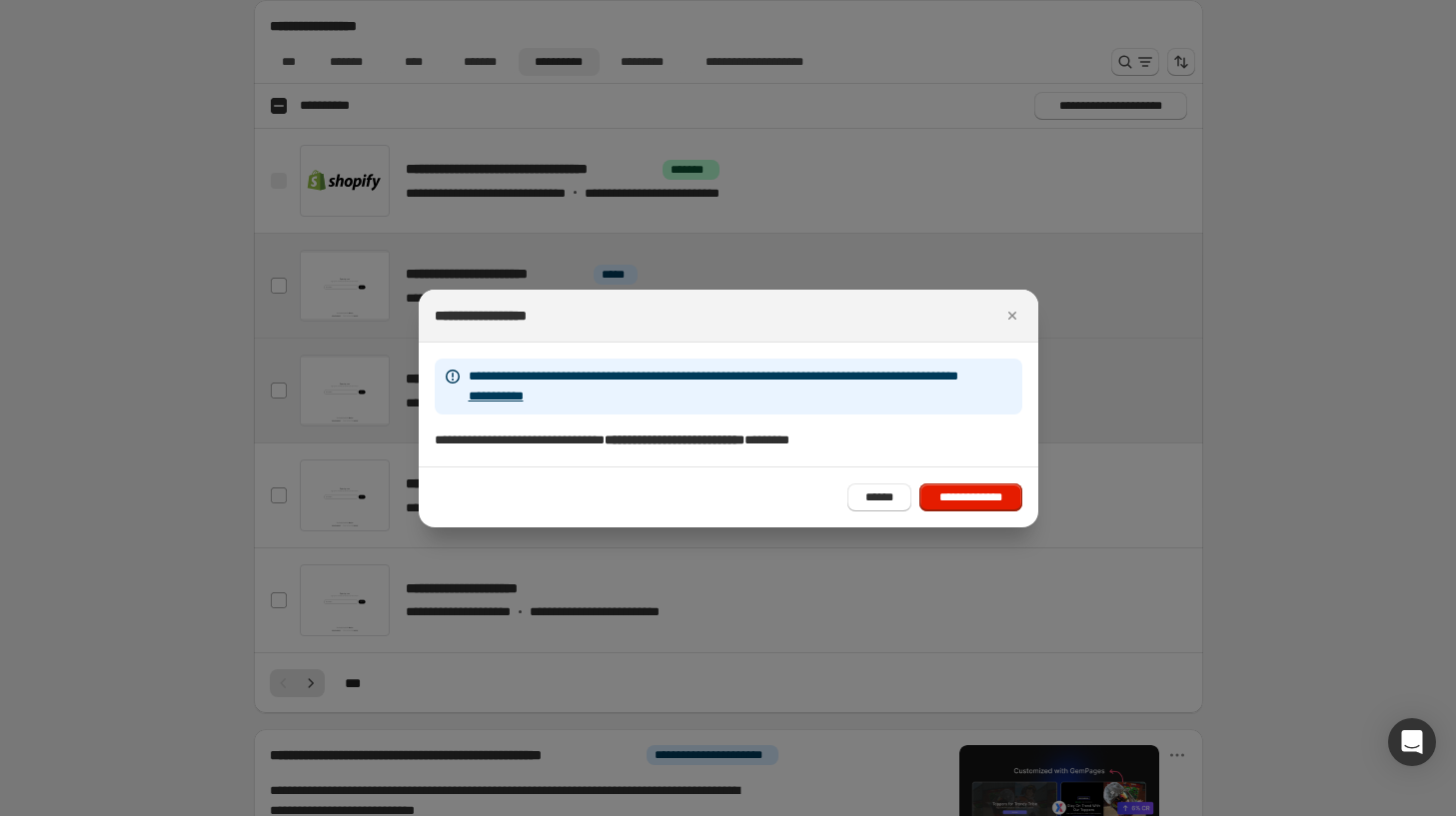 click on "**********" at bounding box center [970, 497] 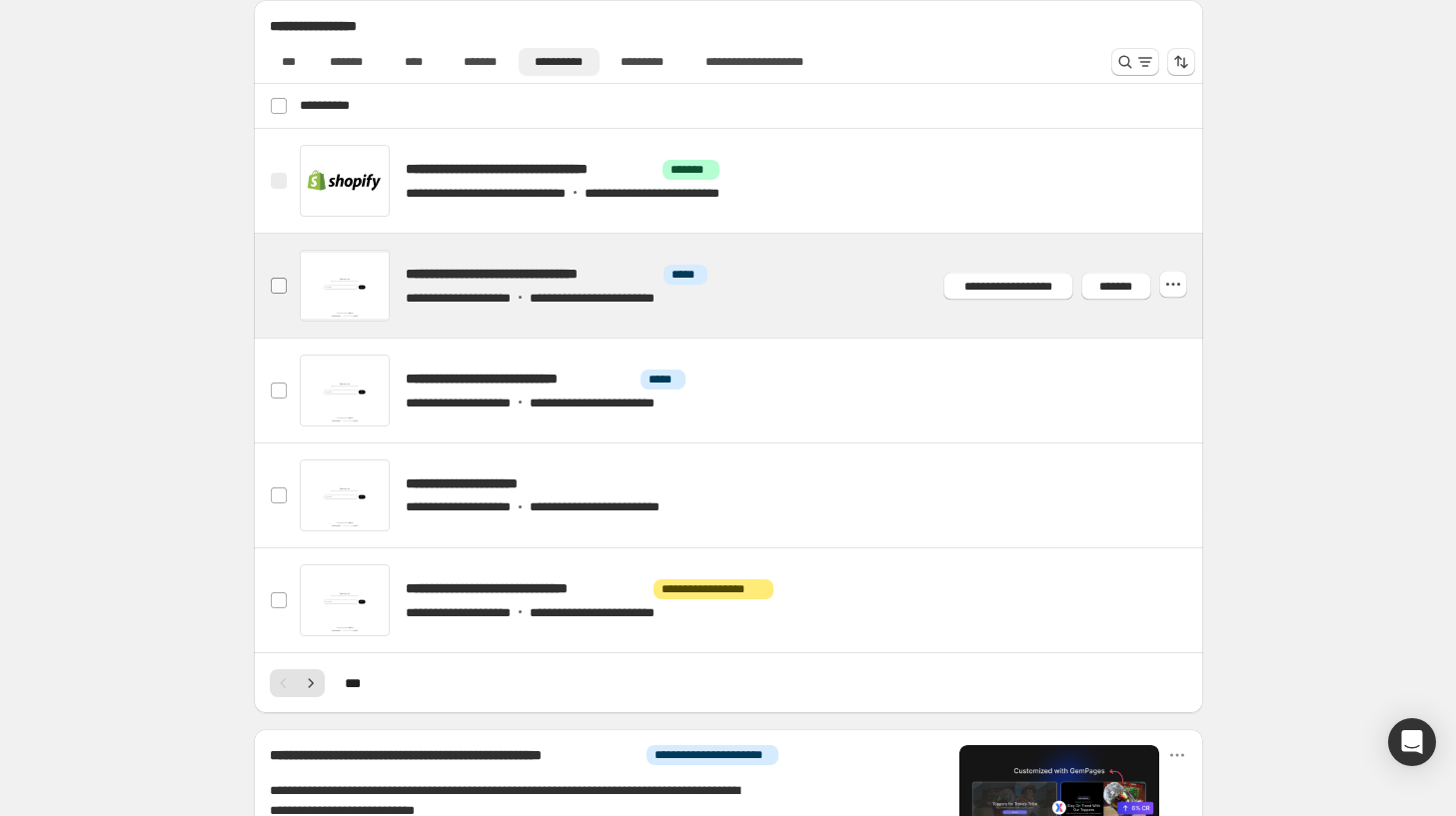 click at bounding box center [279, 286] 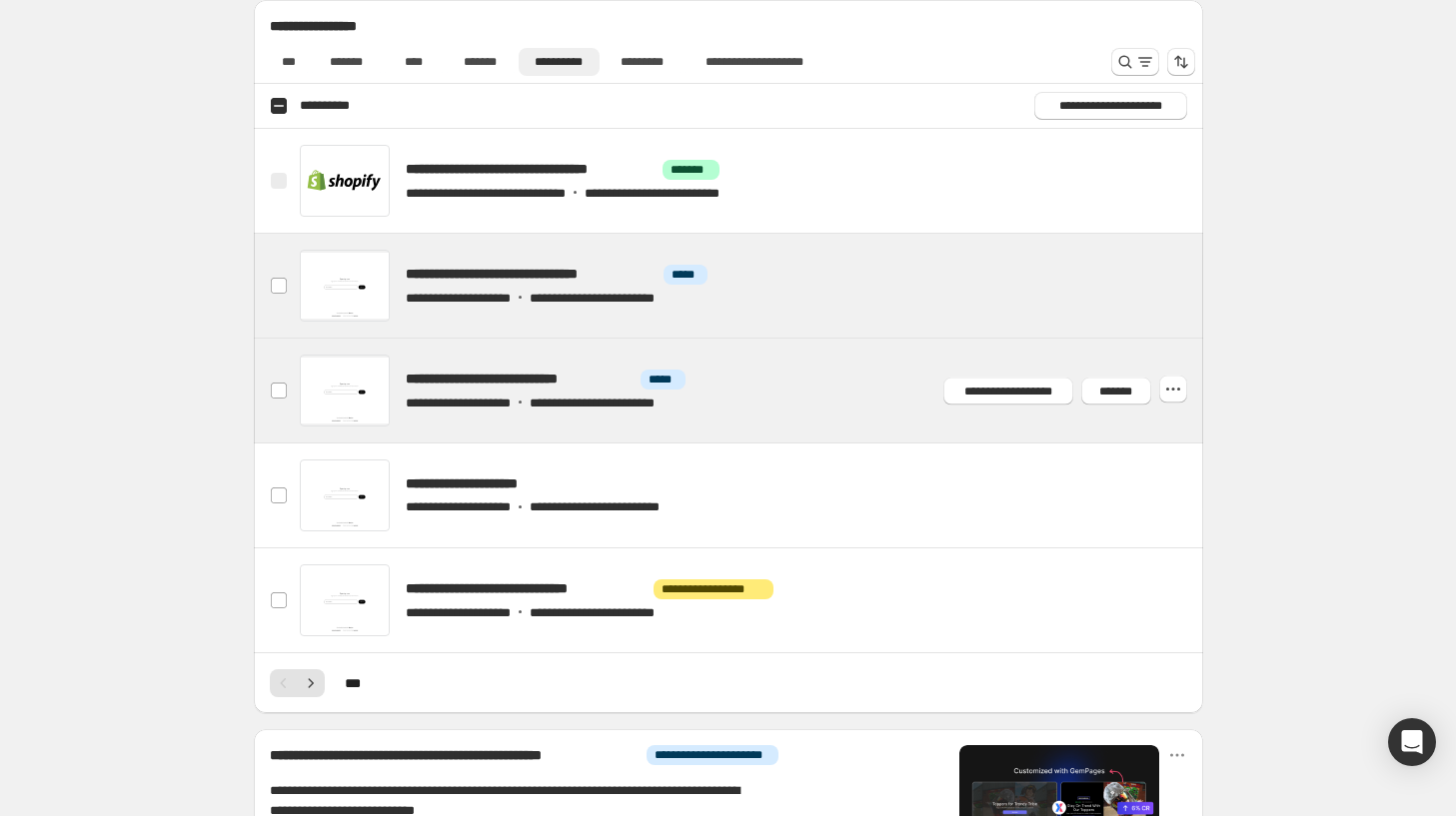 click on "[NUMBER] [STREET], [CITY], [STATE]" at bounding box center (728, 391) 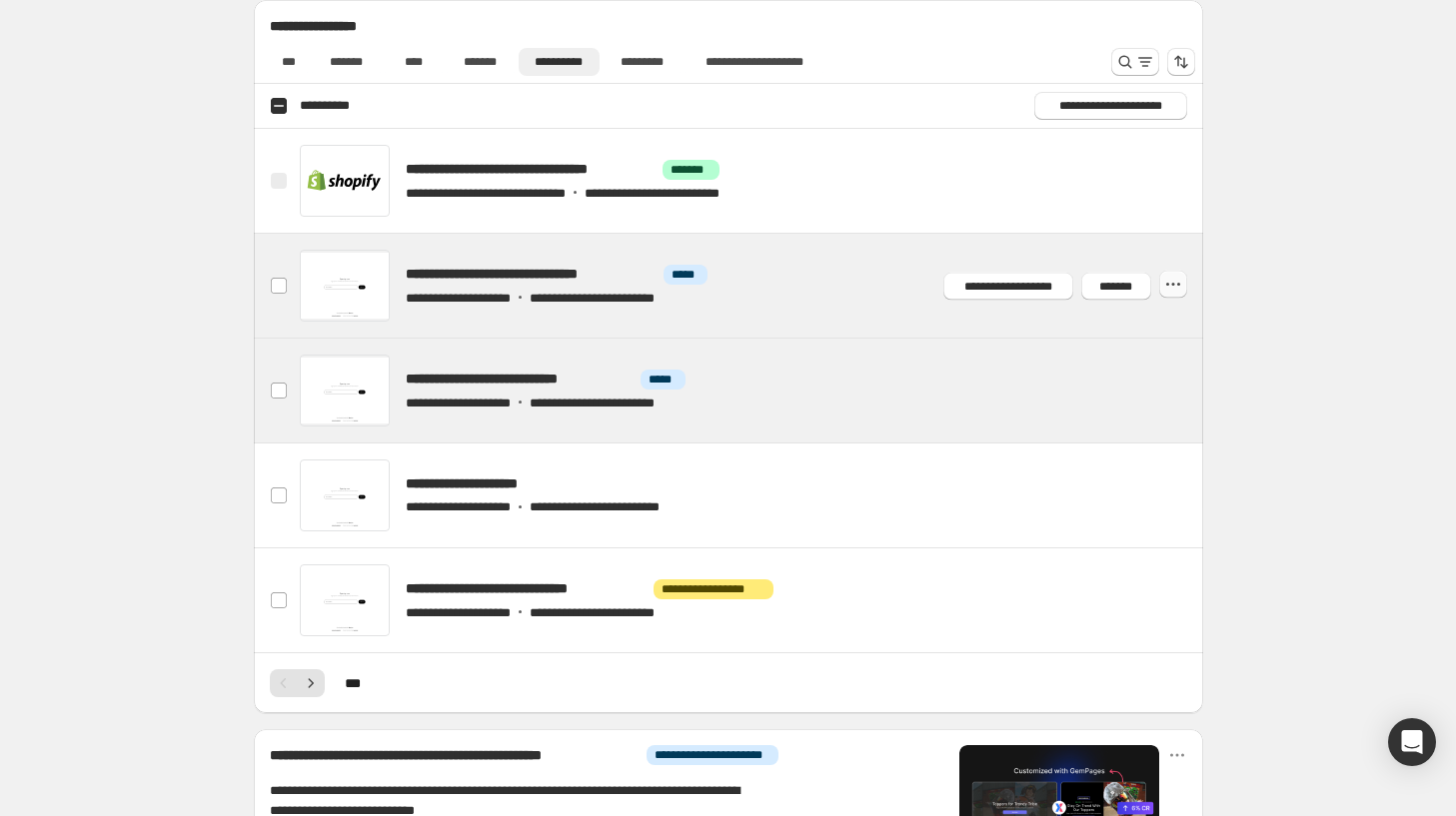 click 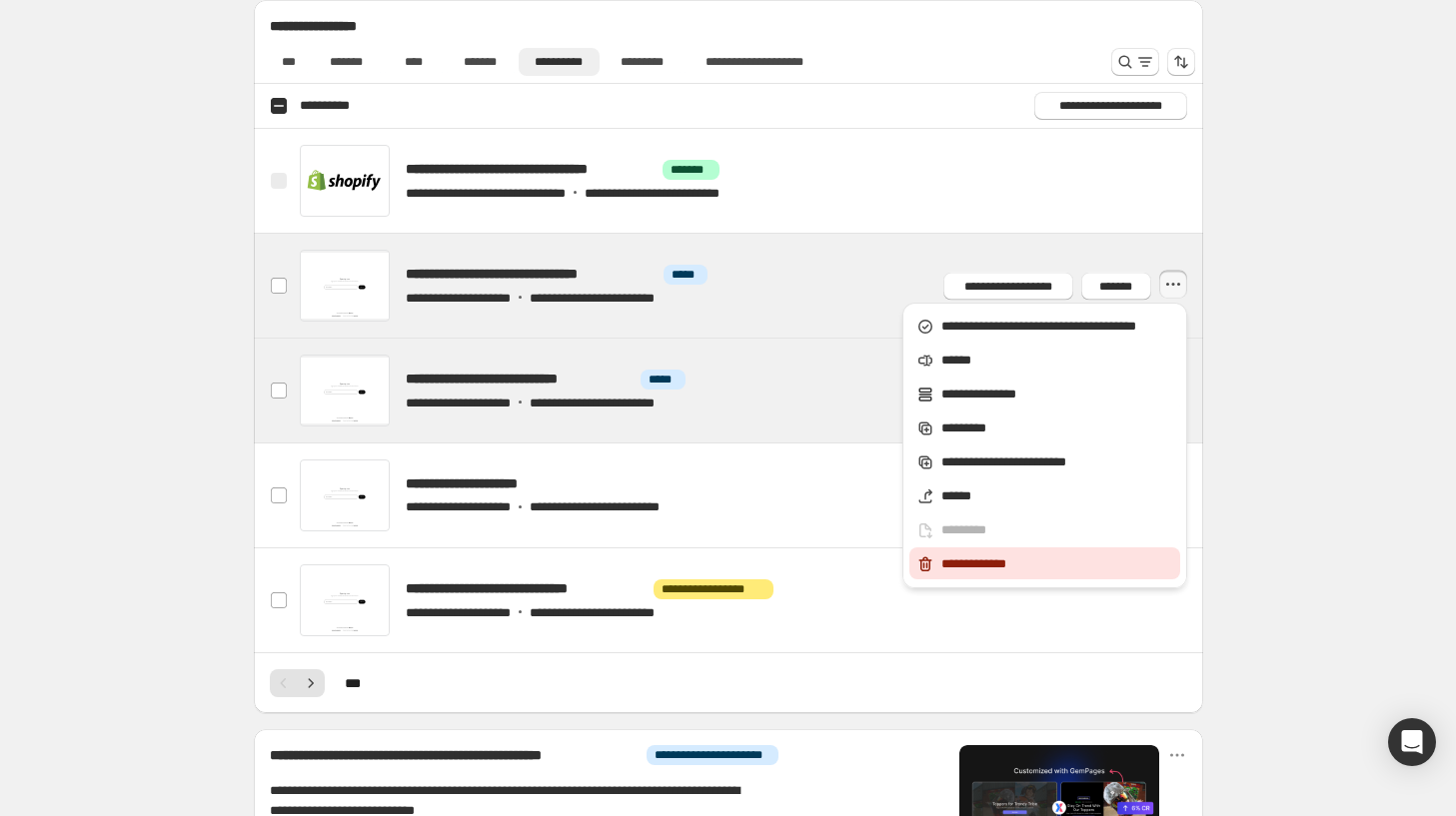 click on "**********" at bounding box center (1057, 564) 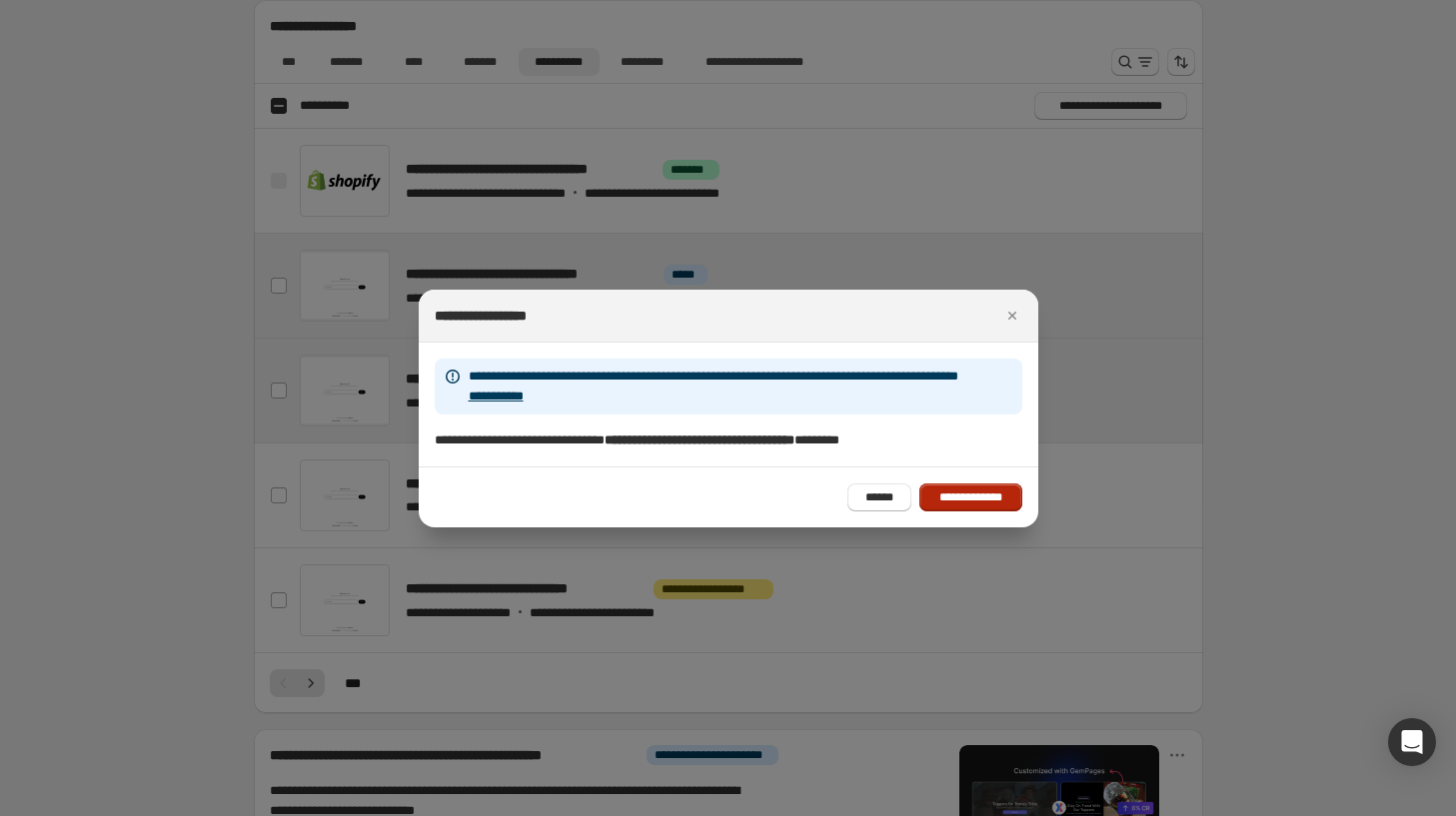 click on "**********" at bounding box center (970, 497) 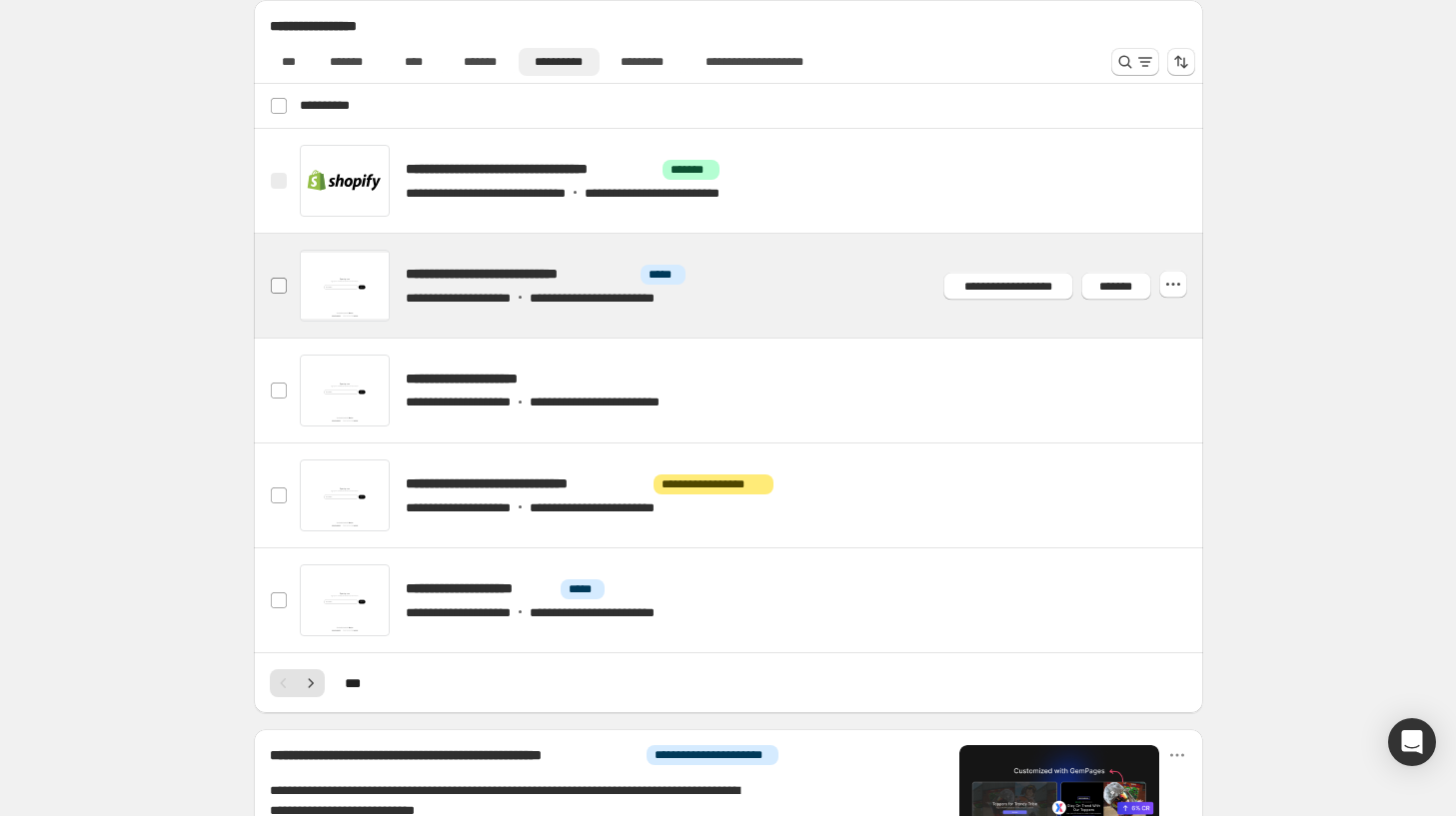 click on "**********" at bounding box center (279, 286) 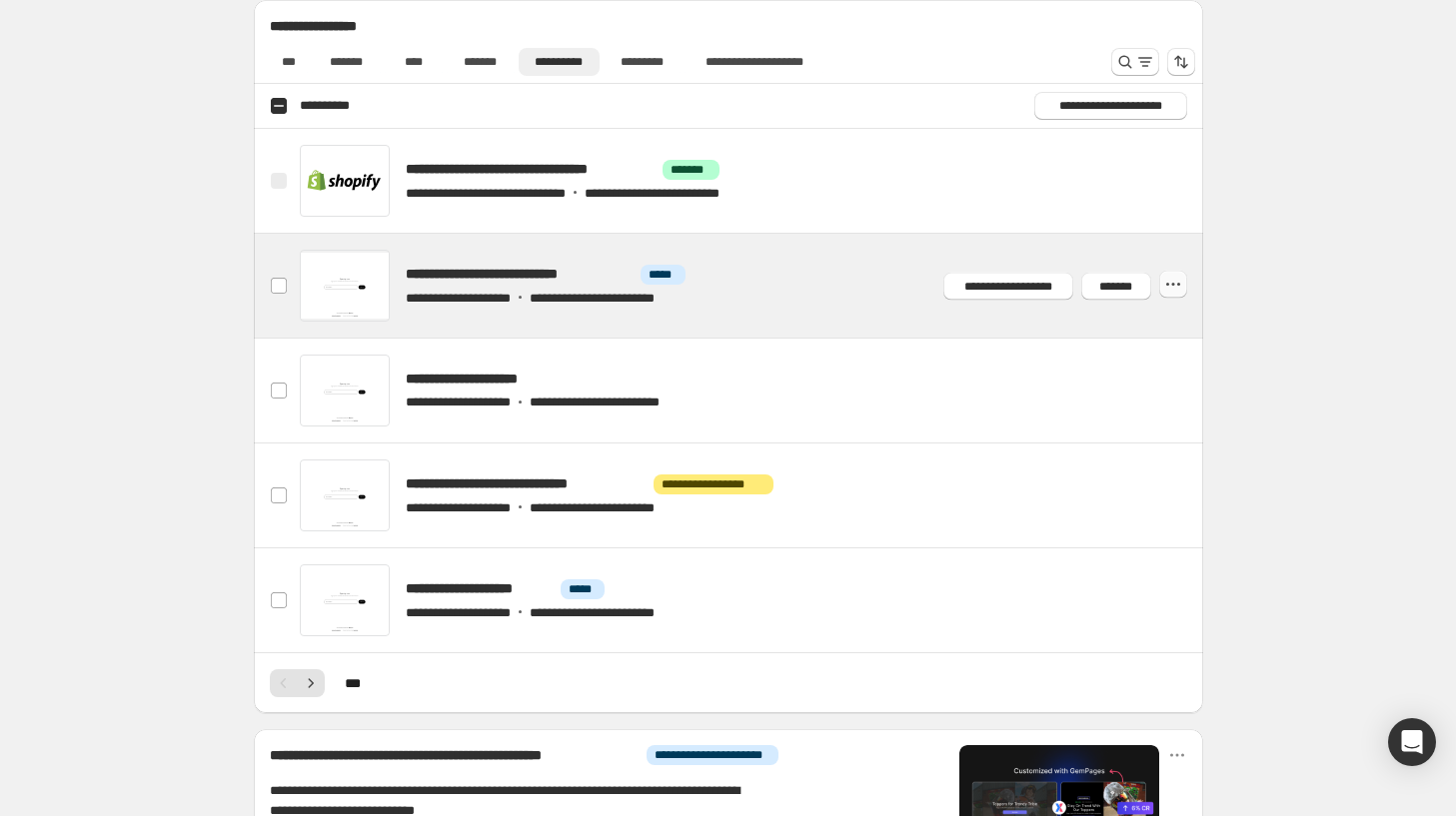 click 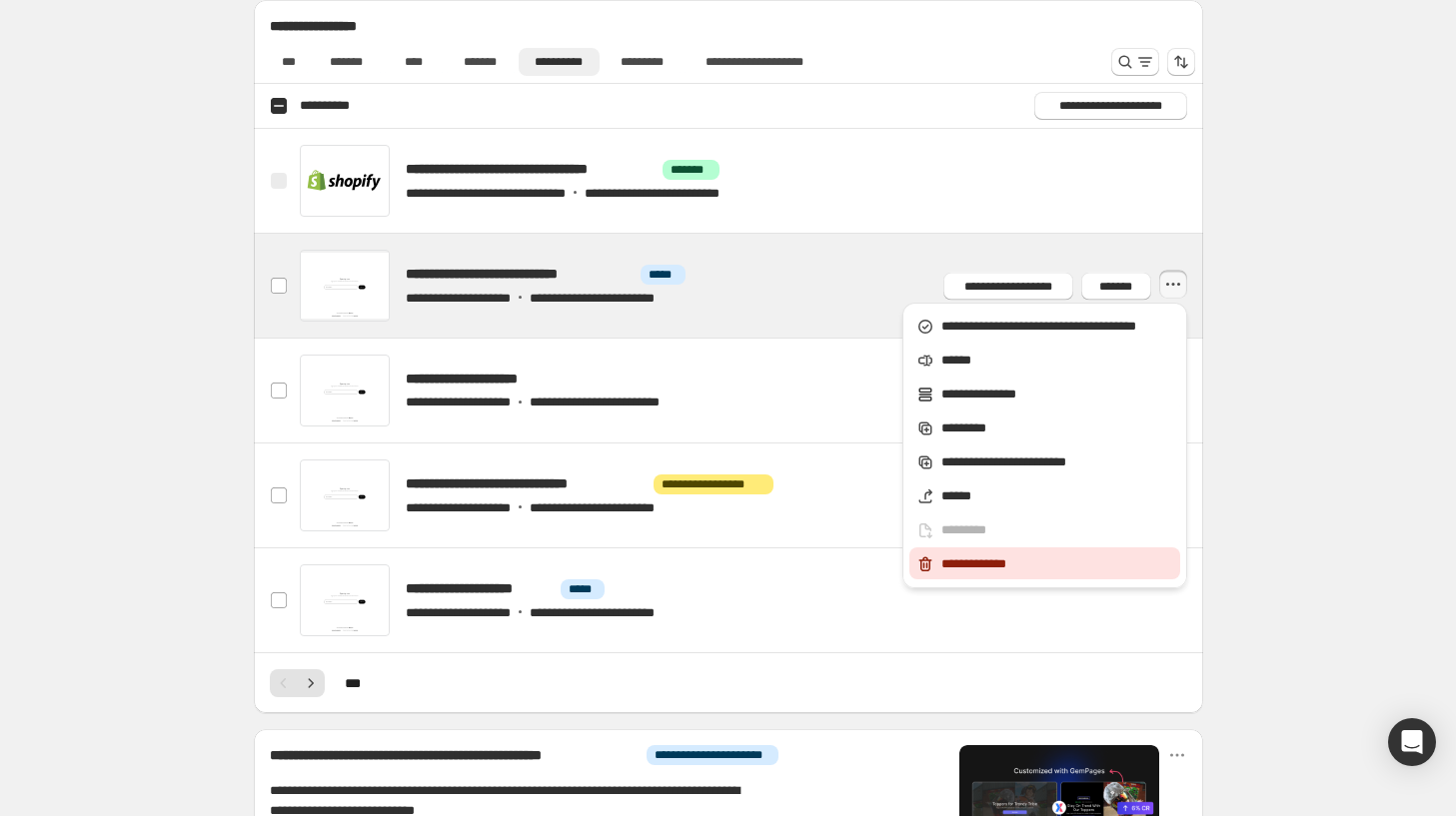 click on "**********" at bounding box center (1057, 564) 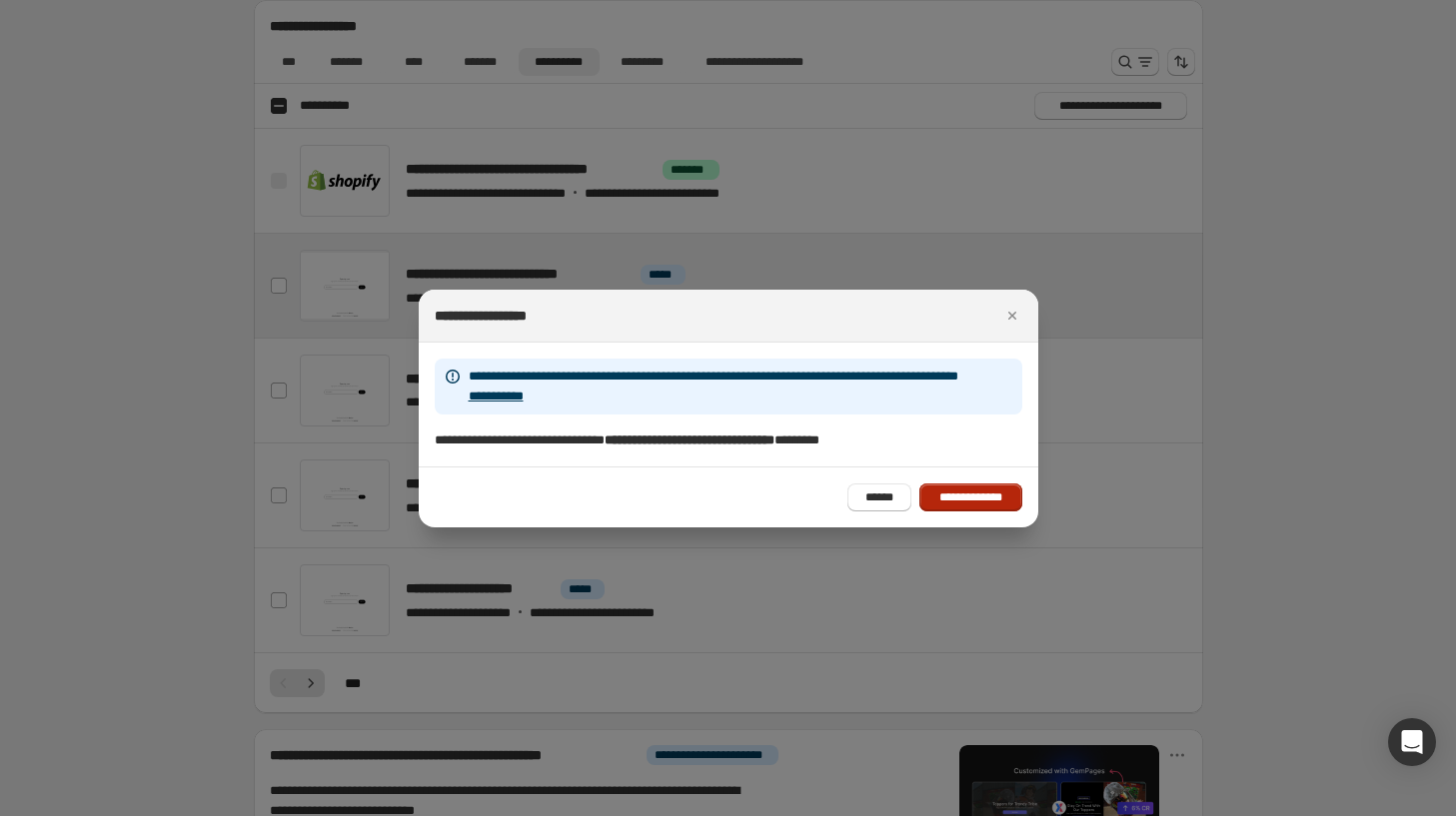click on "**********" at bounding box center [970, 497] 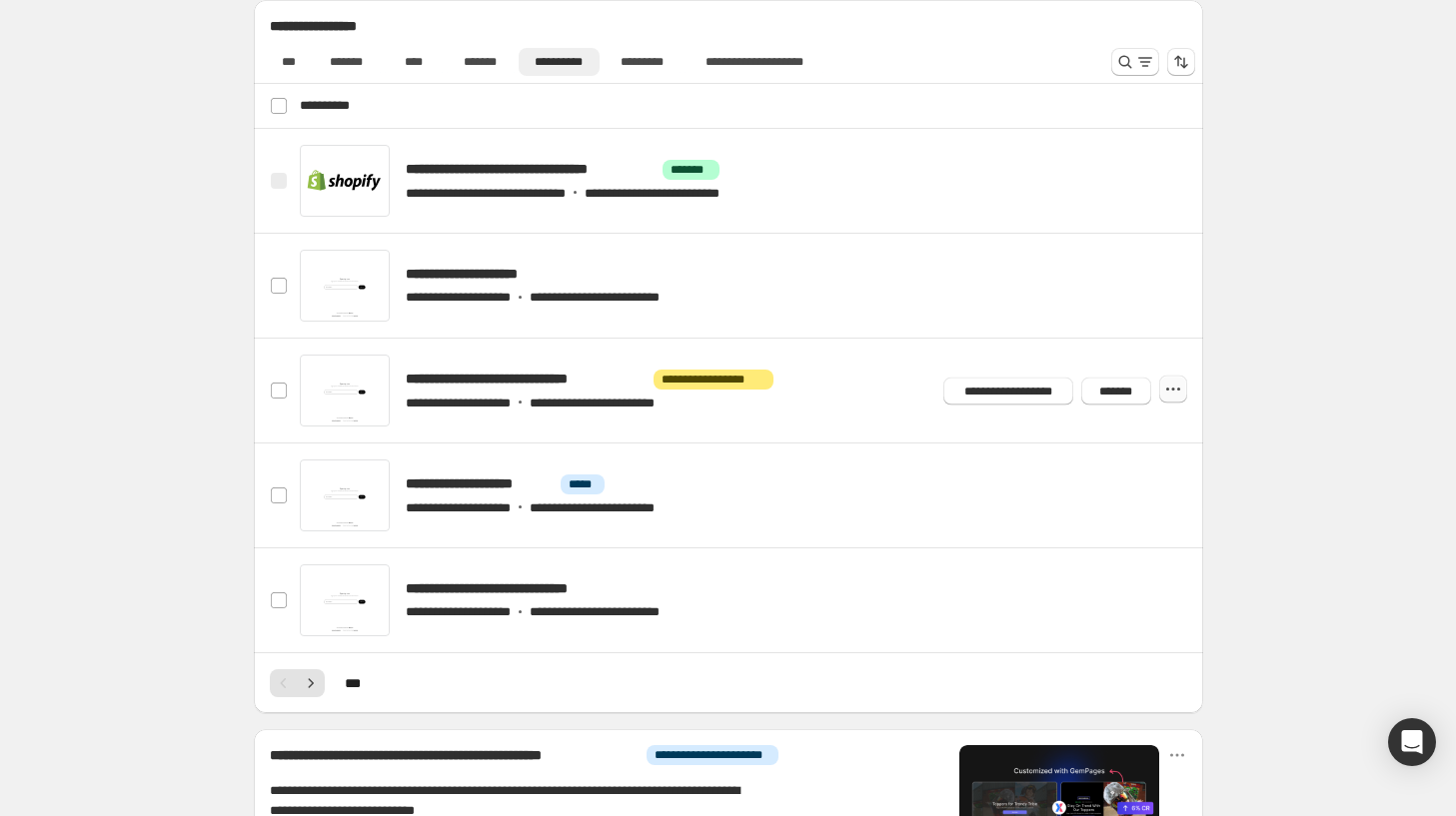 click 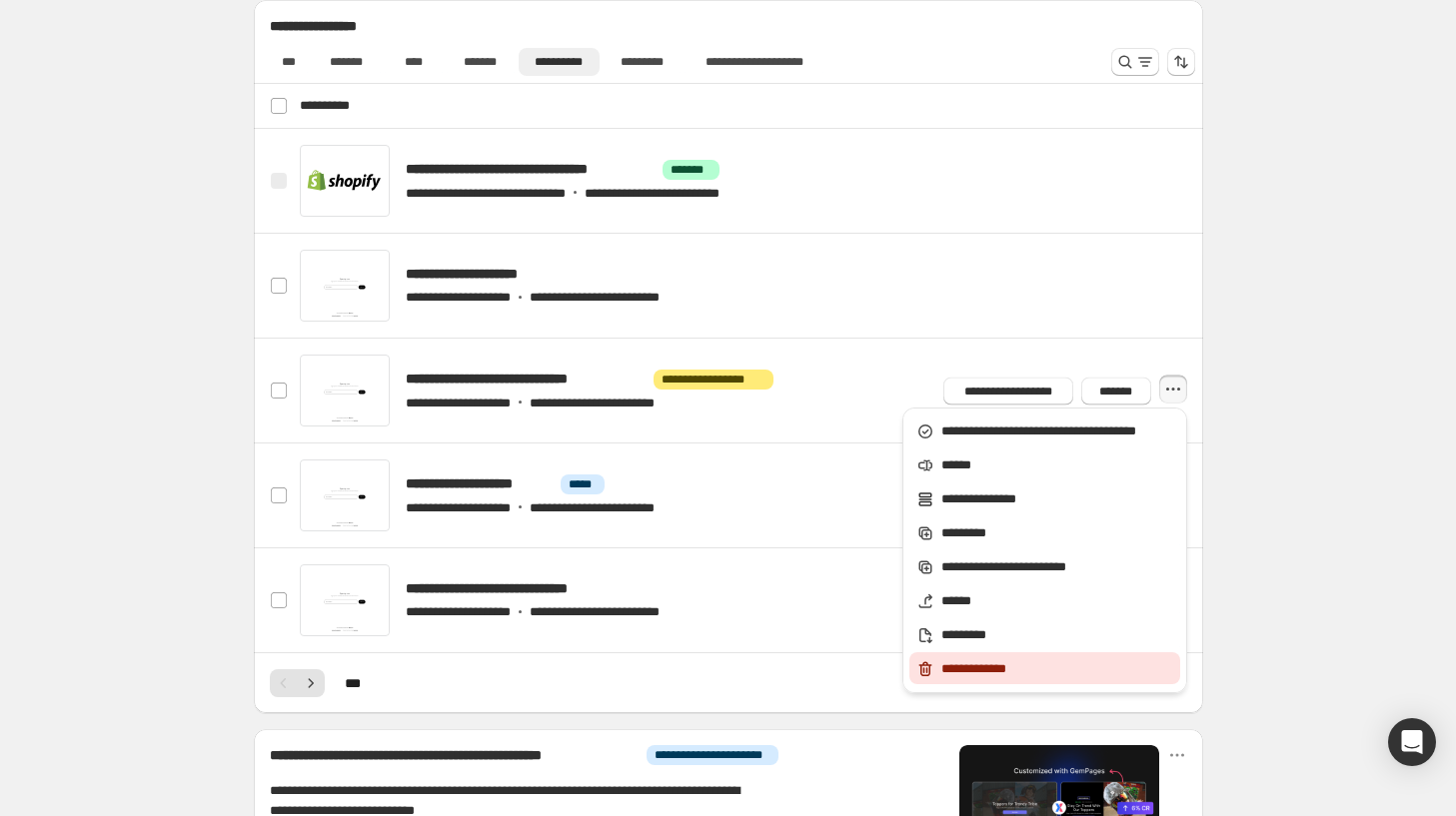 click on "**********" at bounding box center (1057, 669) 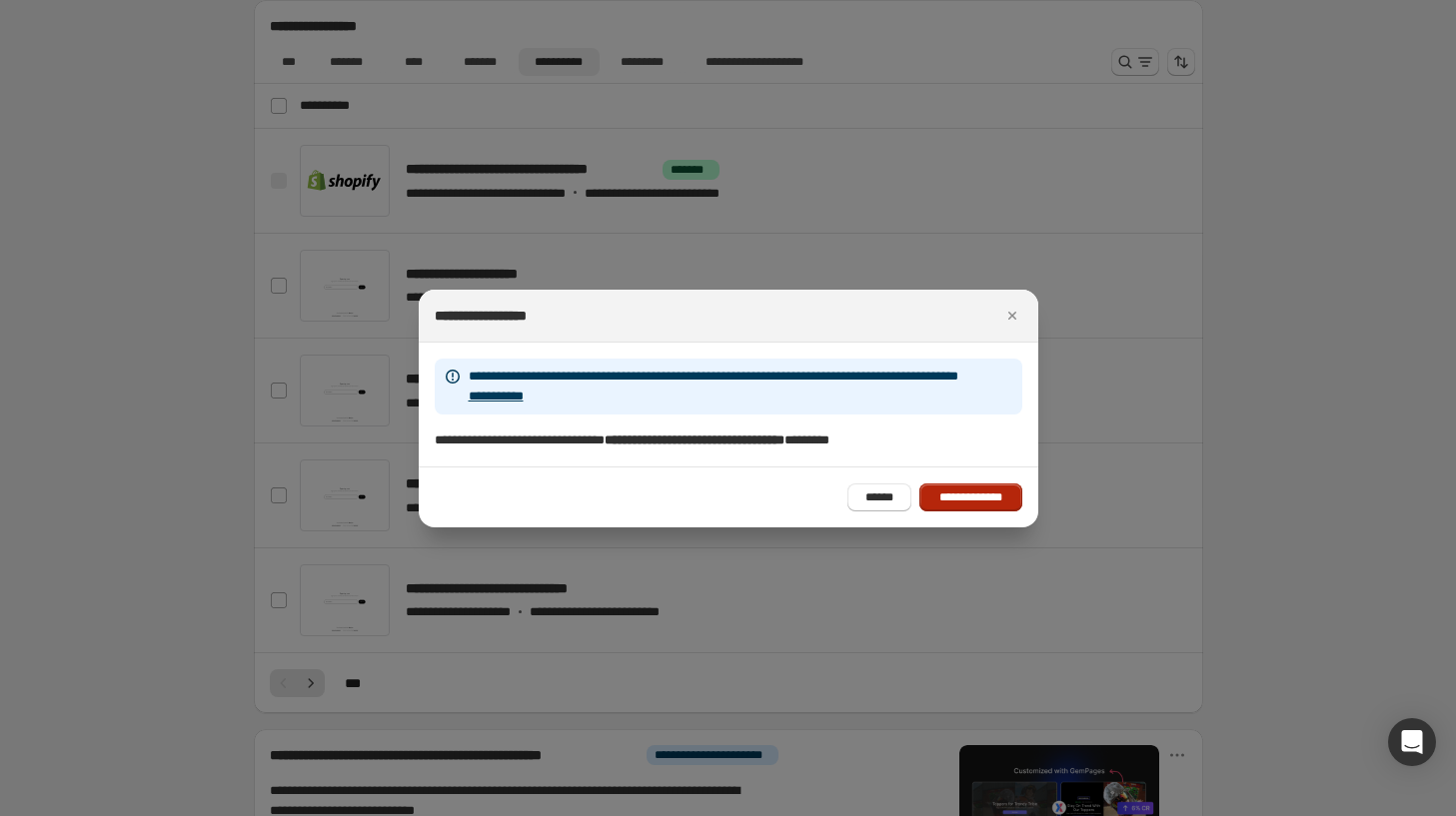 click on "**********" at bounding box center [970, 497] 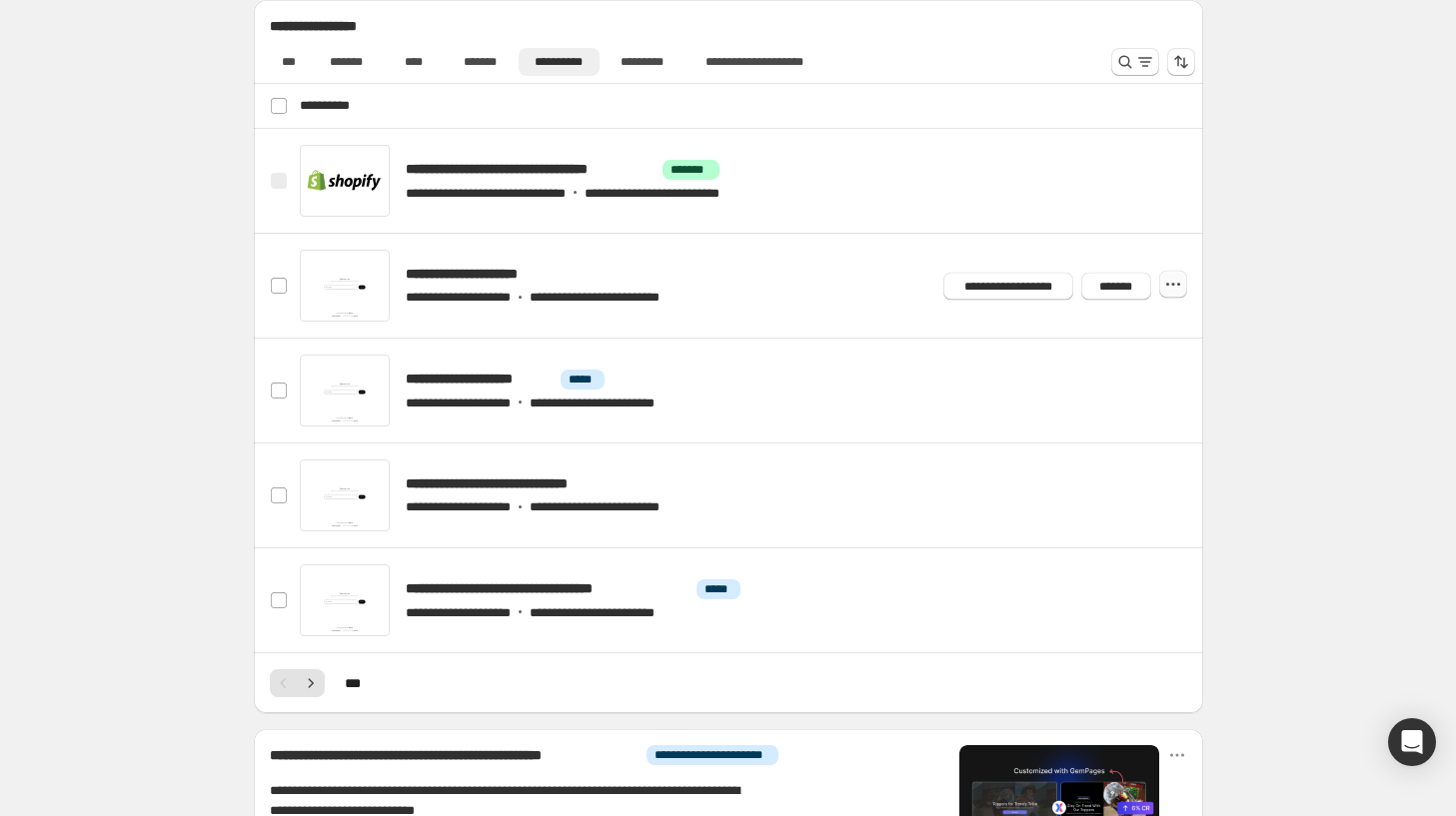 click 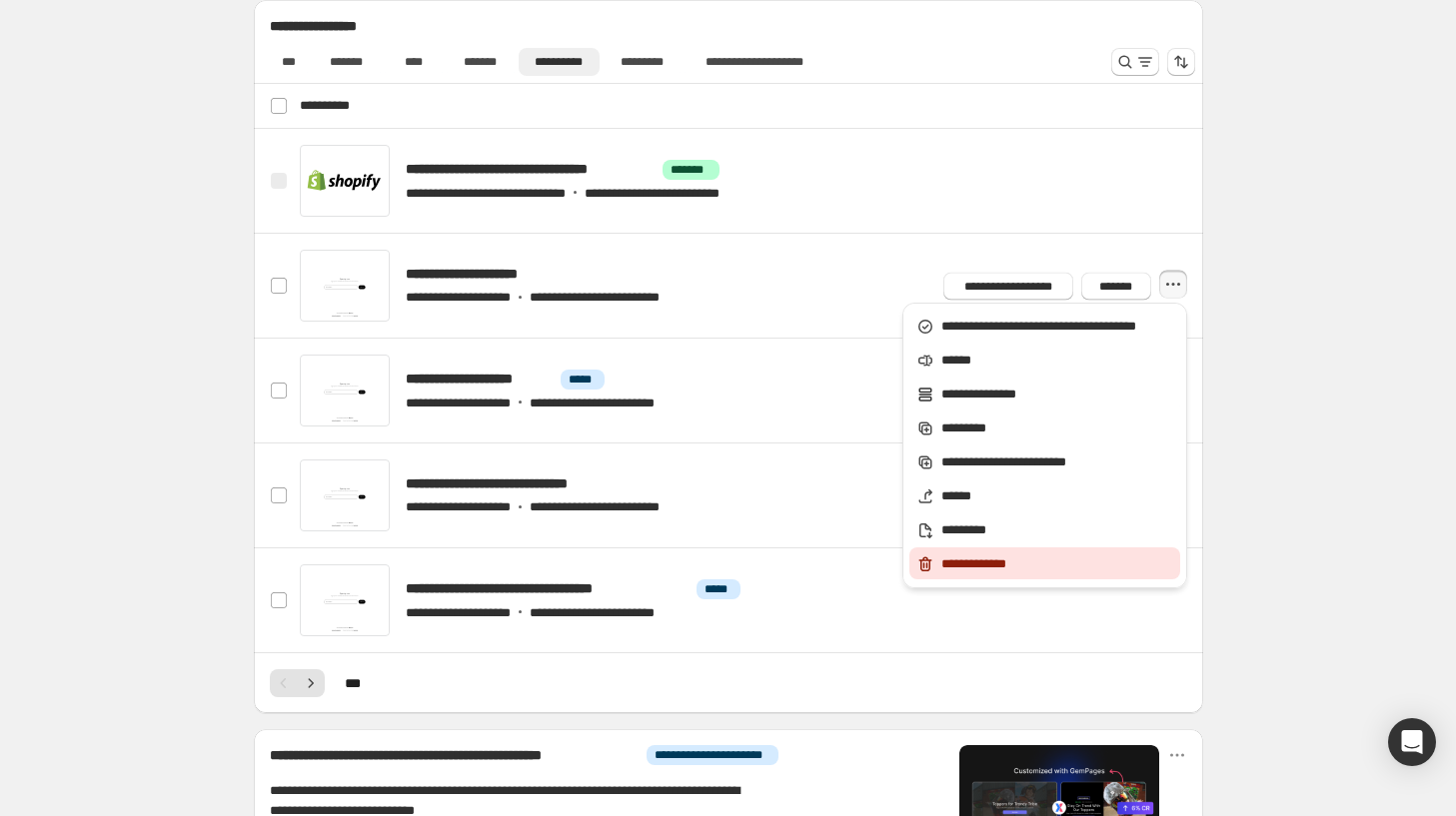 click on "**********" at bounding box center (1057, 564) 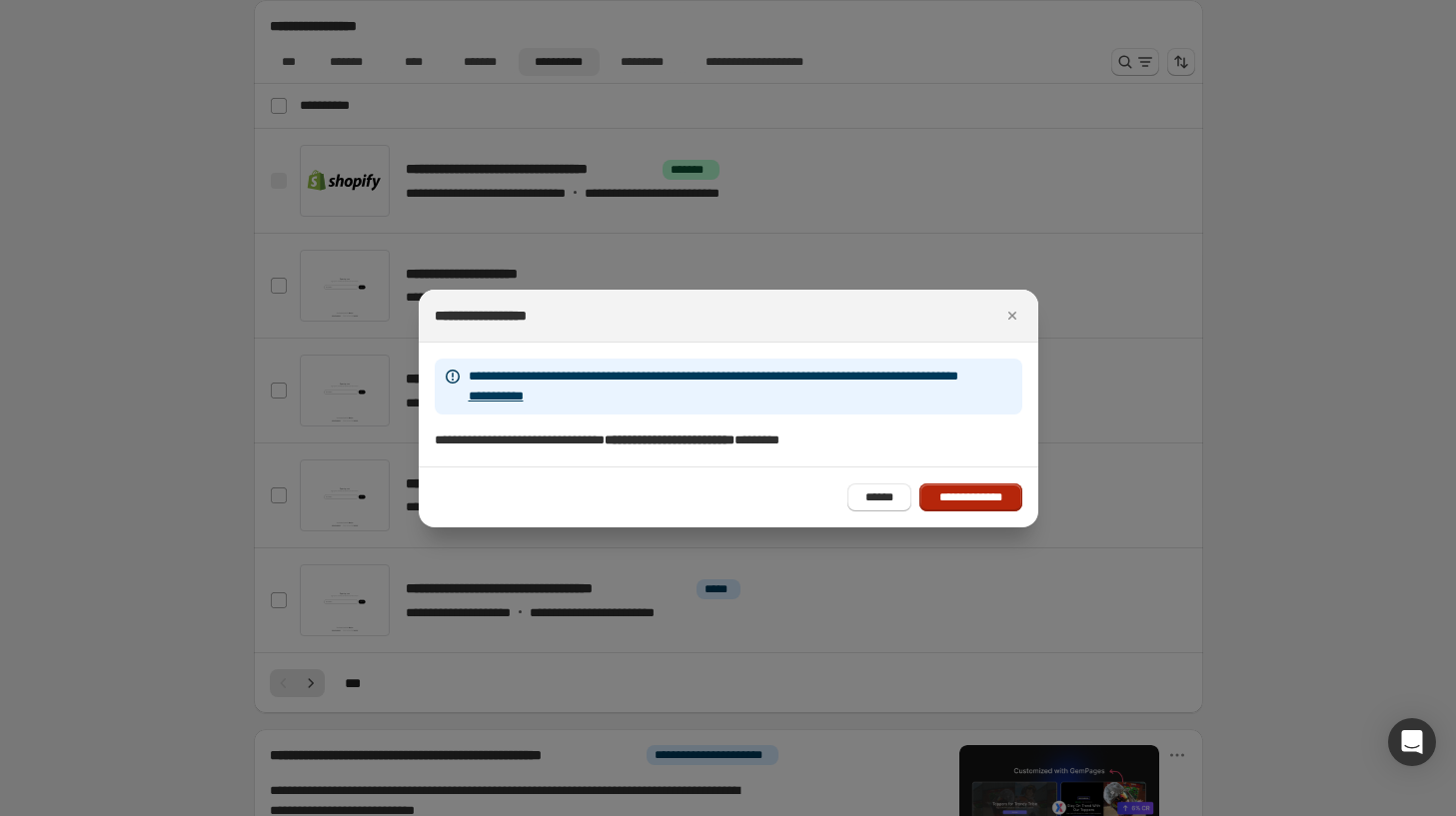 click on "**********" at bounding box center [970, 497] 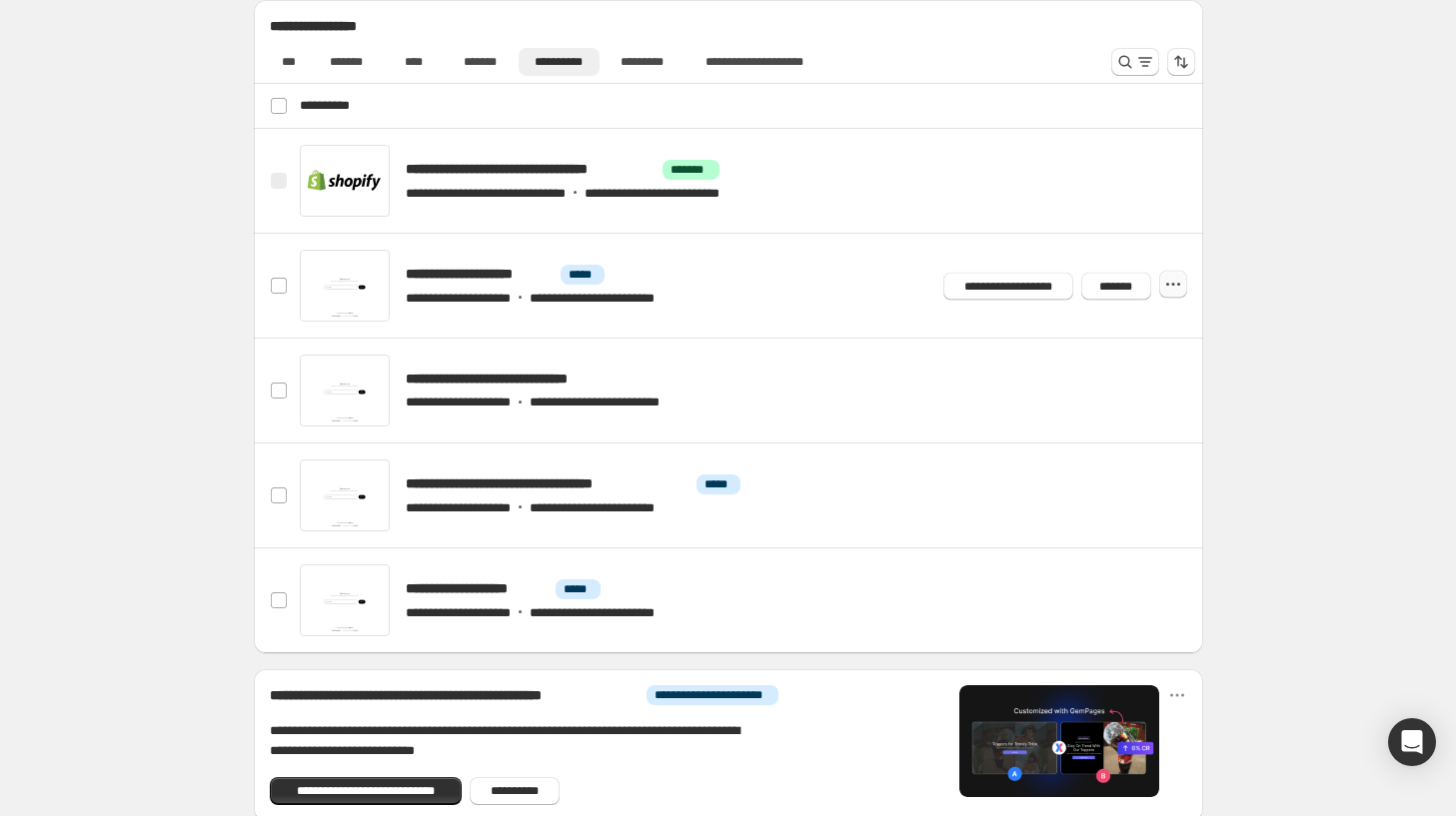 click 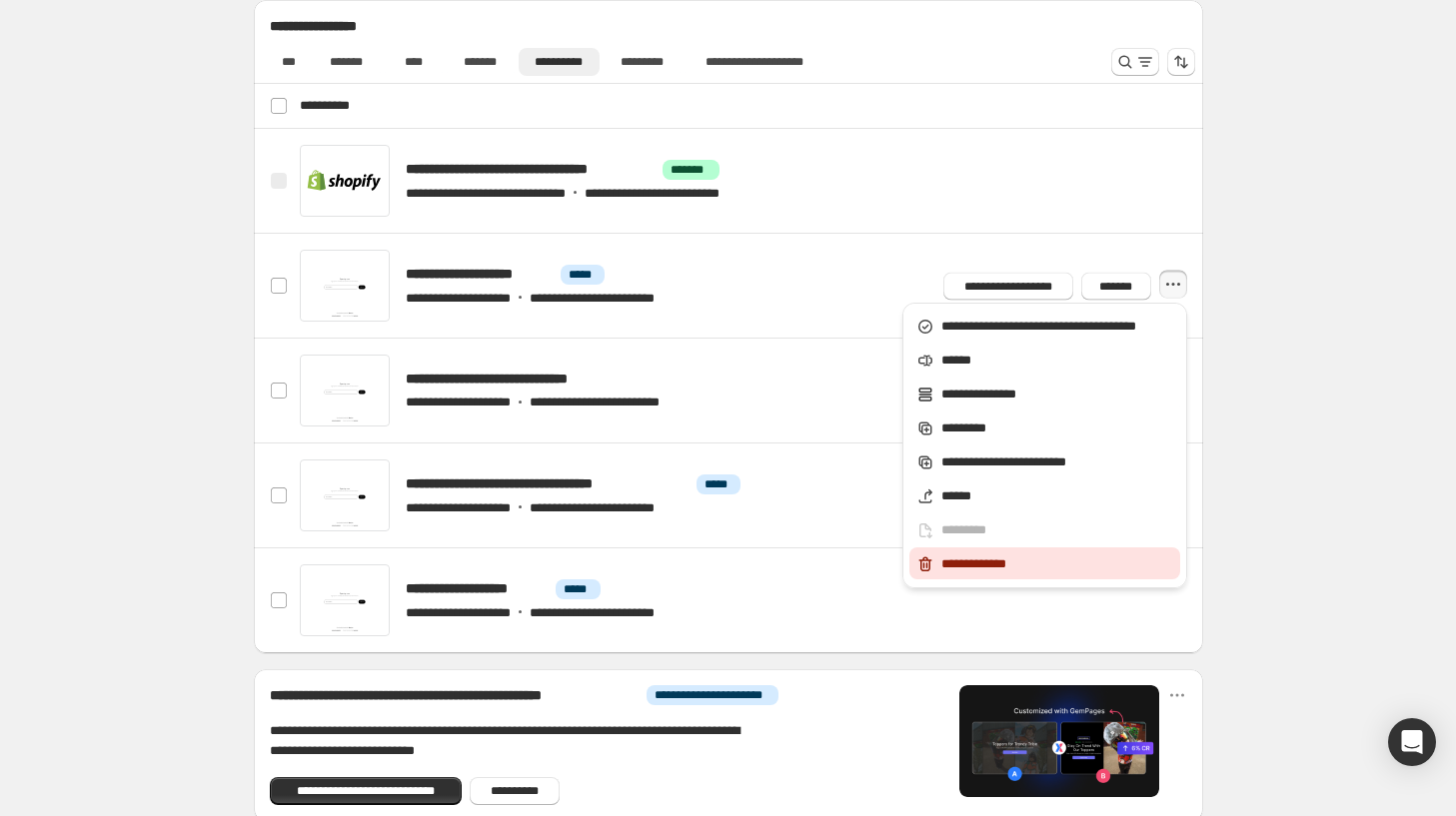 click on "**********" at bounding box center [1057, 564] 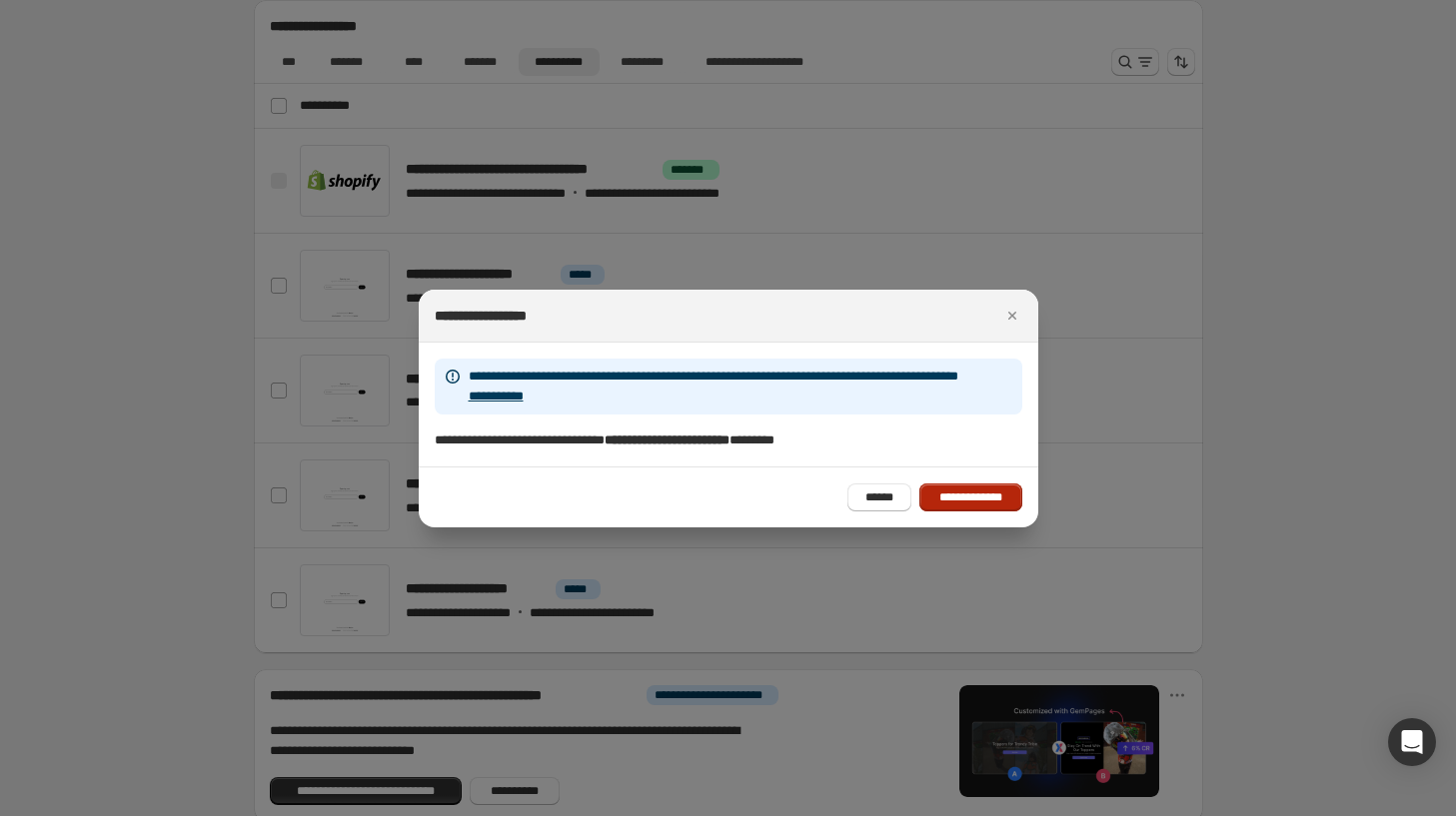 click on "**********" at bounding box center (970, 497) 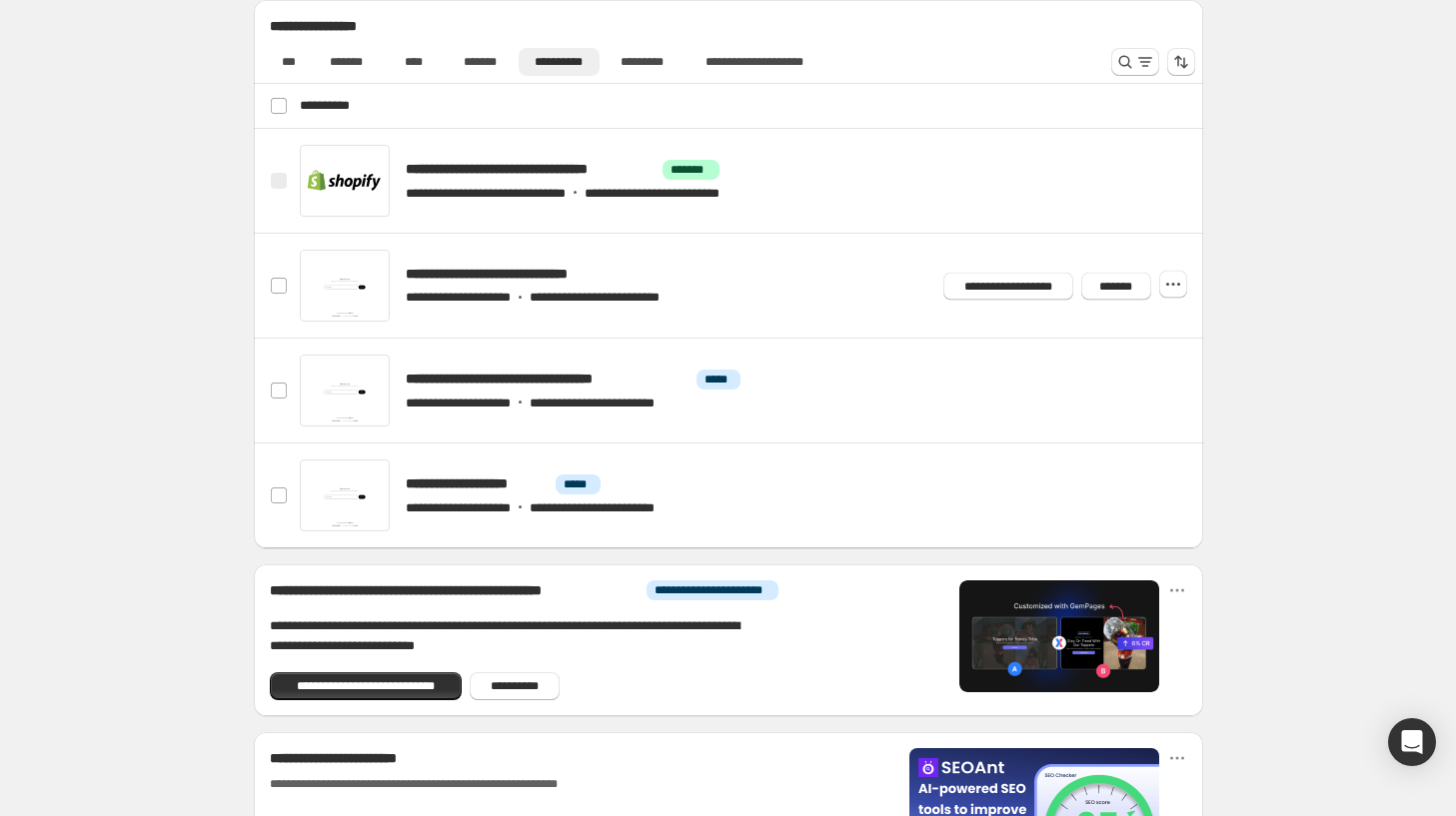 click on "[FIRST] [LAST]" at bounding box center [1060, 282] 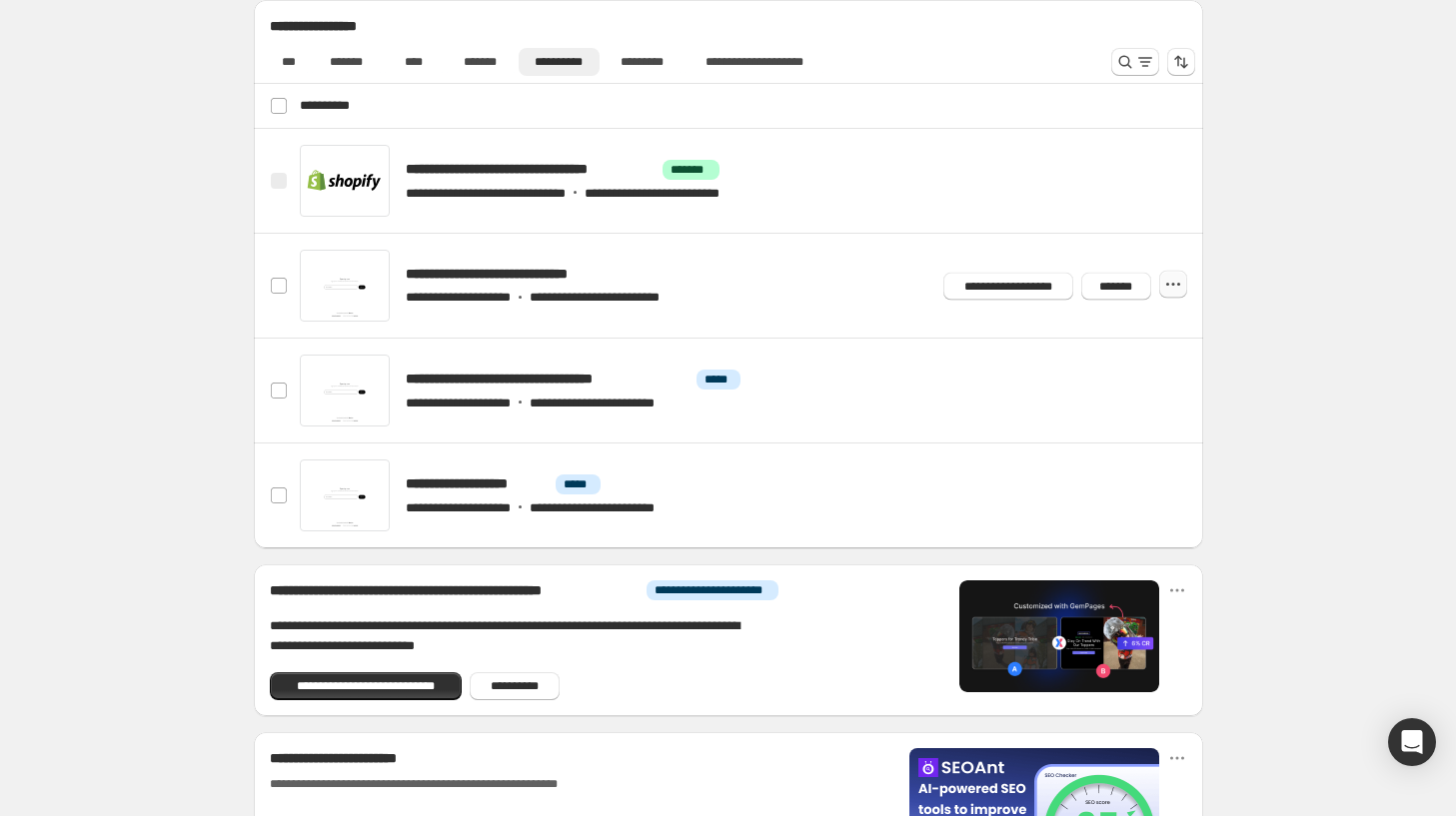 click 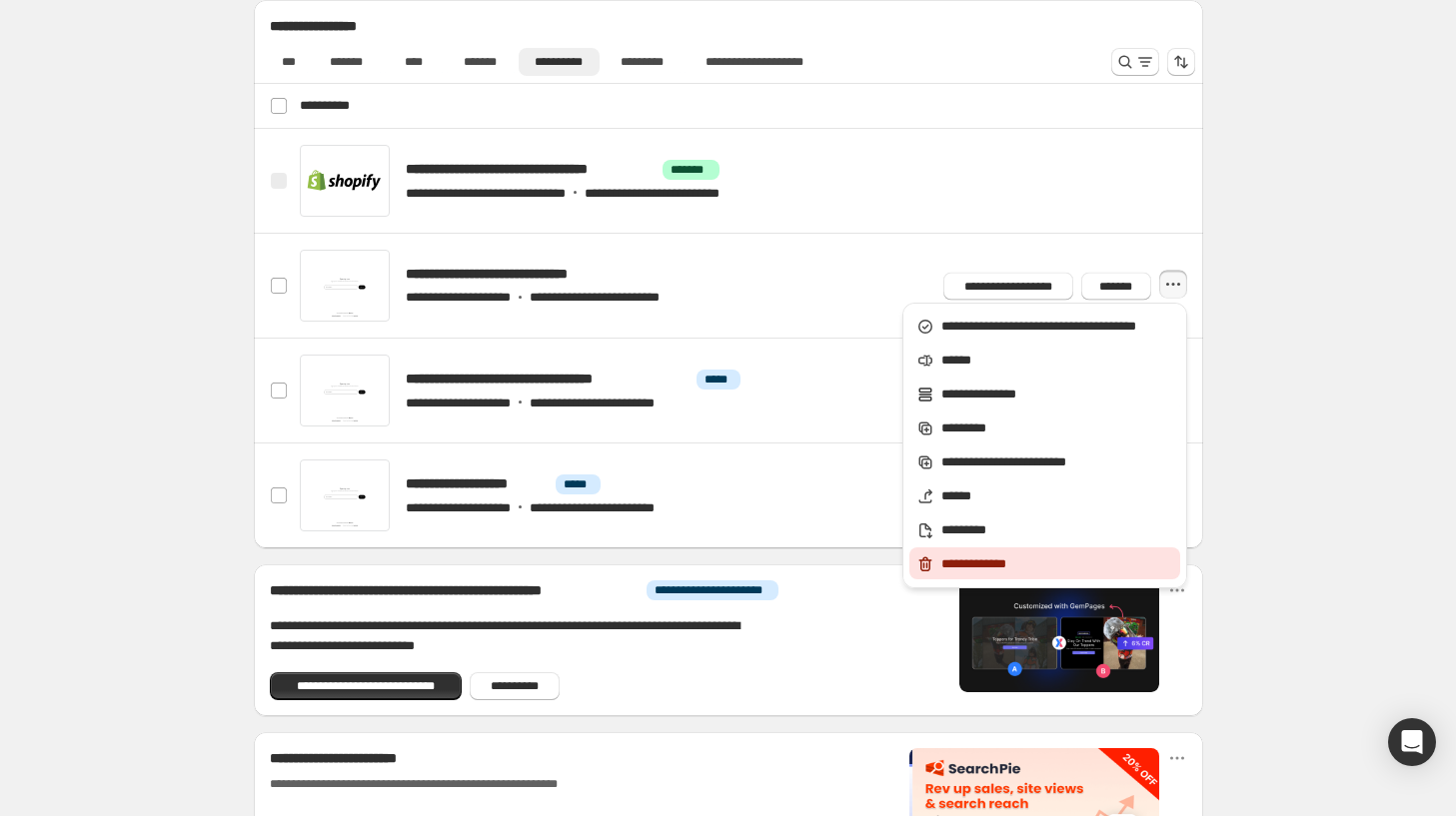 click on "**********" at bounding box center [1057, 564] 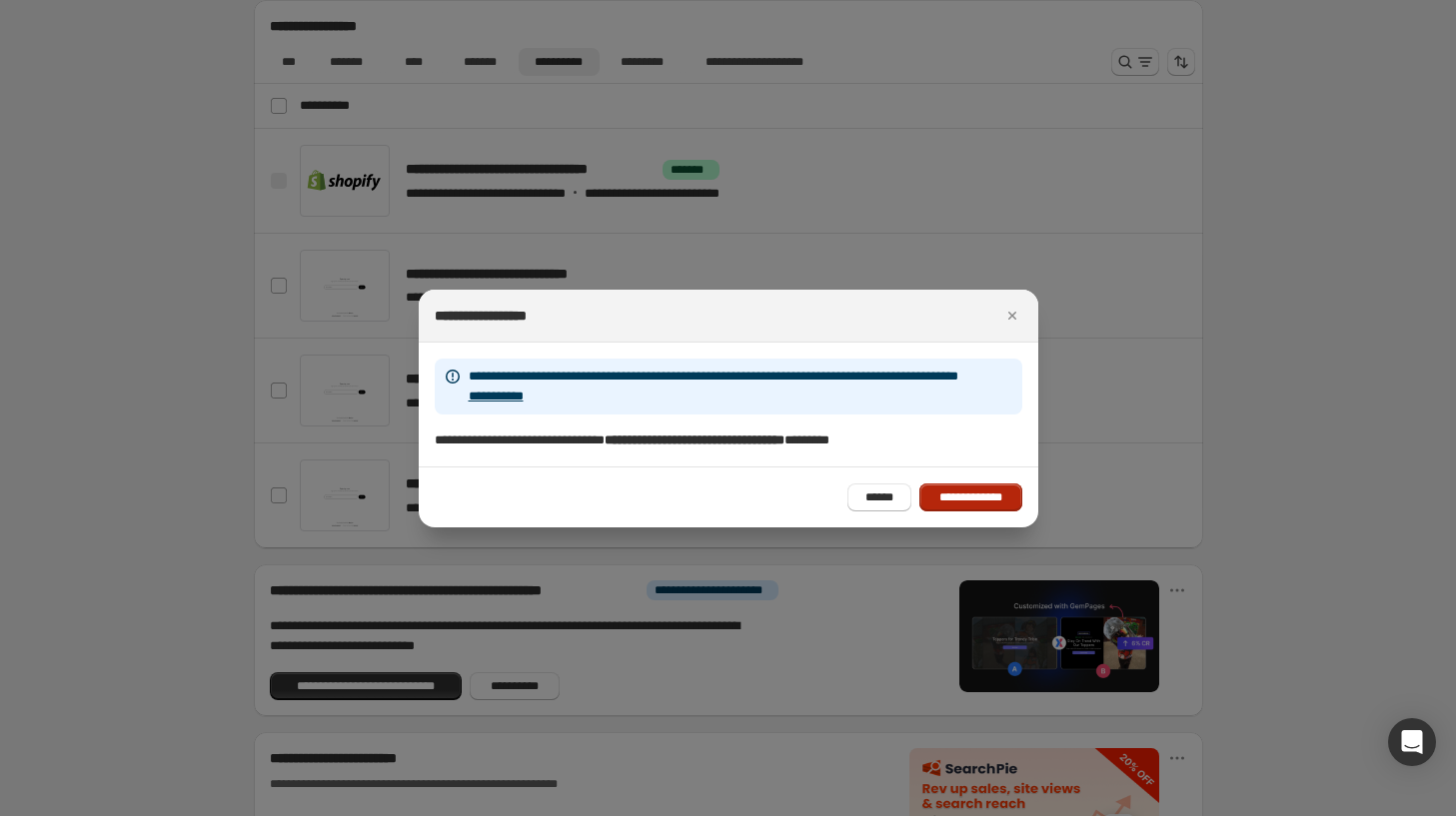 click on "**********" at bounding box center [970, 497] 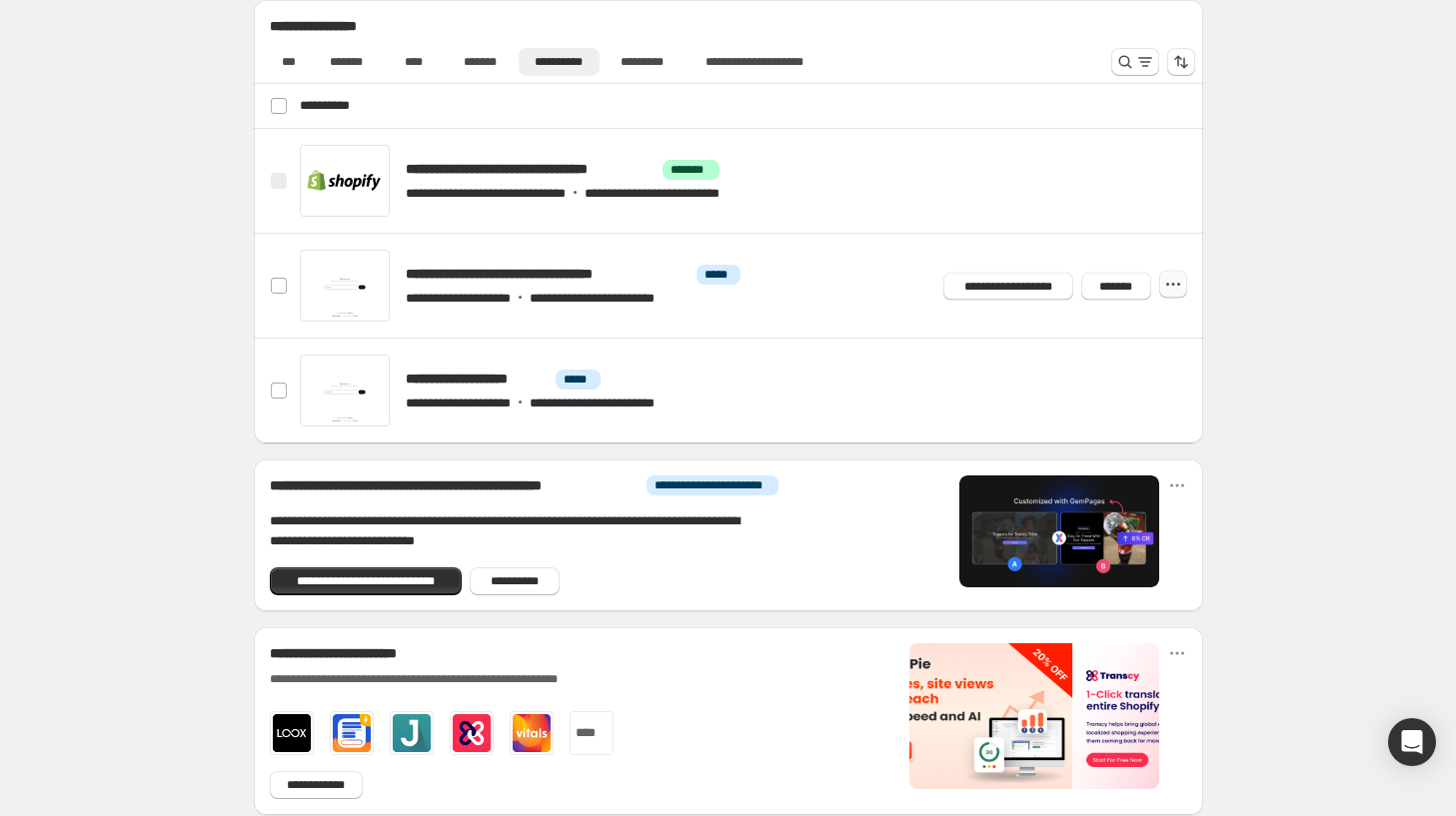 click 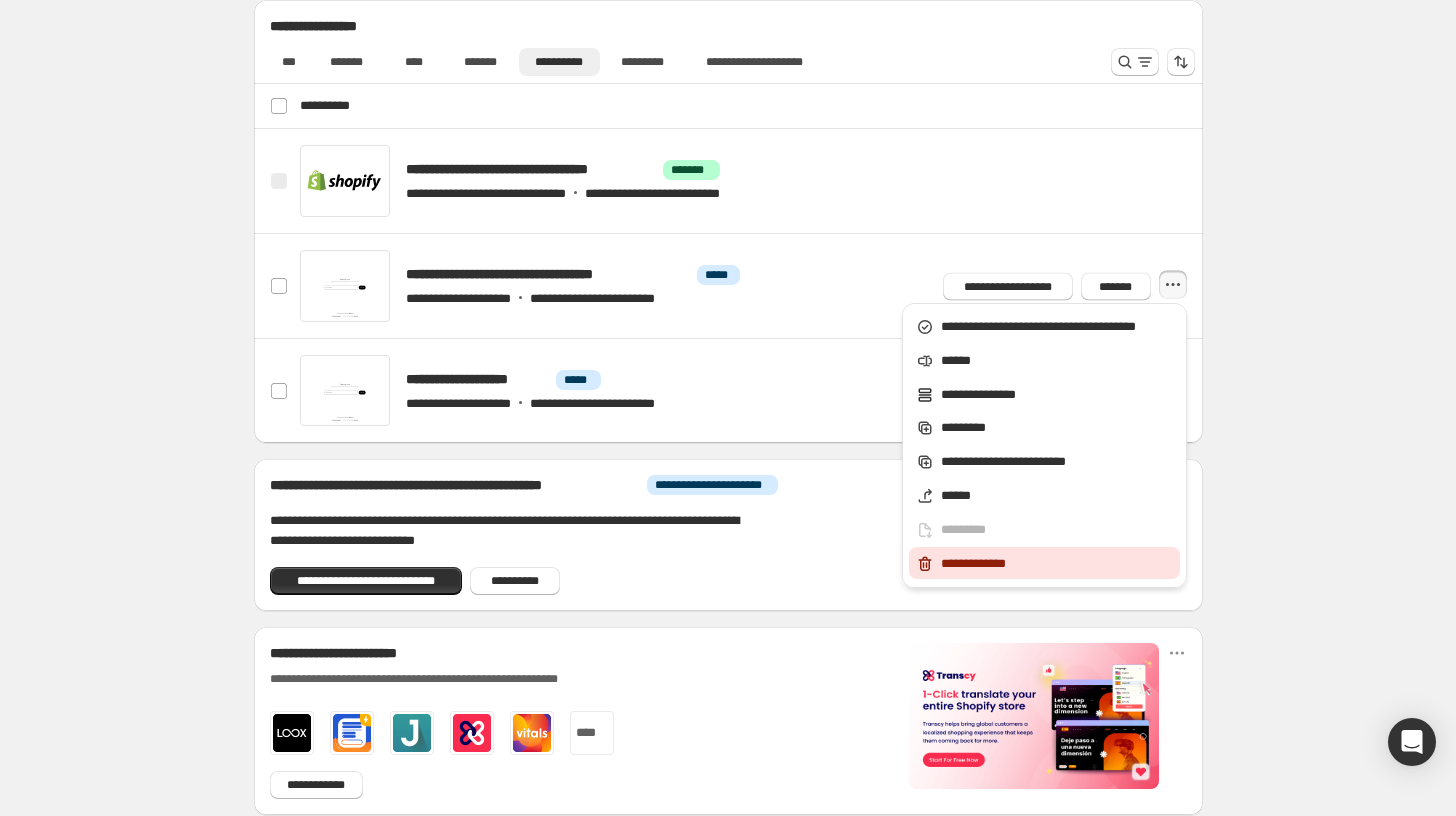click on "**********" at bounding box center [1044, 563] 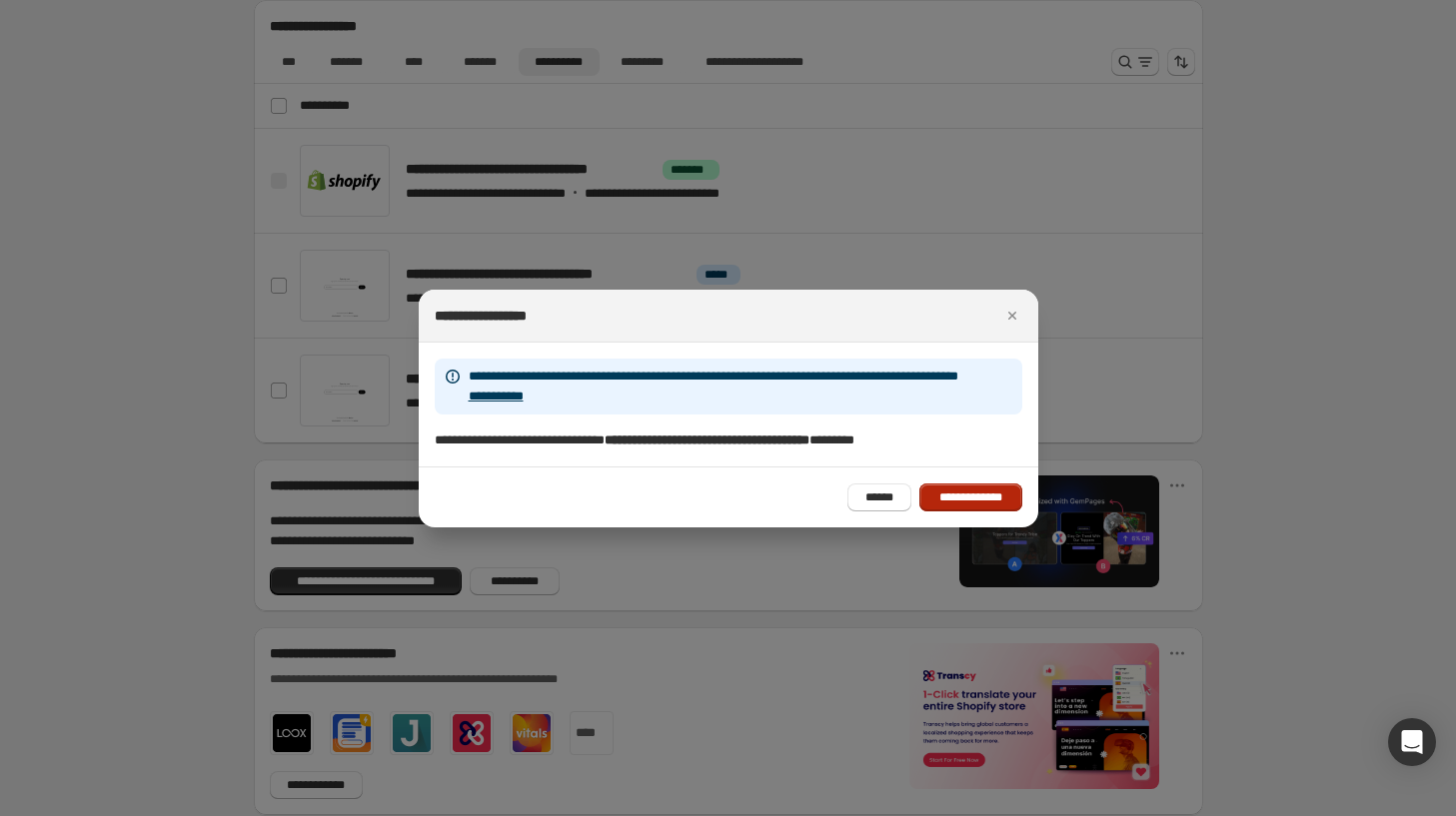 click on "**********" at bounding box center [970, 497] 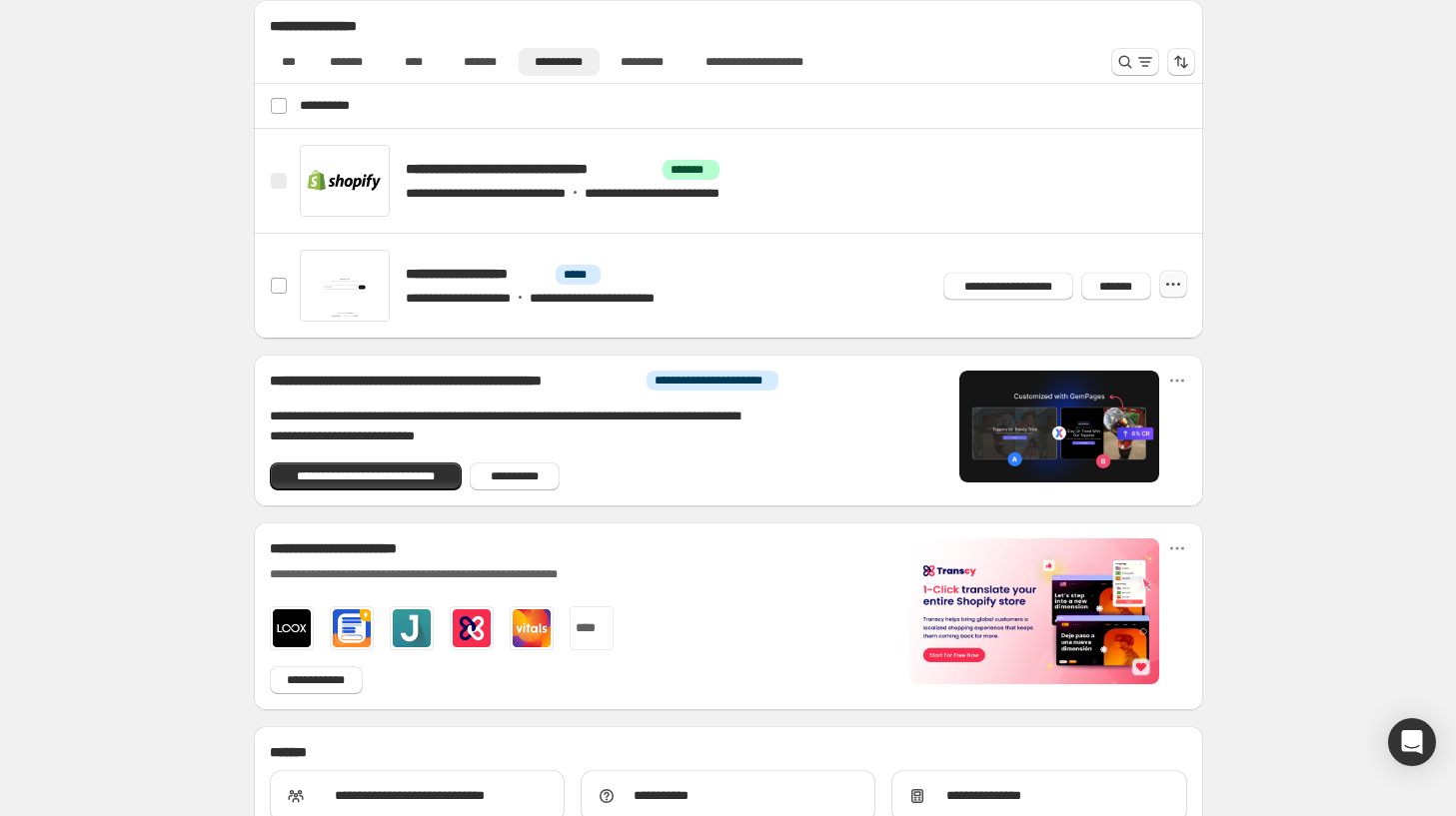 click 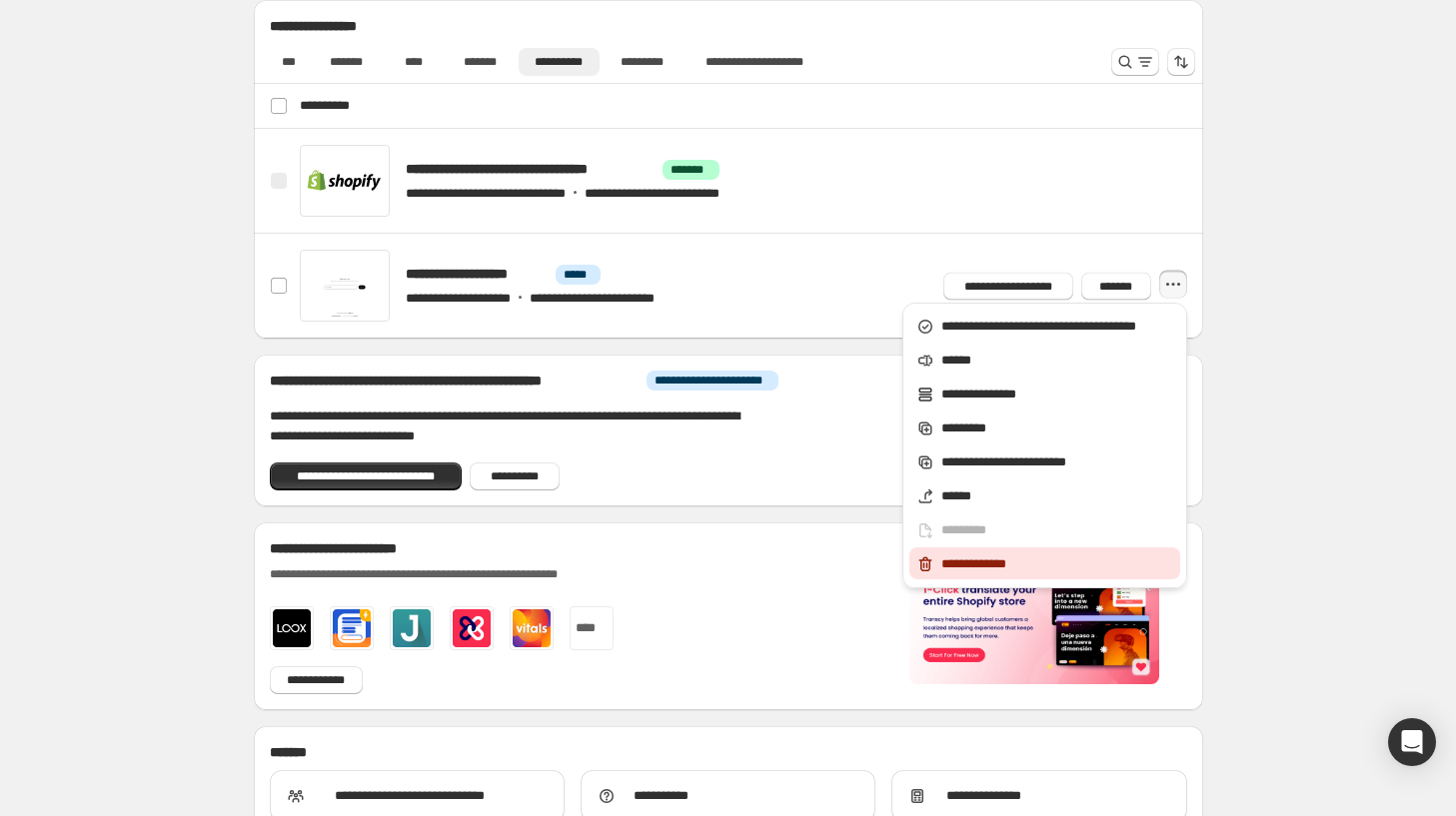 click on "**********" at bounding box center (1057, 564) 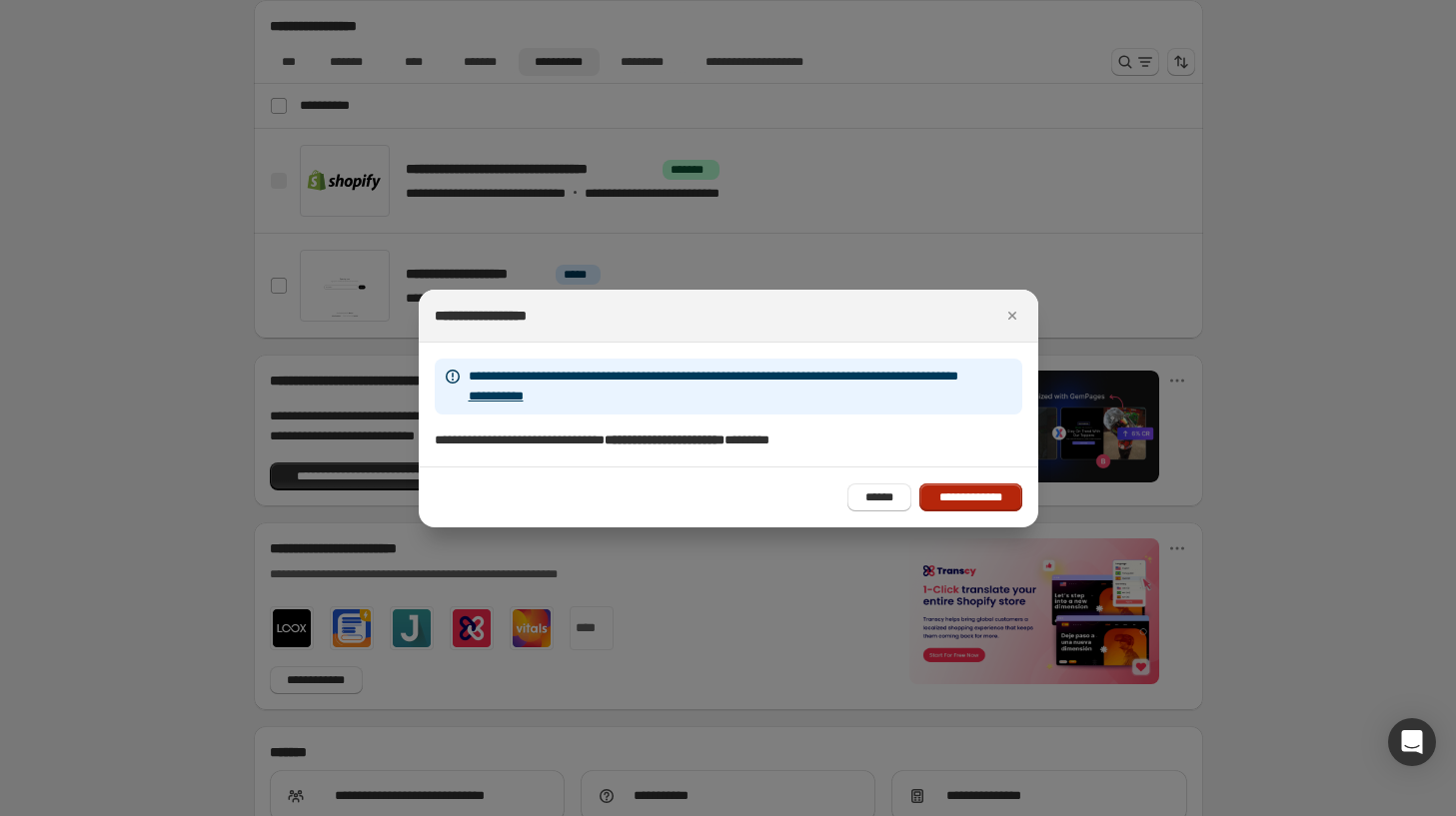 click on "**********" at bounding box center [970, 497] 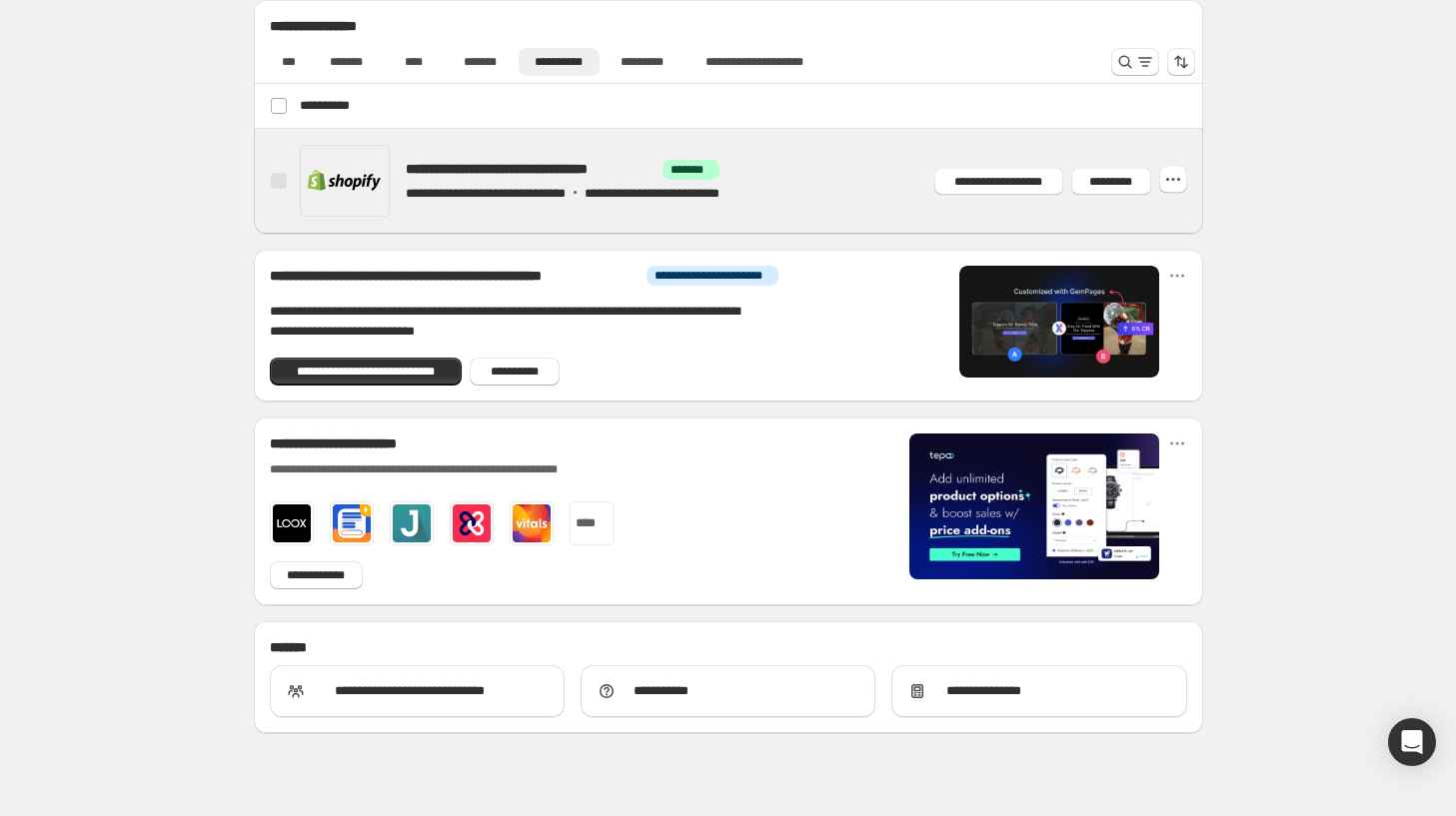 click at bounding box center (751, 181) 